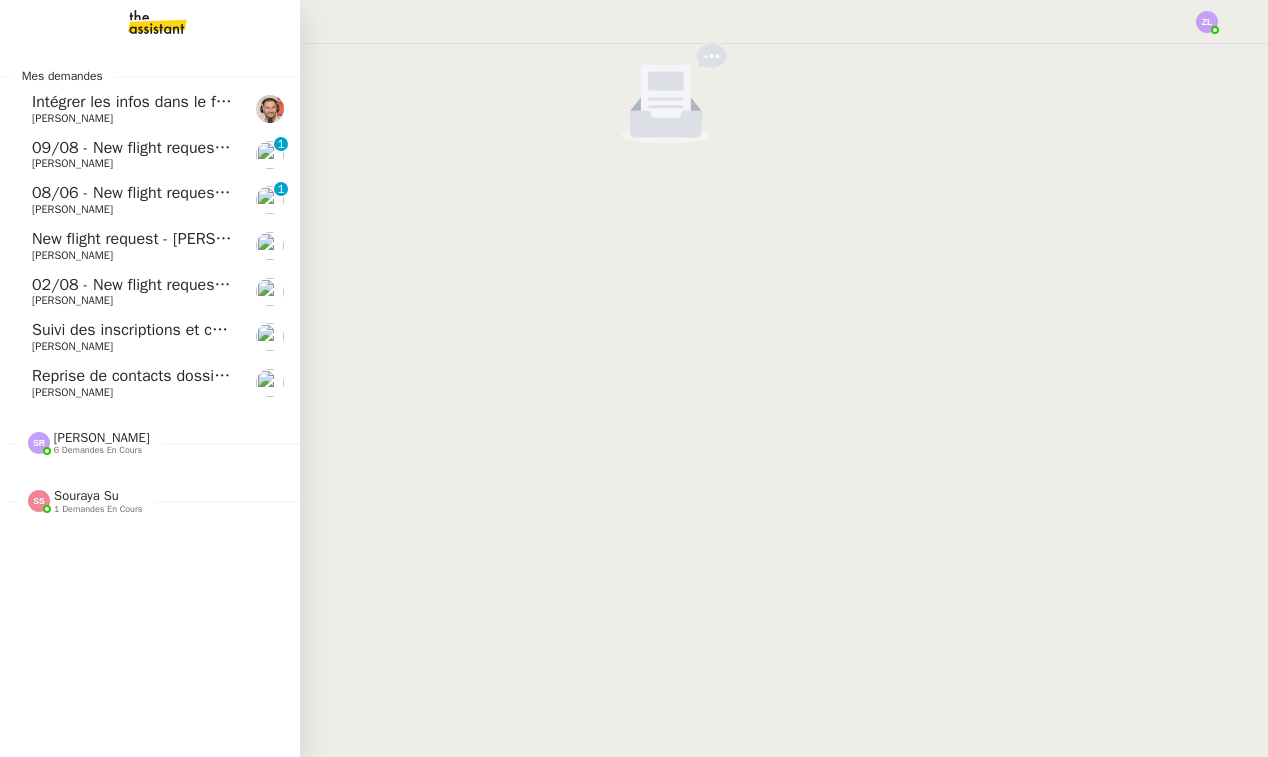 scroll, scrollTop: 0, scrollLeft: 0, axis: both 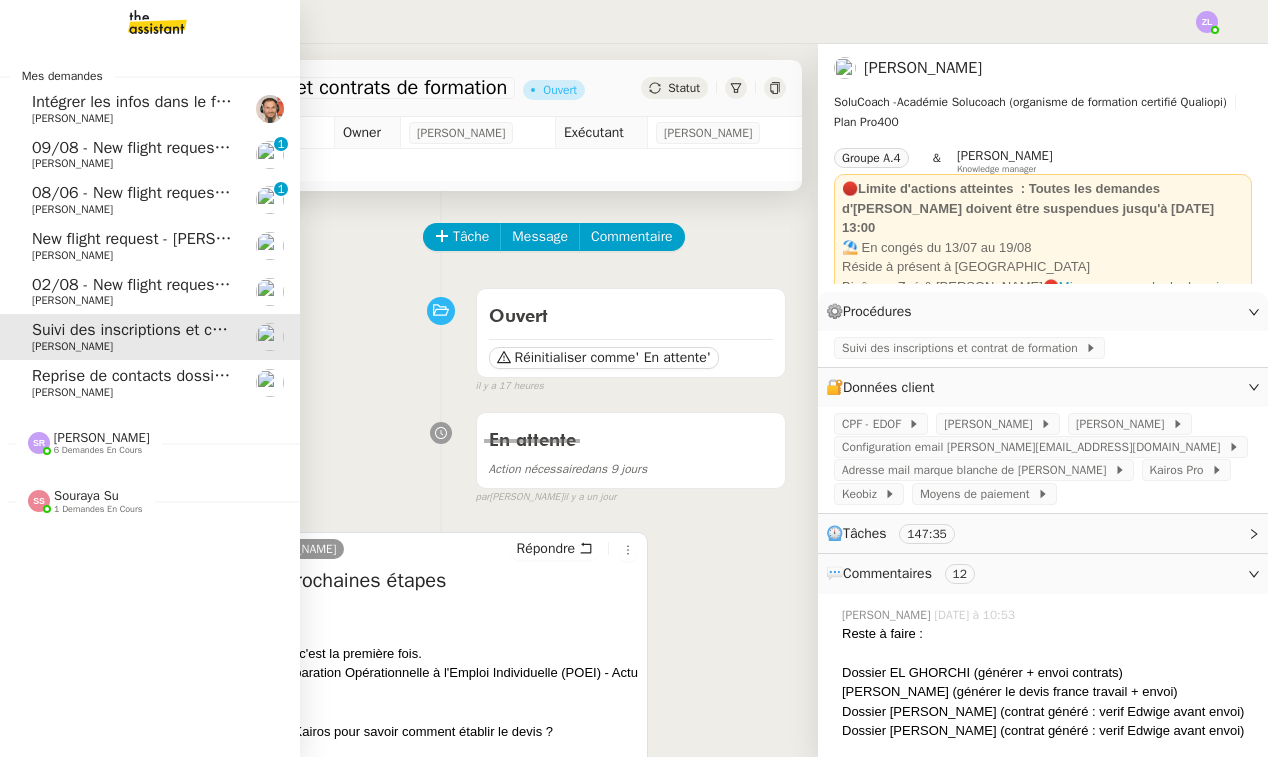 click on "[PERSON_NAME]" 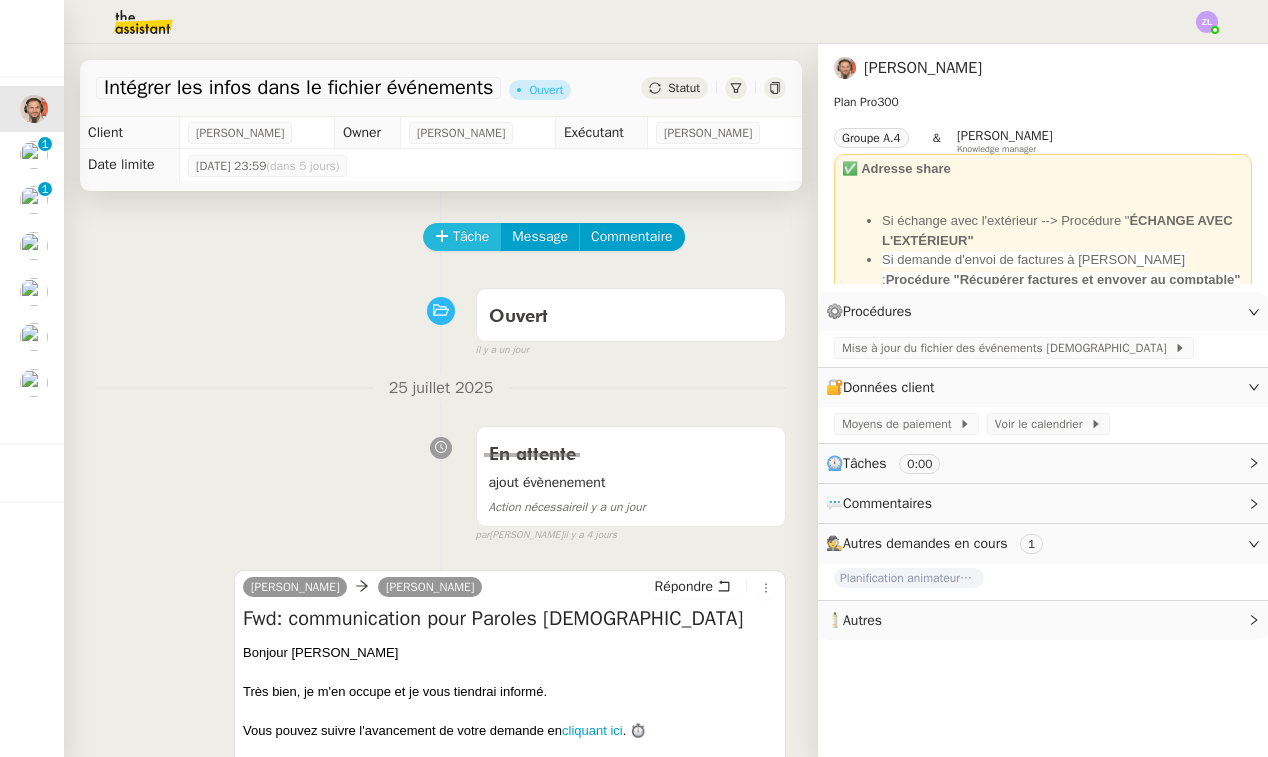 click on "Tâche" 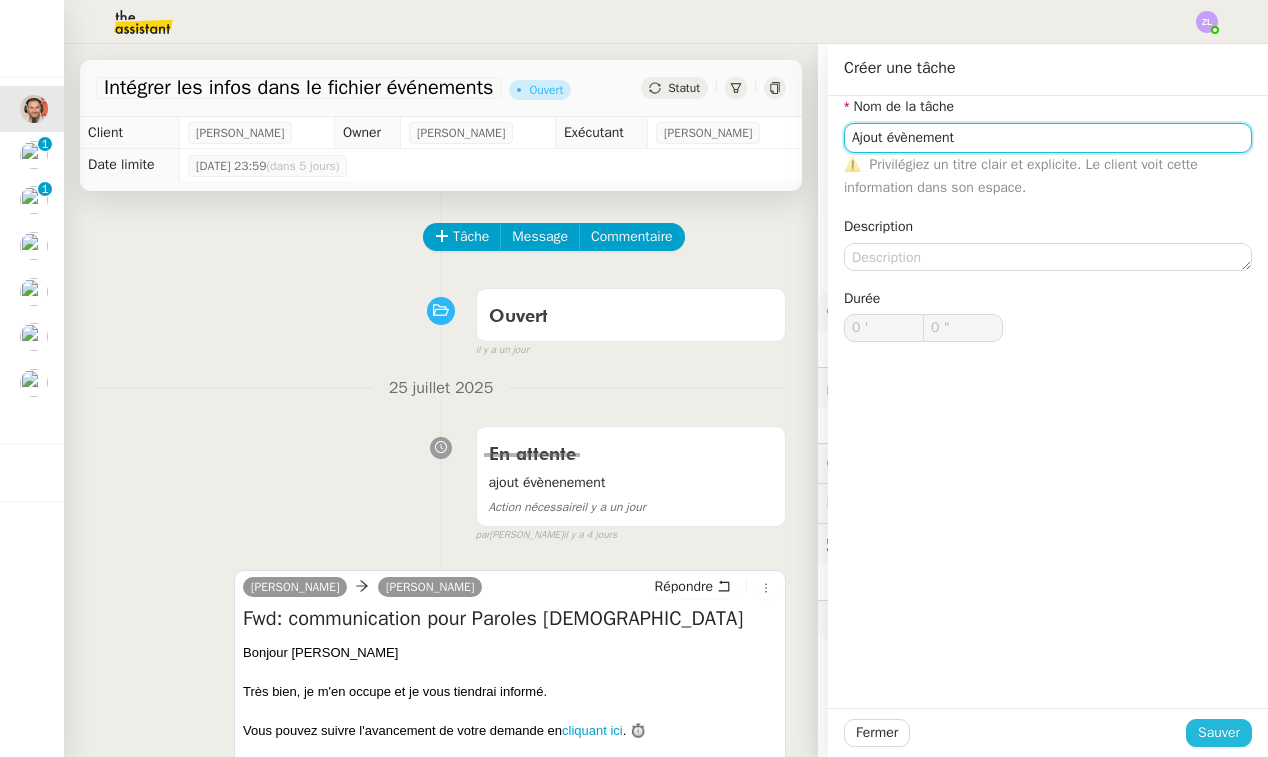 type on "Ajout évènement" 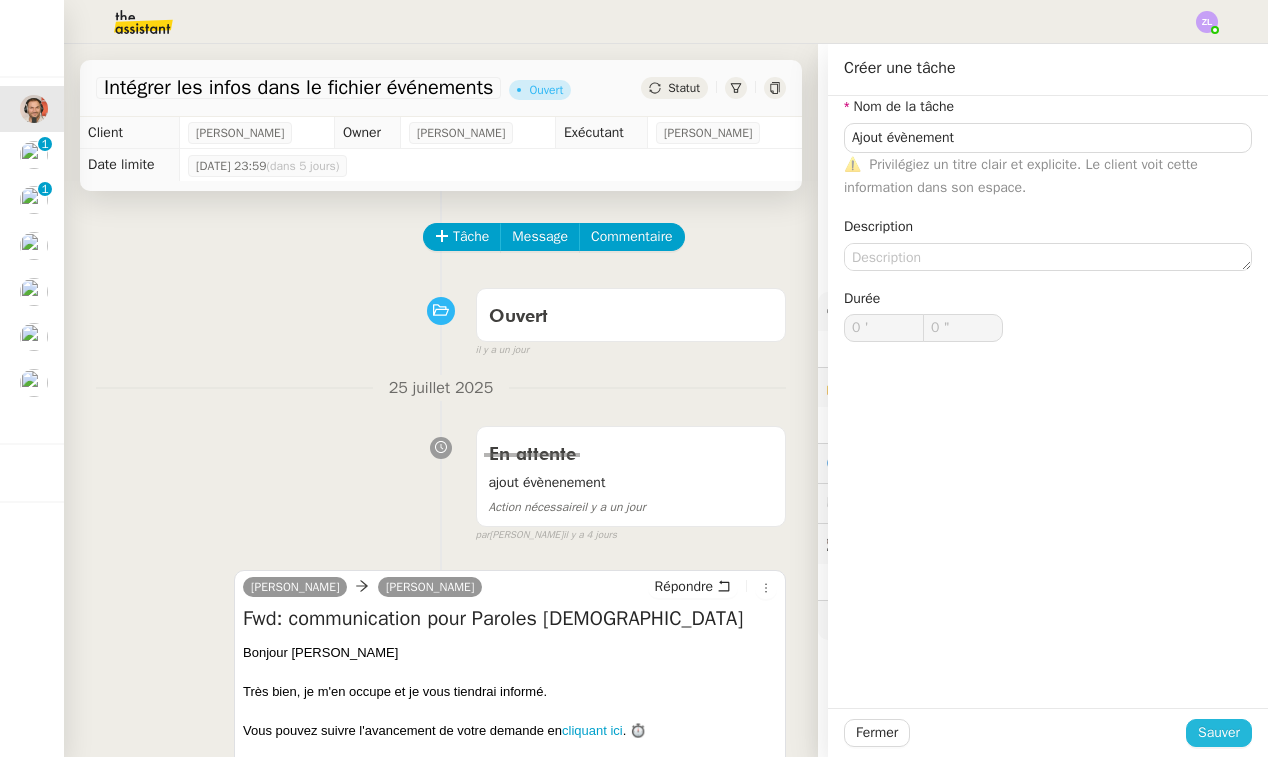 click on "Sauver" 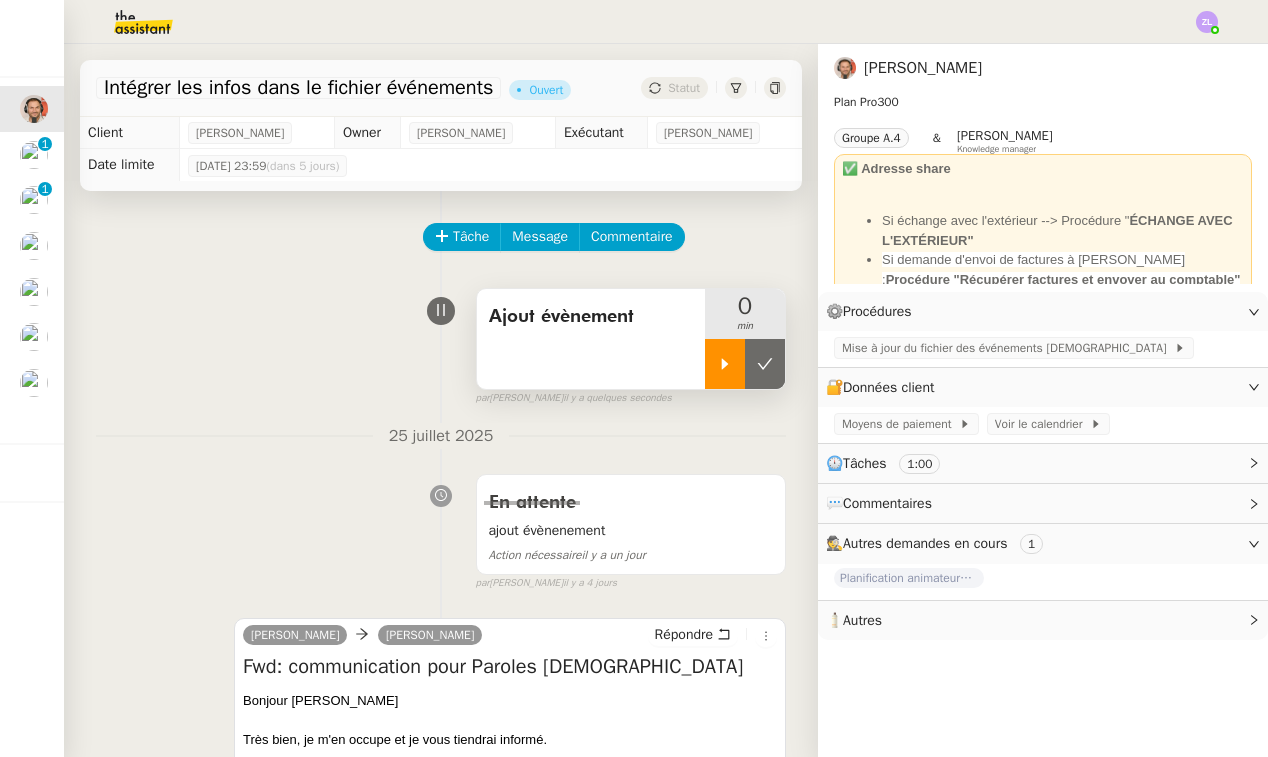 click at bounding box center (725, 364) 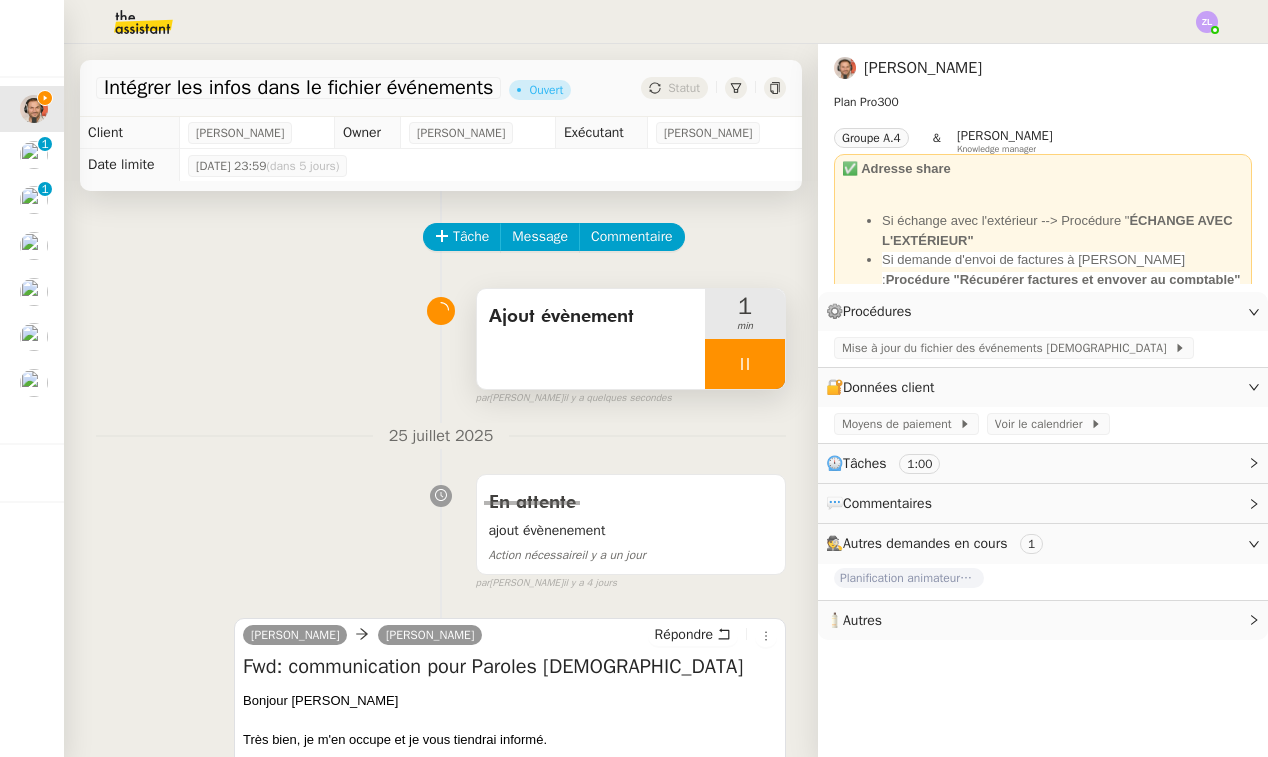 click at bounding box center [745, 364] 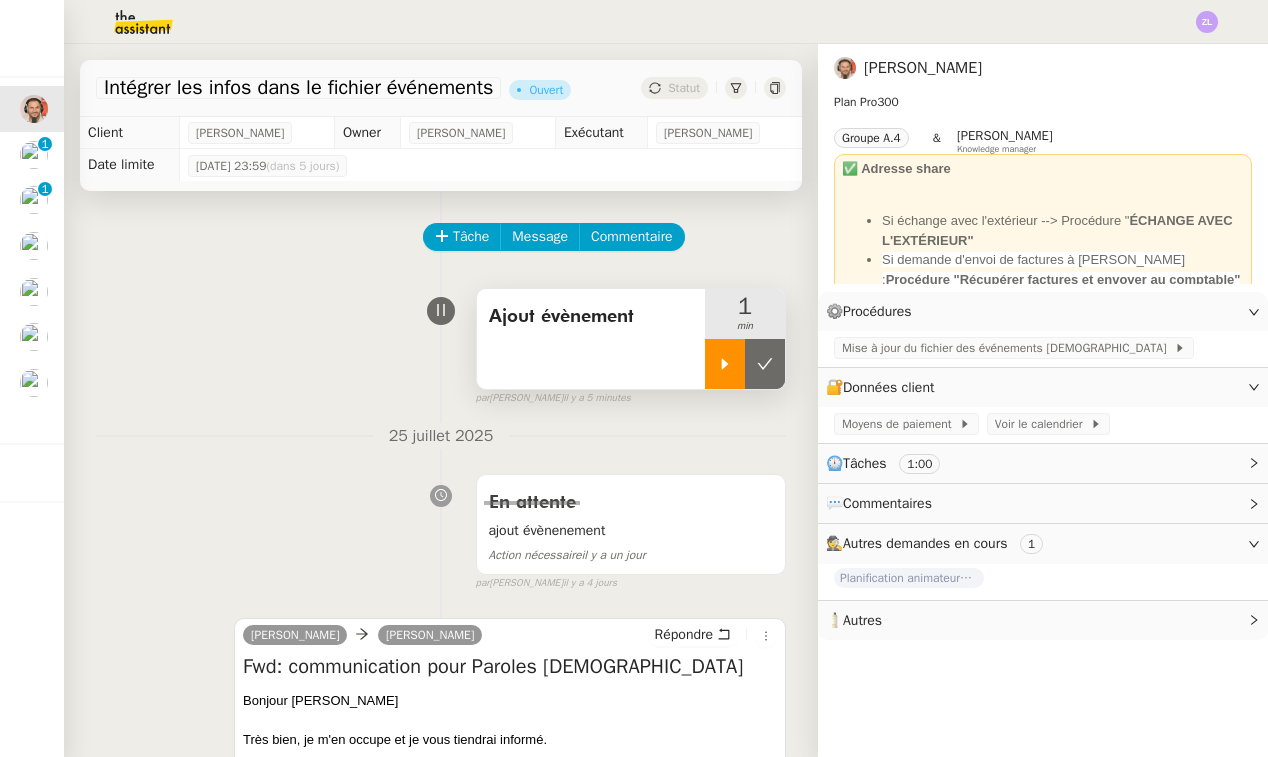 click at bounding box center (725, 364) 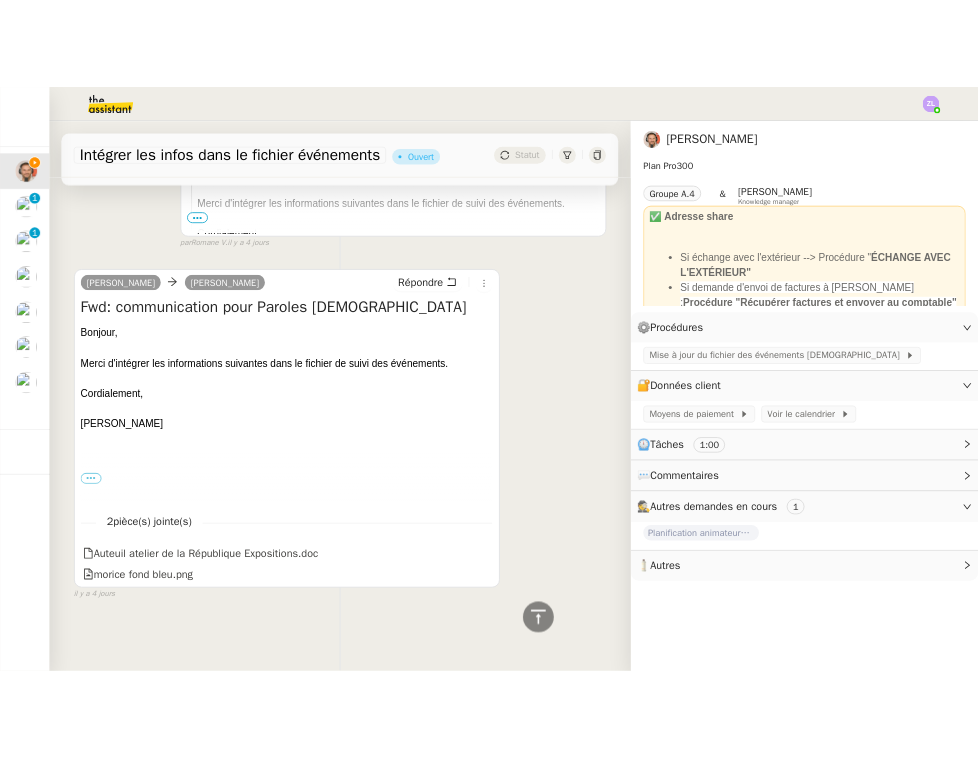 scroll, scrollTop: 762, scrollLeft: 0, axis: vertical 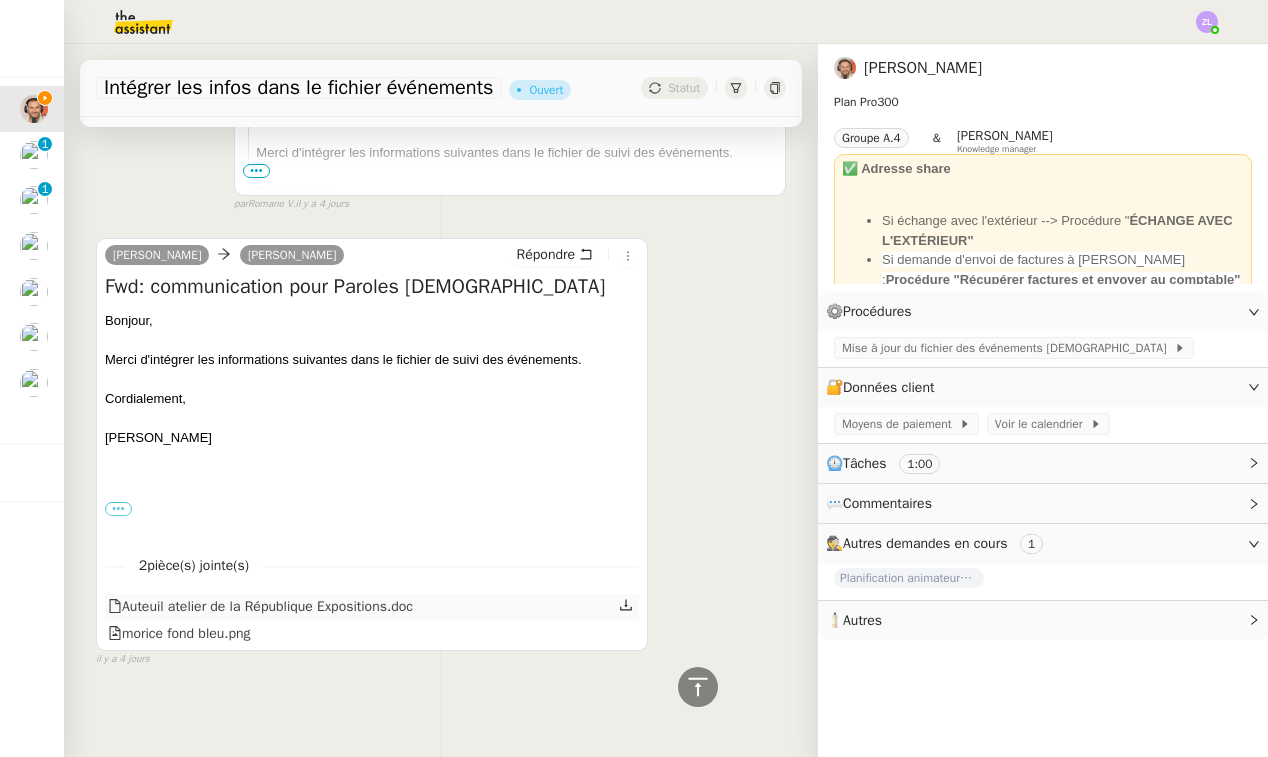 click 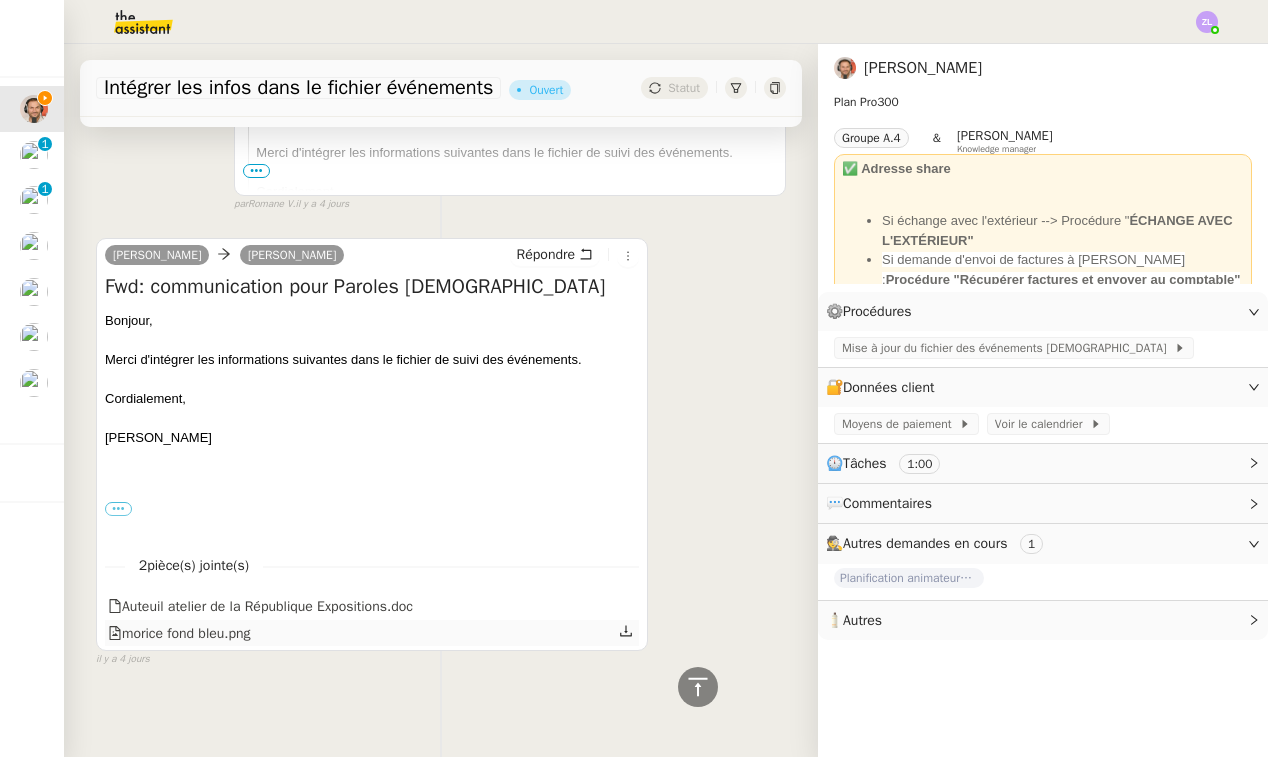 click 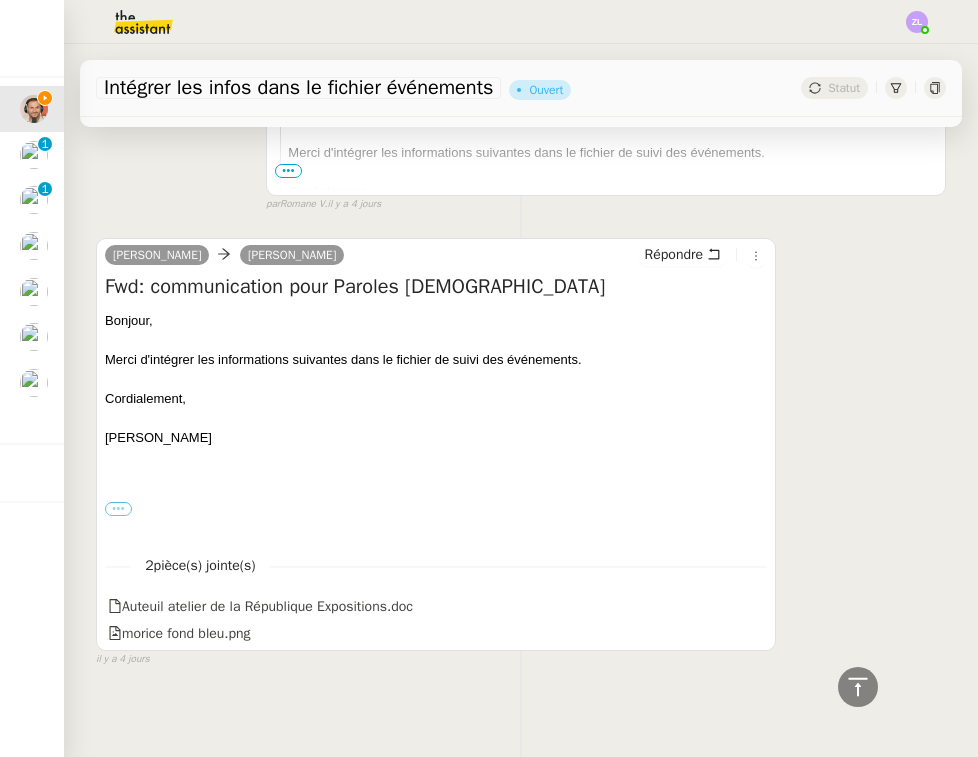 click on "•••" at bounding box center [118, 509] 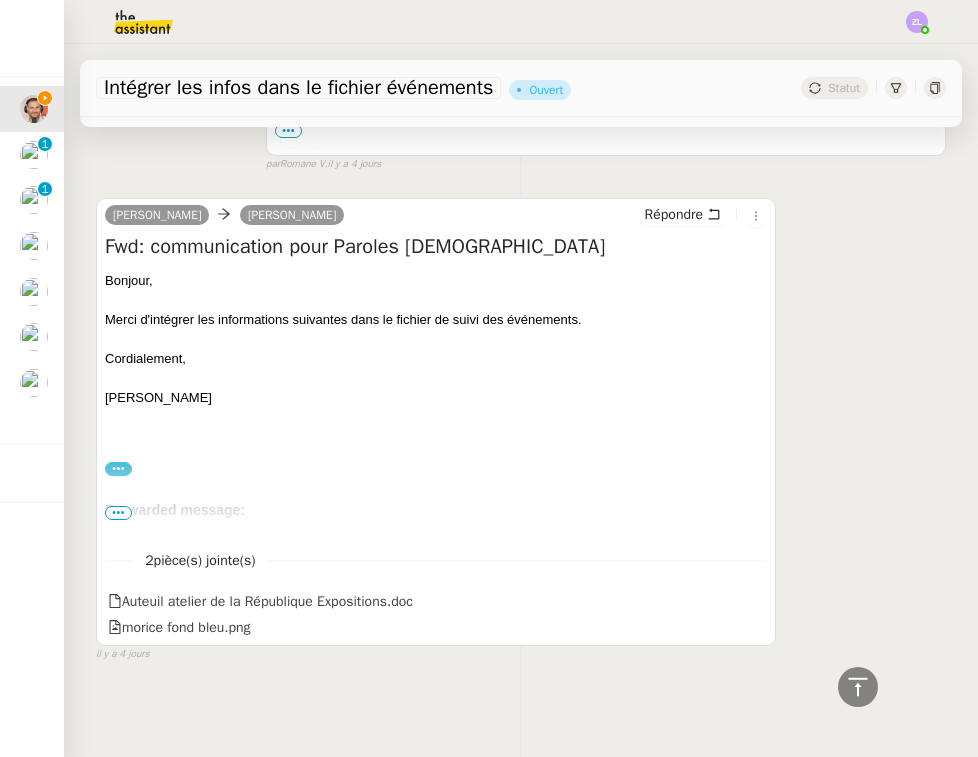 click on "•••" at bounding box center (118, 513) 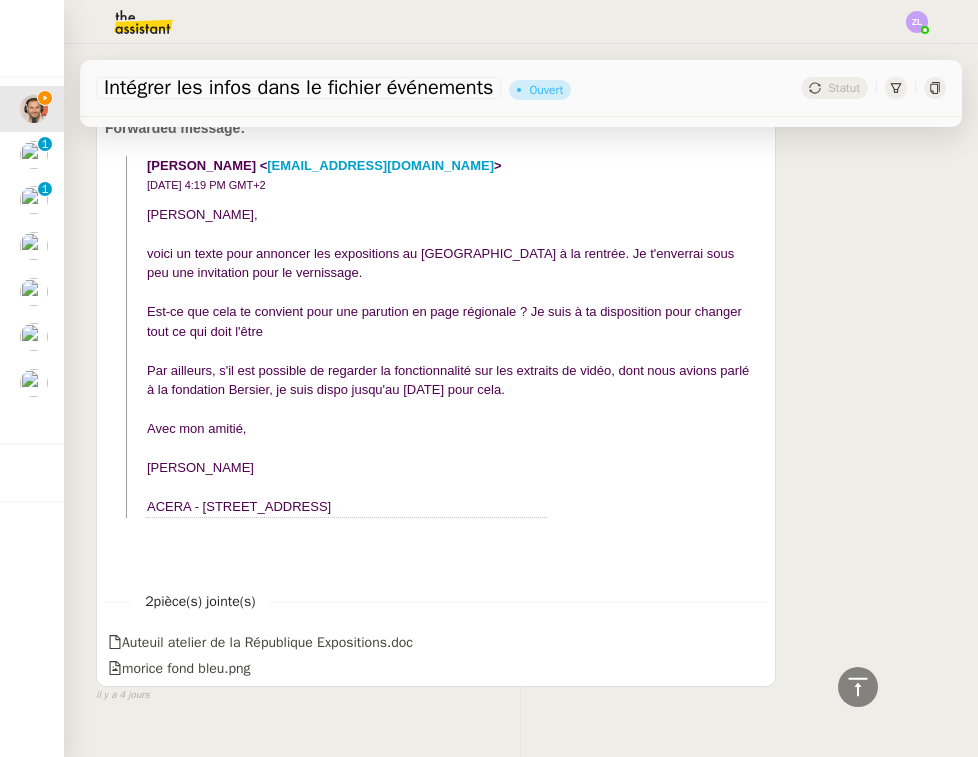 scroll, scrollTop: 1170, scrollLeft: 0, axis: vertical 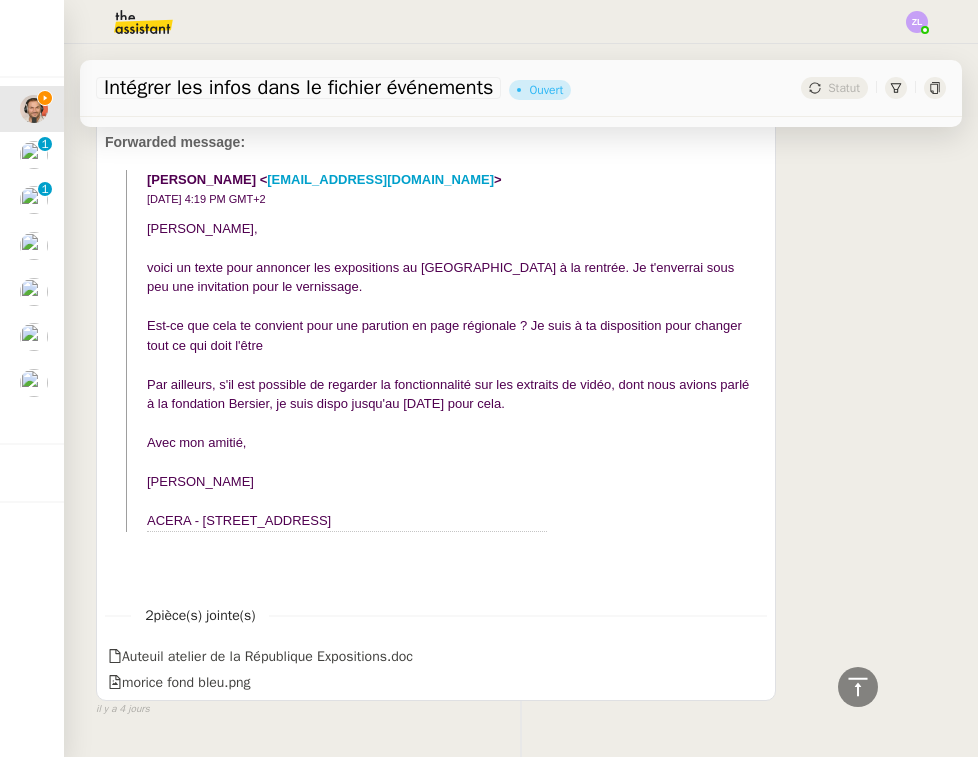 click on "[PERSON_NAME]     [PERSON_NAME] Répondre Fwd: communication pour Paroles [DEMOGRAPHIC_DATA]
Fwd: communication pour Paroles [DEMOGRAPHIC_DATA]
Bonjour, Merci d'intégrer les informations suivantes dans le fichier de suivi des événements. Cordialement,
[PERSON_NAME]
REF: 4693b728c6de02437cf99a53f273691c:1513
•••
Forwarded message:
[PERSON_NAME] < [EMAIL_ADDRESS][DOMAIN_NAME]" at bounding box center [521, 264] 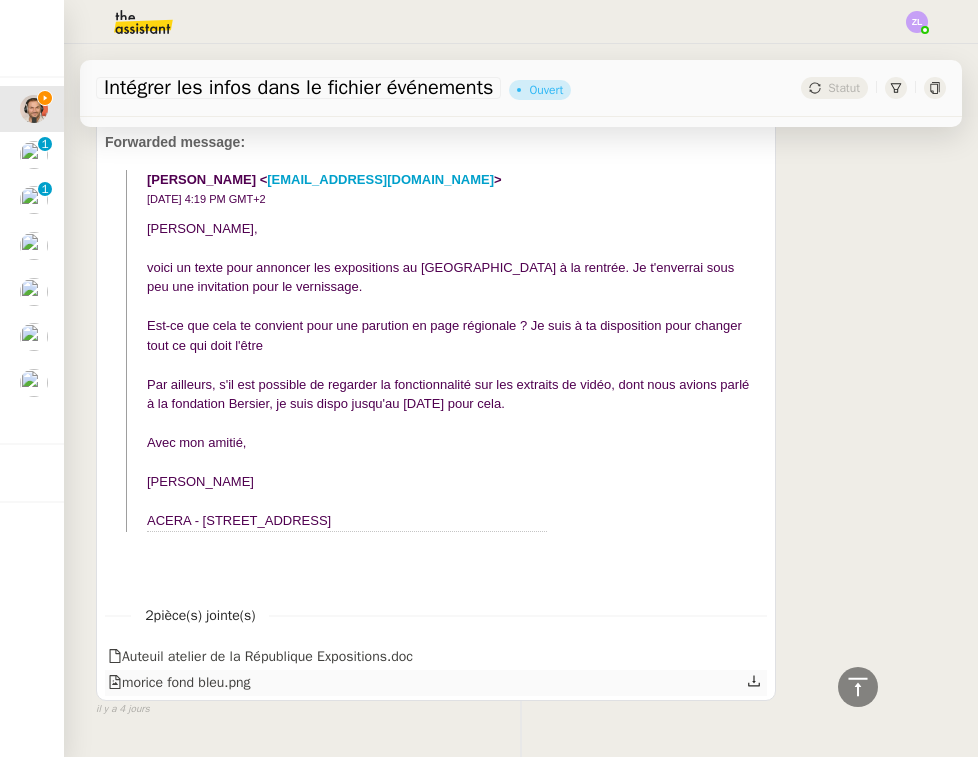 click 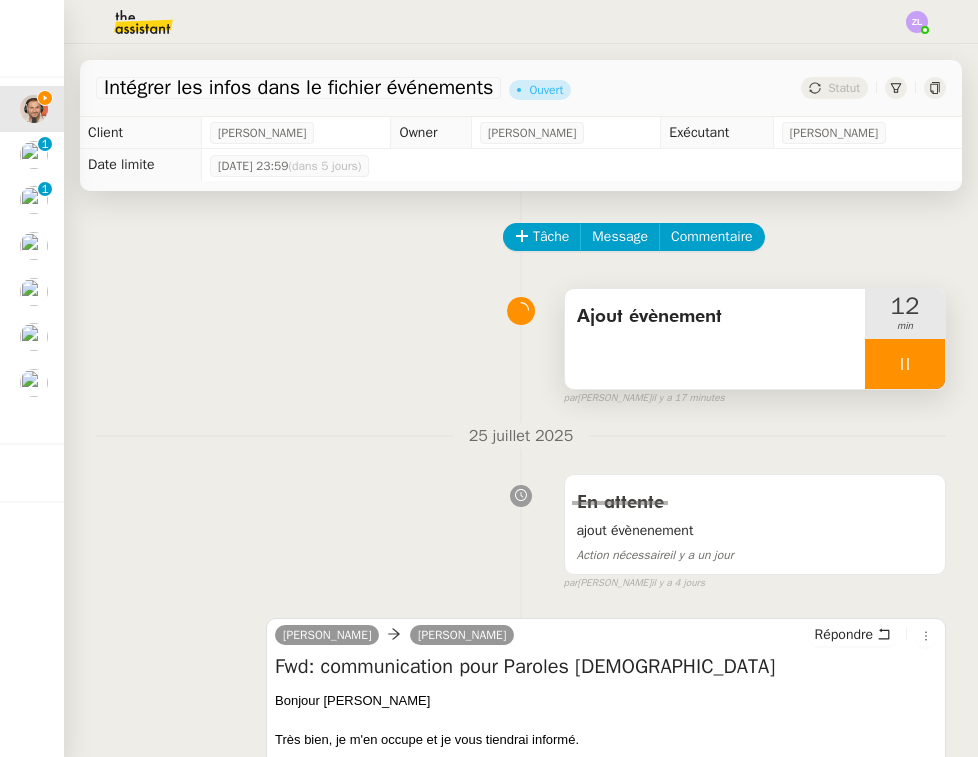 scroll, scrollTop: 0, scrollLeft: 0, axis: both 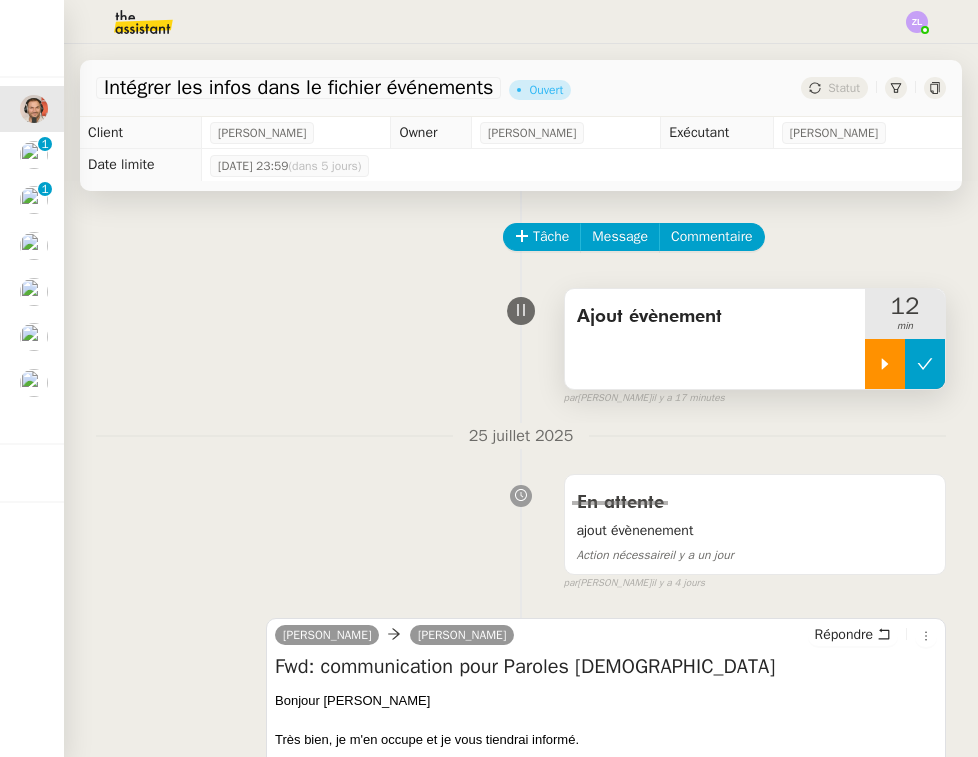 click 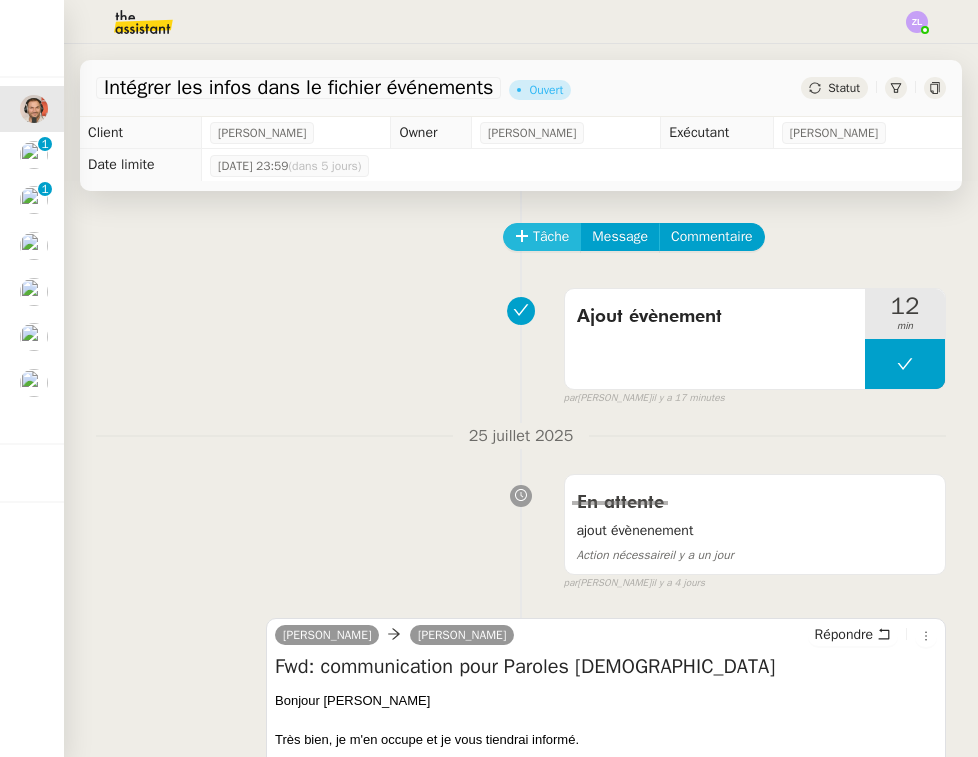 click on "Tâche" 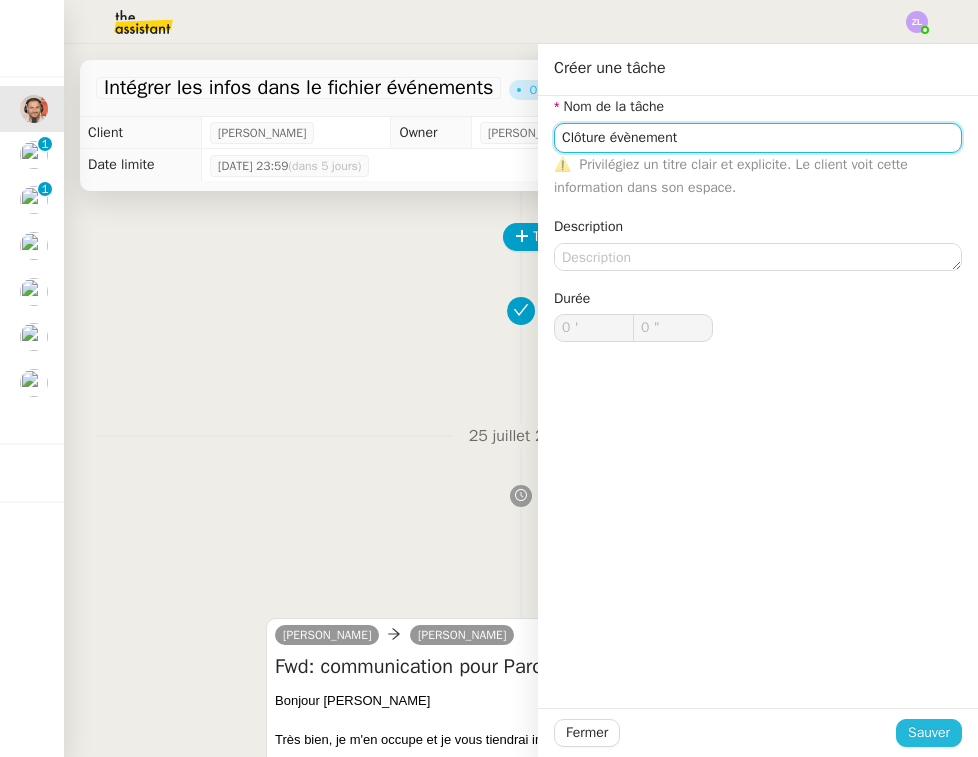 type on "Clôture évènement" 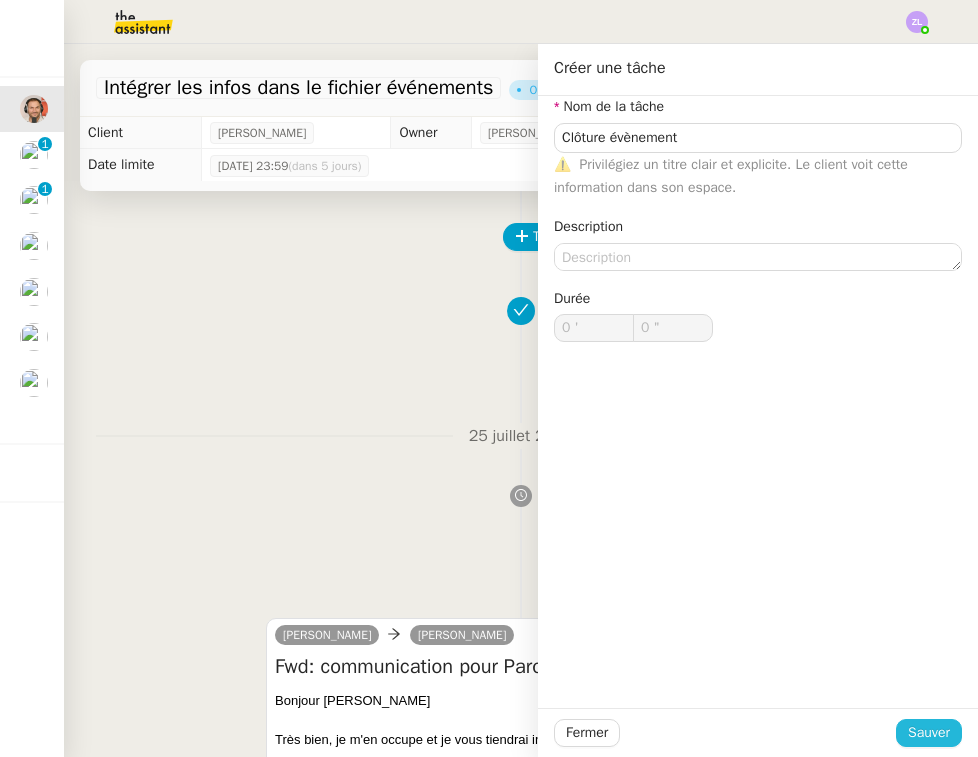 click on "Sauver" 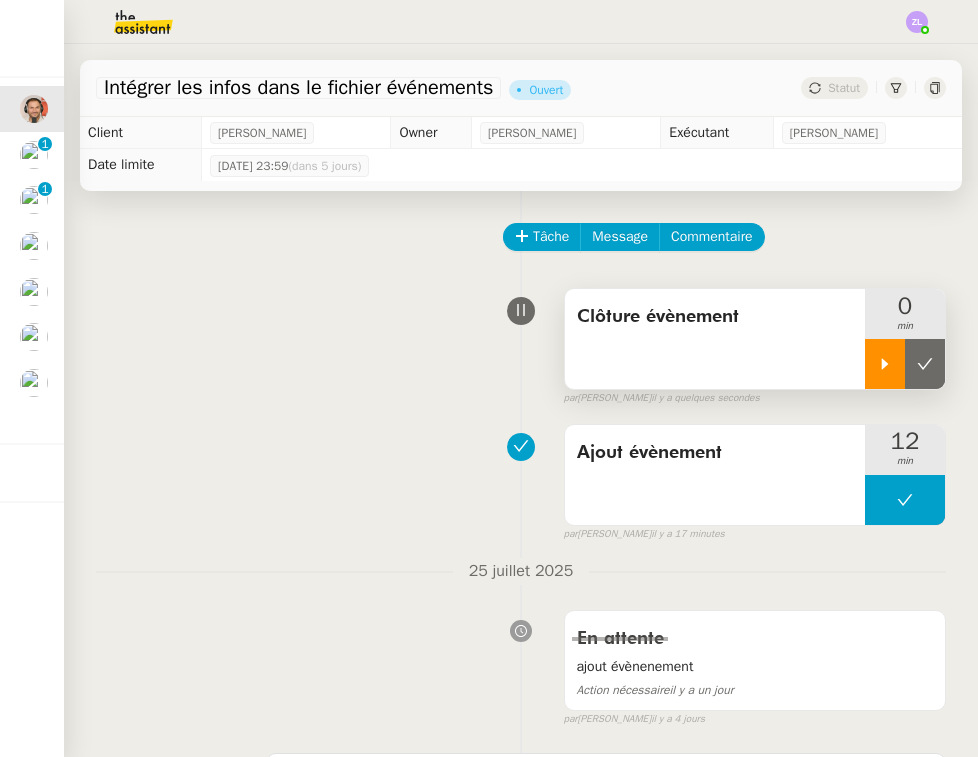 click 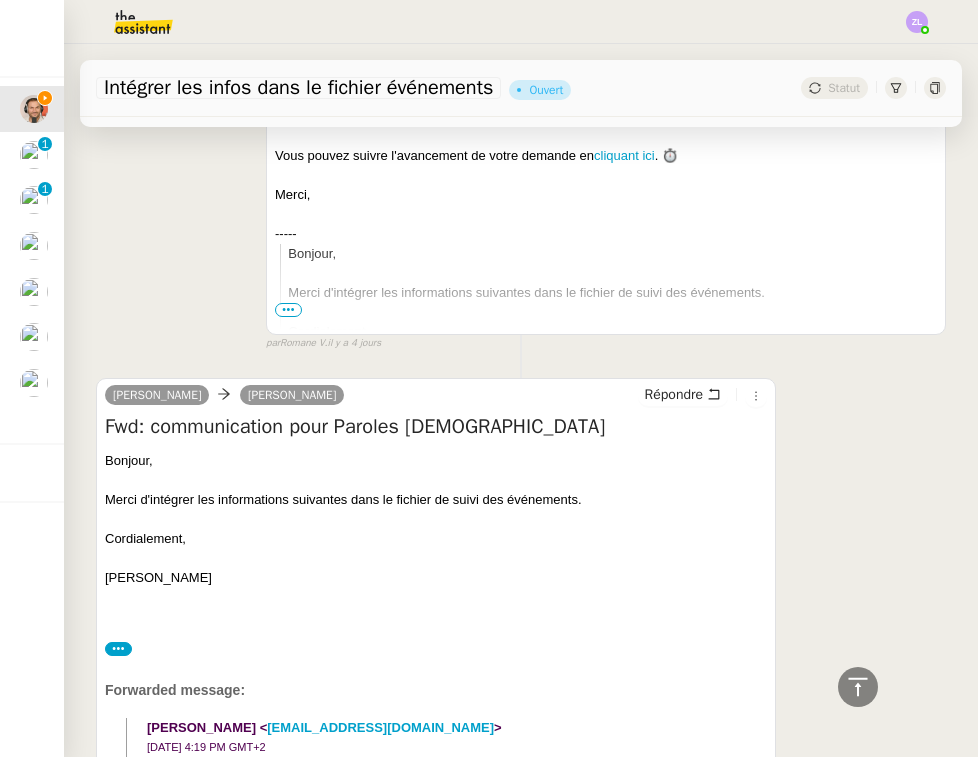 scroll, scrollTop: 841, scrollLeft: 0, axis: vertical 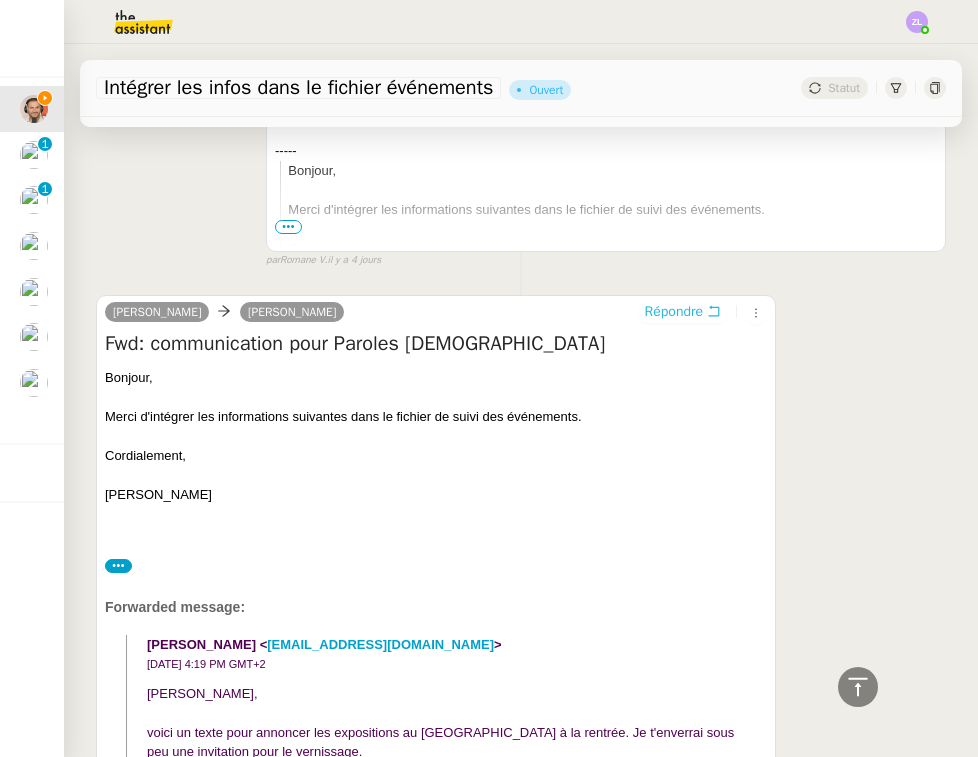 click on "Répondre" at bounding box center [674, 312] 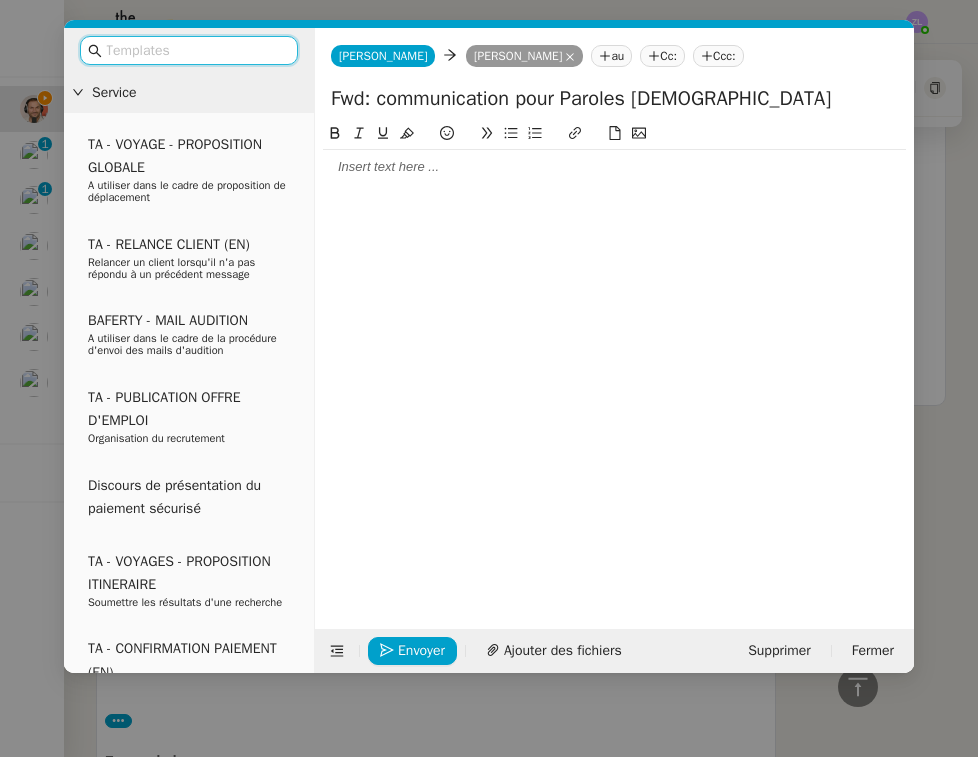 click 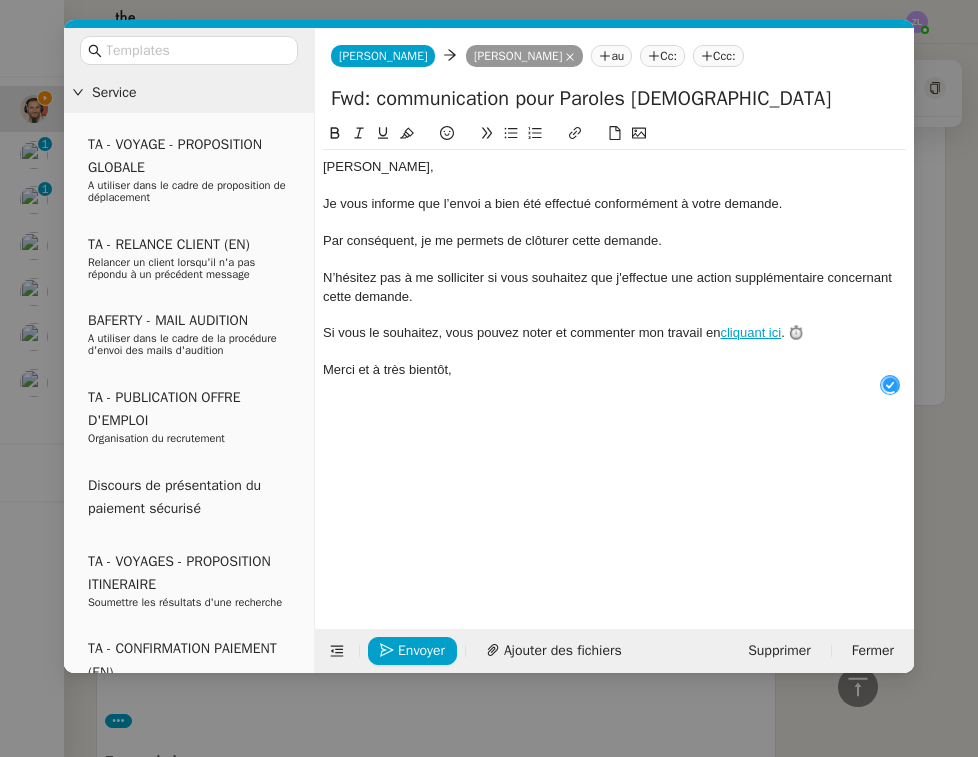 scroll, scrollTop: 21, scrollLeft: 0, axis: vertical 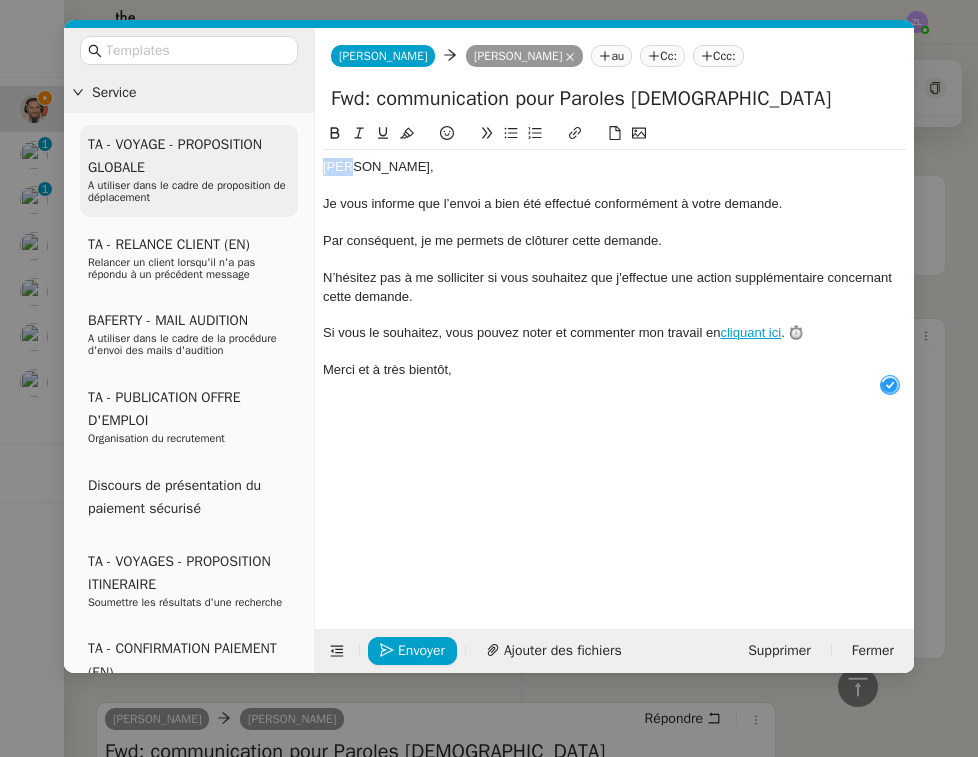 drag, startPoint x: 353, startPoint y: 170, endPoint x: 257, endPoint y: 169, distance: 96.00521 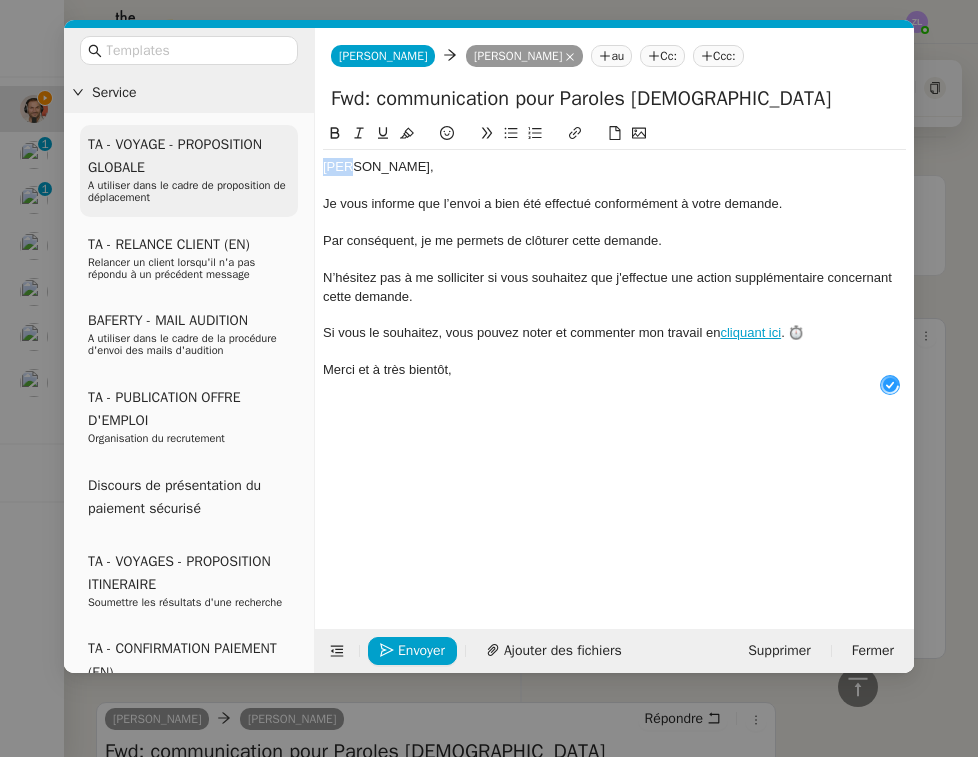 click on "Service TA - VOYAGE - PROPOSITION GLOBALE    A utiliser dans le cadre de proposition de déplacement TA - RELANCE CLIENT (EN)    Relancer un client lorsqu'il n'a pas répondu à un précédent message BAFERTY - MAIL AUDITION    A utiliser dans le cadre de la procédure d'envoi des mails d'audition TA - PUBLICATION OFFRE D'EMPLOI     Organisation du recrutement Discours de présentation du paiement sécurisé    TA - VOYAGES - PROPOSITION ITINERAIRE    Soumettre les résultats d'une recherche TA - CONFIRMATION PAIEMENT (EN)    Confirmer avec le client de modèle de transaction - Attention Plan Pro nécessaire. TA - COURRIER EXPEDIE (recommandé)    A utiliser dans le cadre de l'envoi d'un courrier recommandé TA - PARTAGE DE CALENDRIER (EN)    A utiliser pour demander au client de partager son calendrier afin de faciliter l'accès et la gestion PSPI - Appel de fonds MJL    A utiliser dans le cadre de la procédure d'appel de fonds MJL TA - RELANCE CLIENT    TA - AR PROCEDURES        21 YIELD" at bounding box center (489, 350) 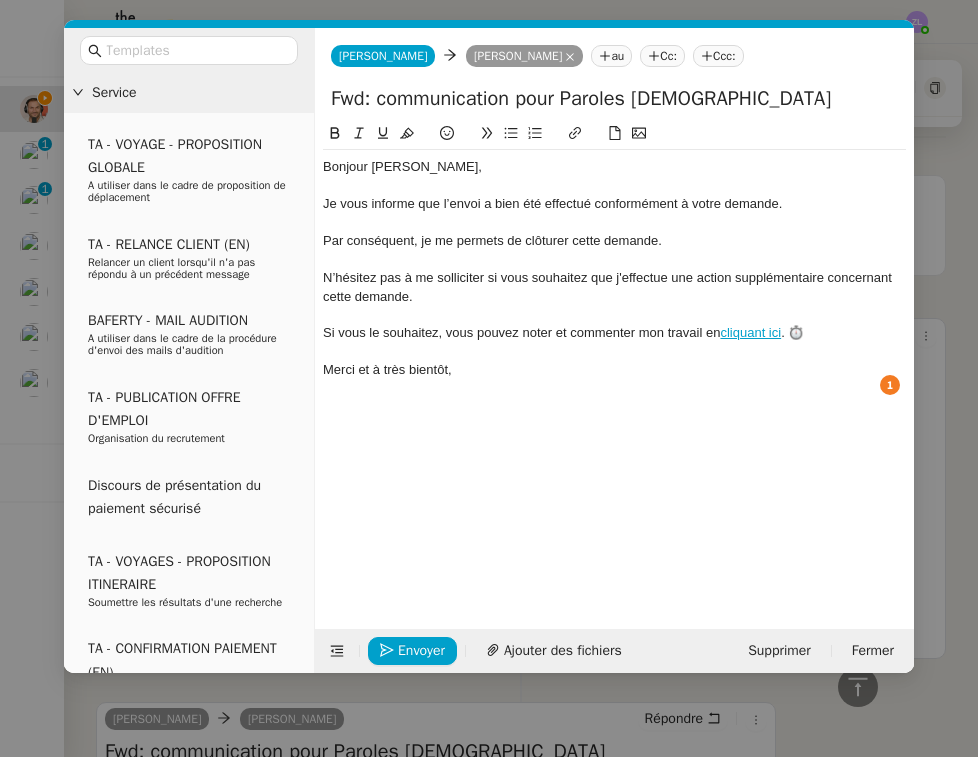 drag, startPoint x: 383, startPoint y: 97, endPoint x: 279, endPoint y: 97, distance: 104 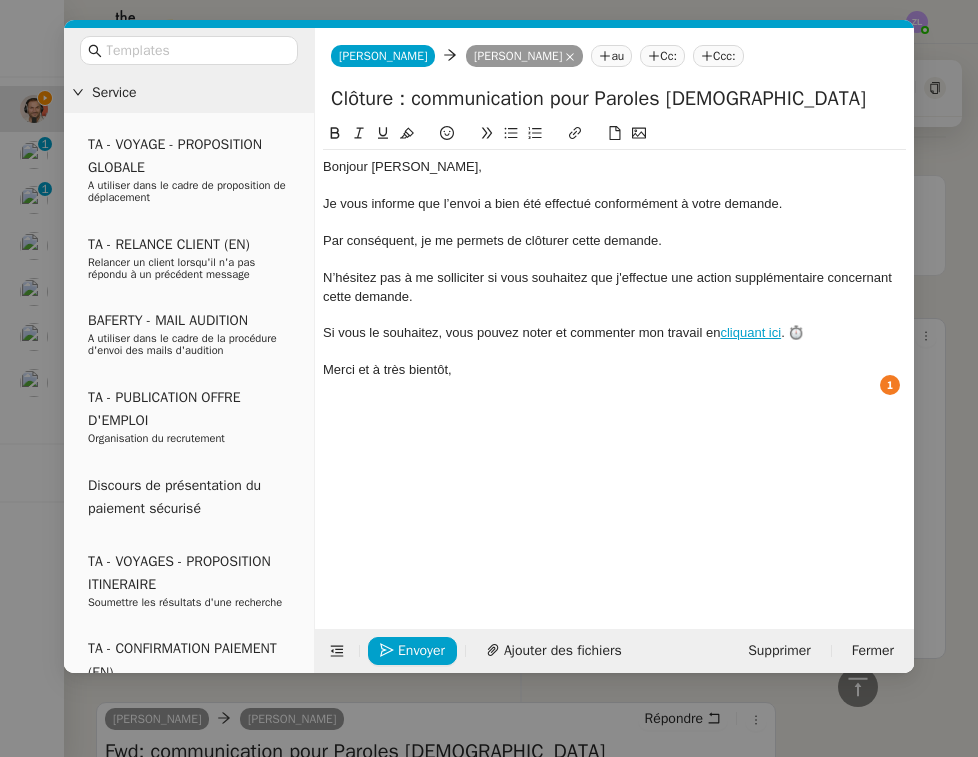 click on "Clôture : communication pour Paroles [DEMOGRAPHIC_DATA]" 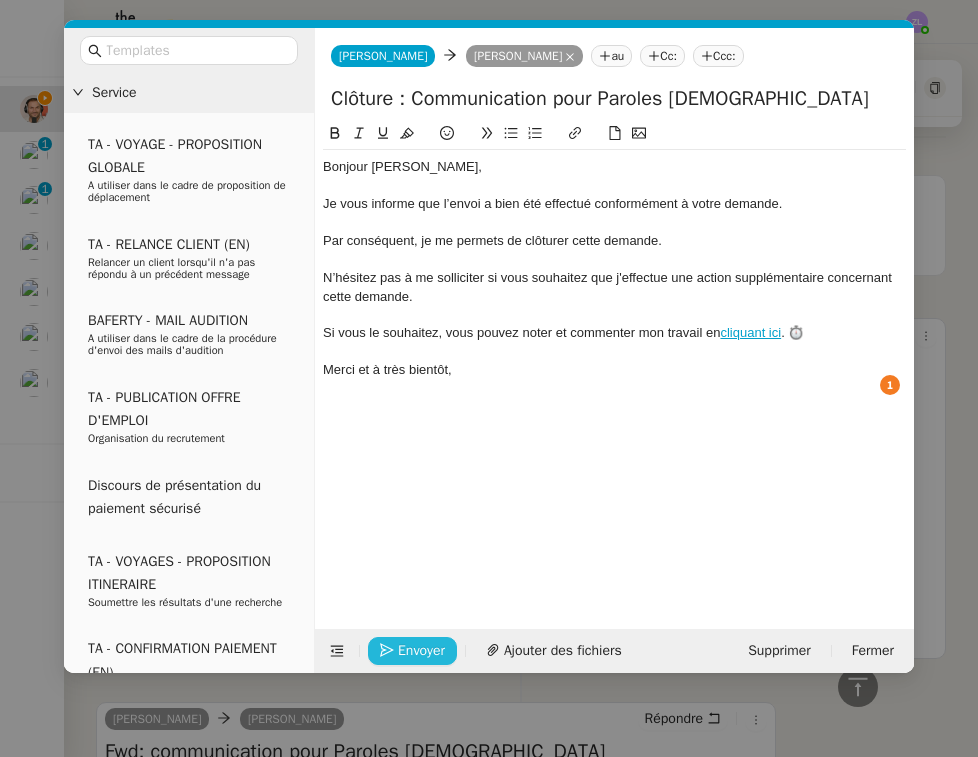 type on "Clôture : Communication pour Paroles [DEMOGRAPHIC_DATA]" 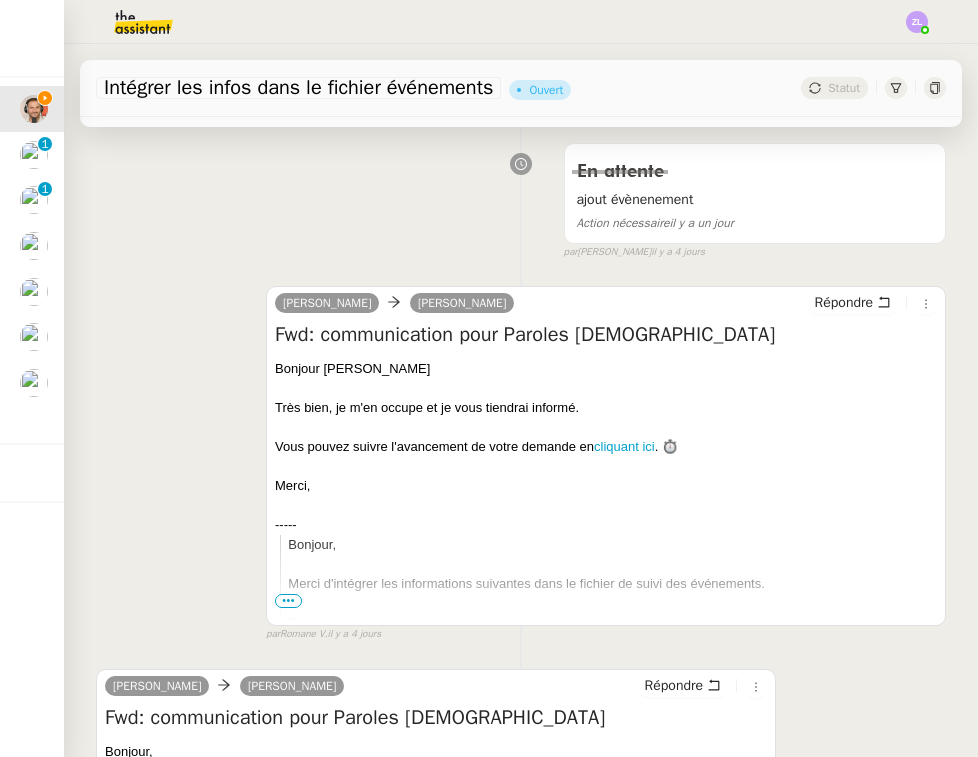 scroll, scrollTop: 0, scrollLeft: 0, axis: both 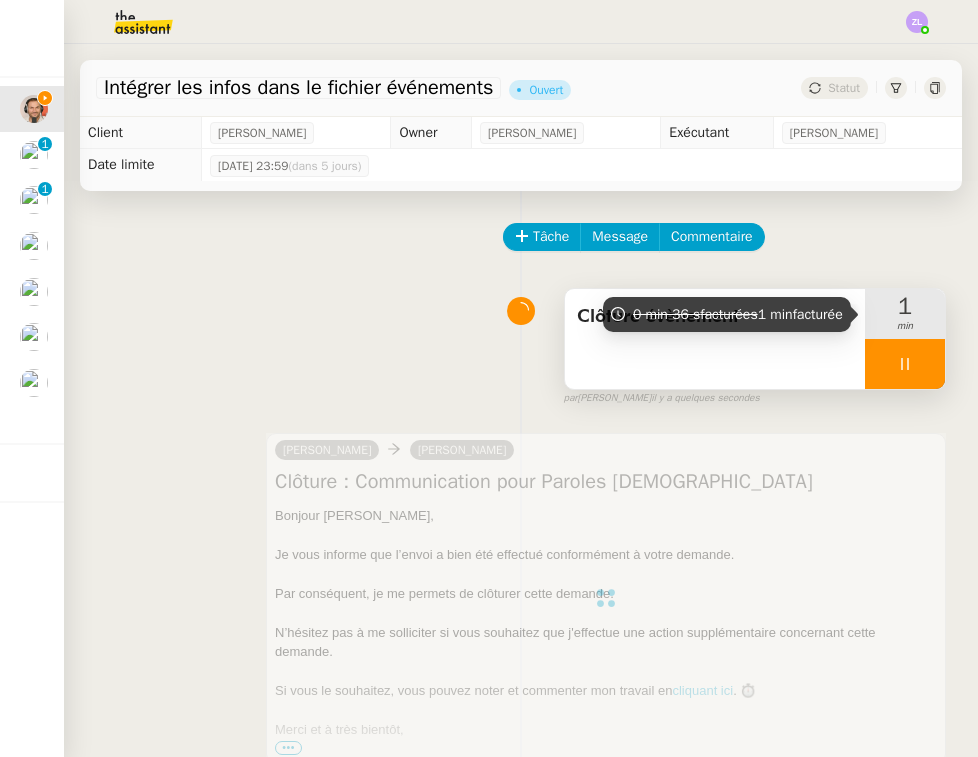 click at bounding box center (905, 364) 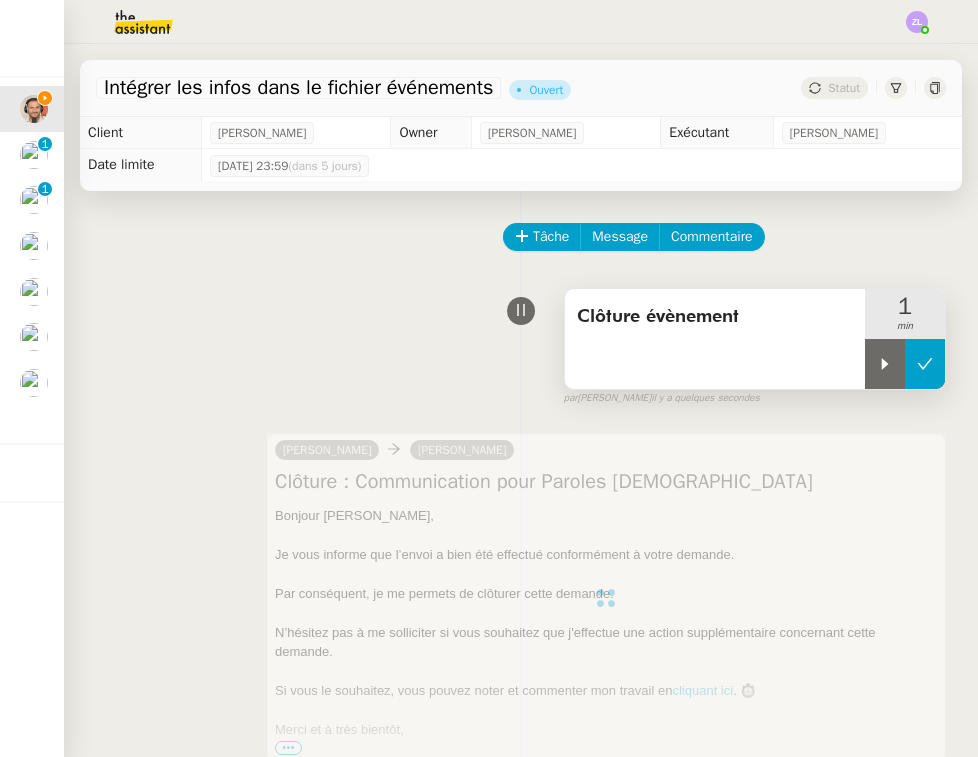 click at bounding box center (925, 364) 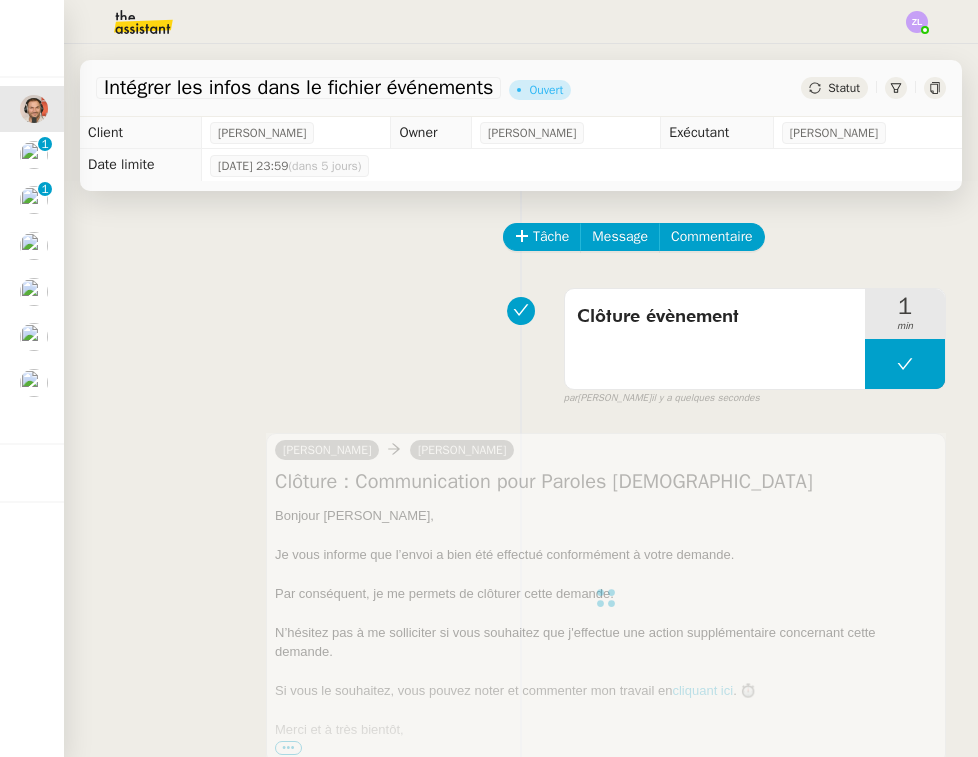 click on "Statut" 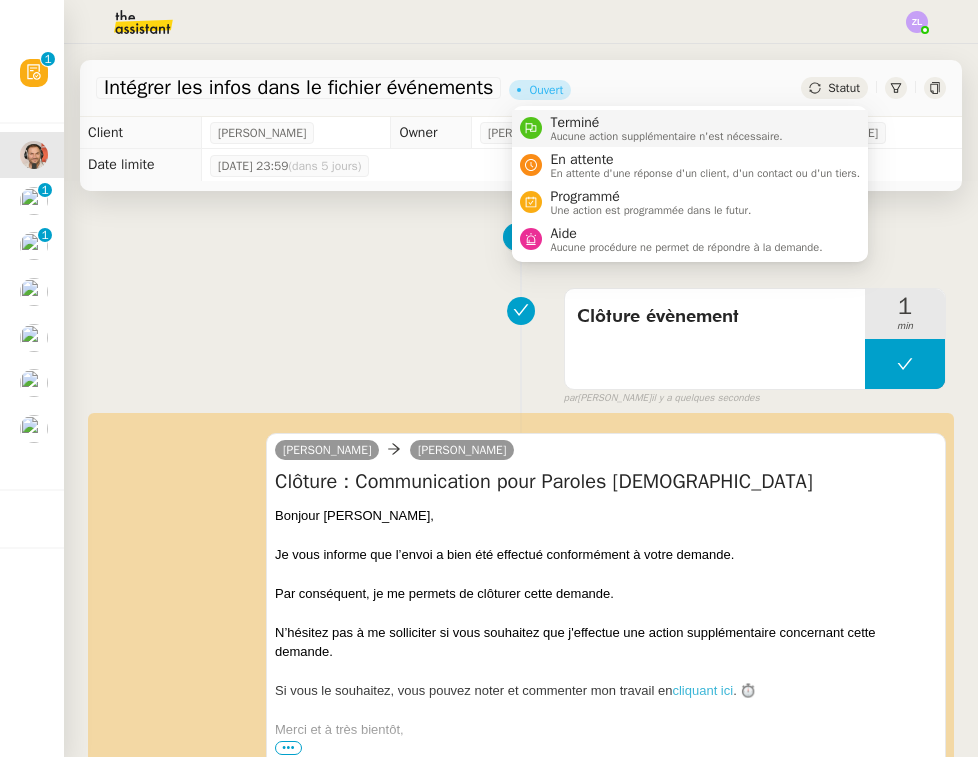 click on "Terminé Aucune action supplémentaire n'est nécessaire." at bounding box center (690, 128) 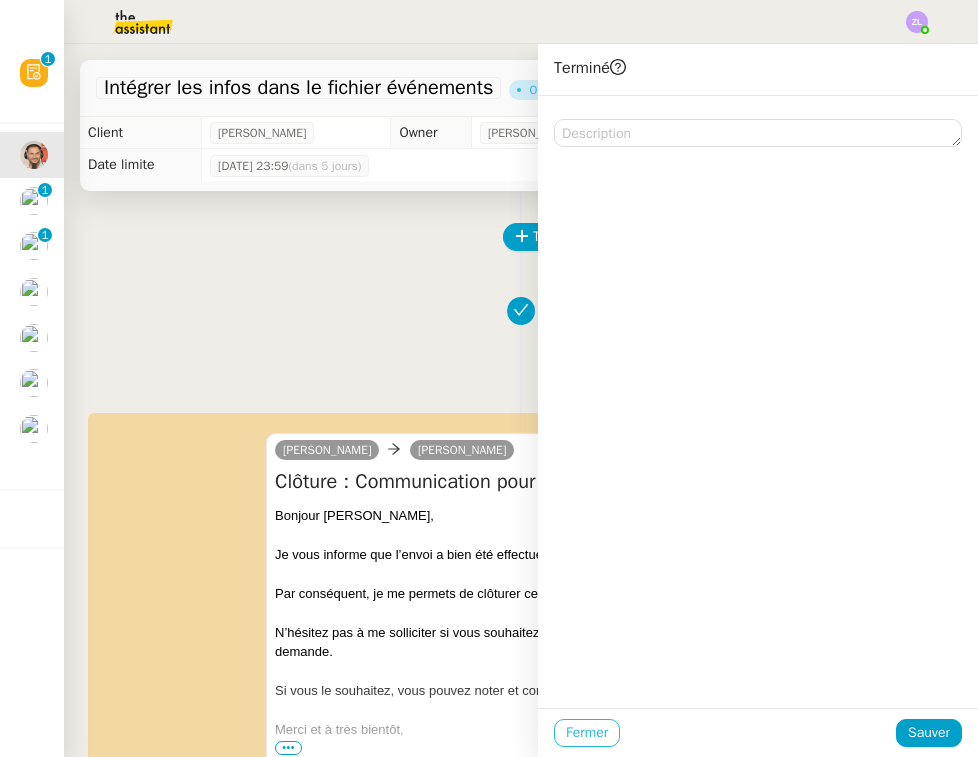click on "Fermer" 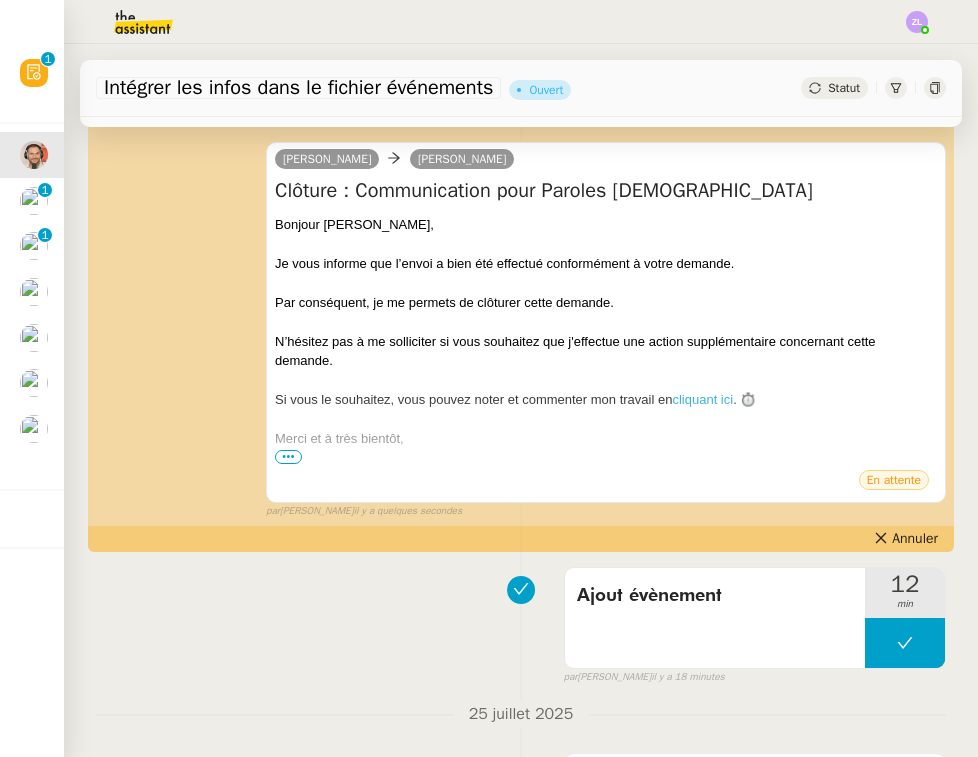 scroll, scrollTop: 352, scrollLeft: 0, axis: vertical 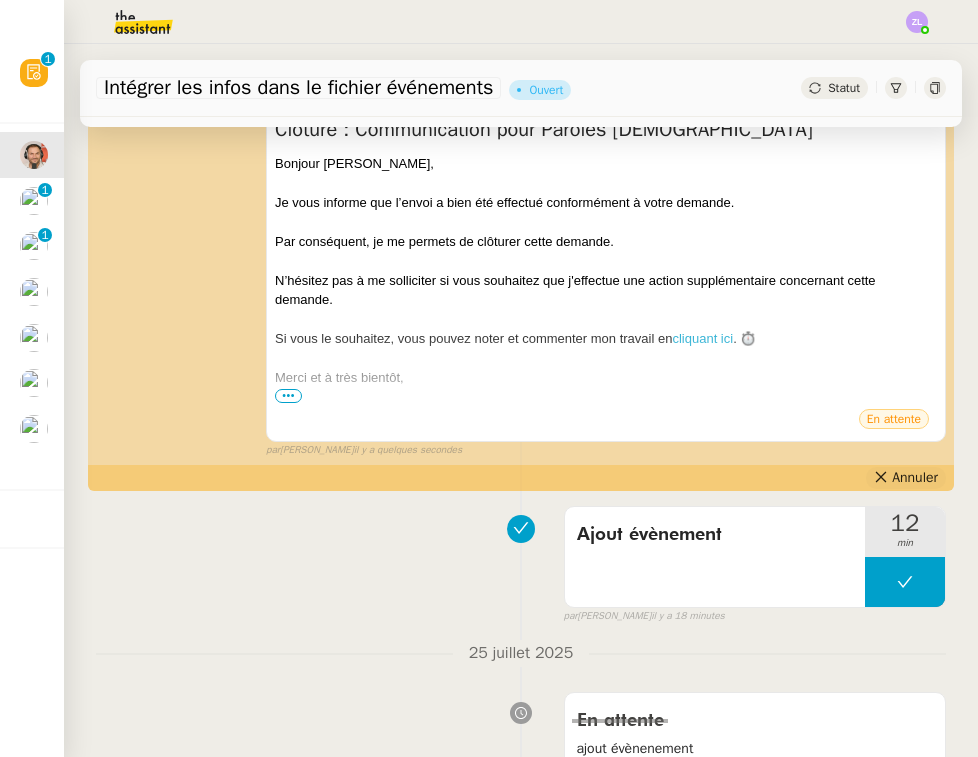 click on "Annuler" at bounding box center (915, 478) 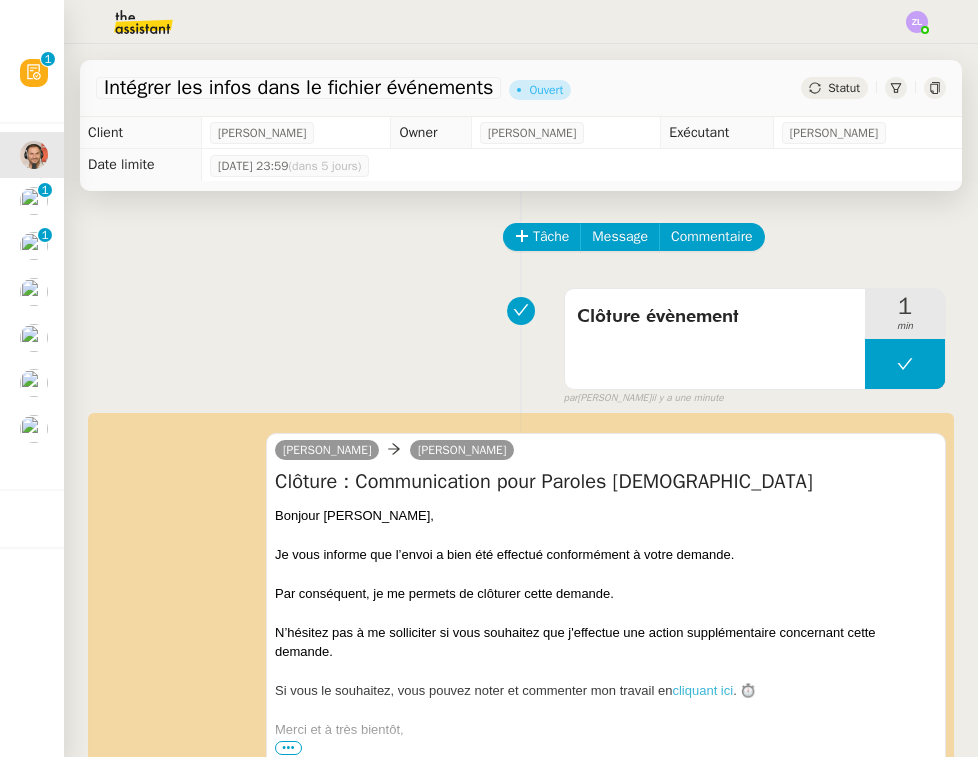 scroll, scrollTop: 0, scrollLeft: 0, axis: both 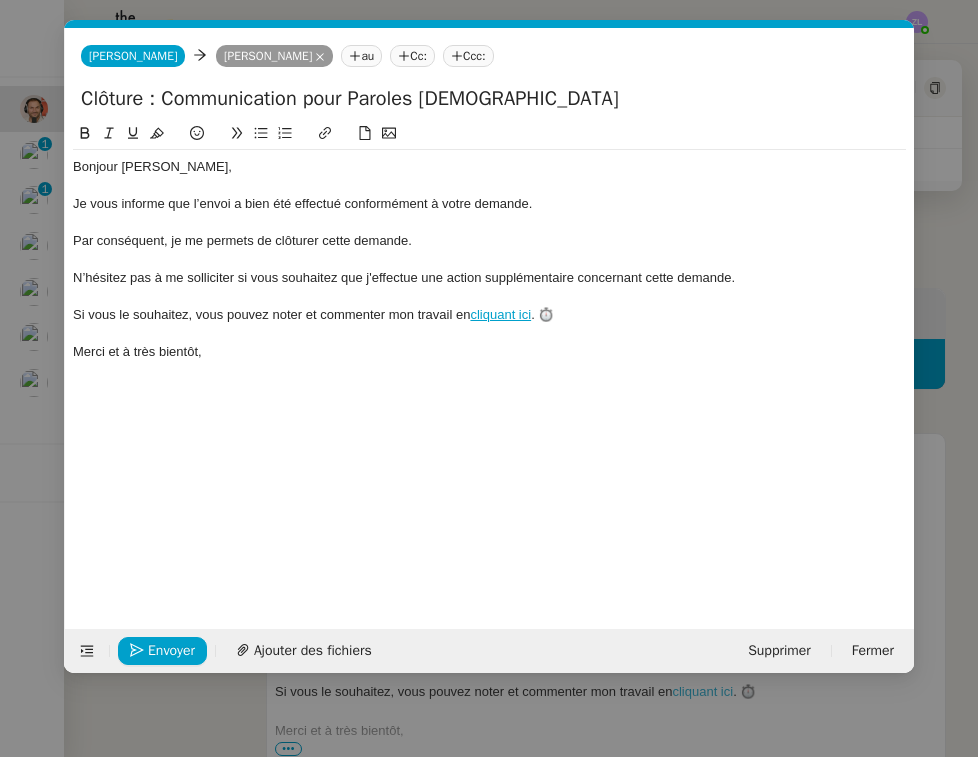 click on "Je vous informe que l’envoi a bien été effectué conformément à votre demande." 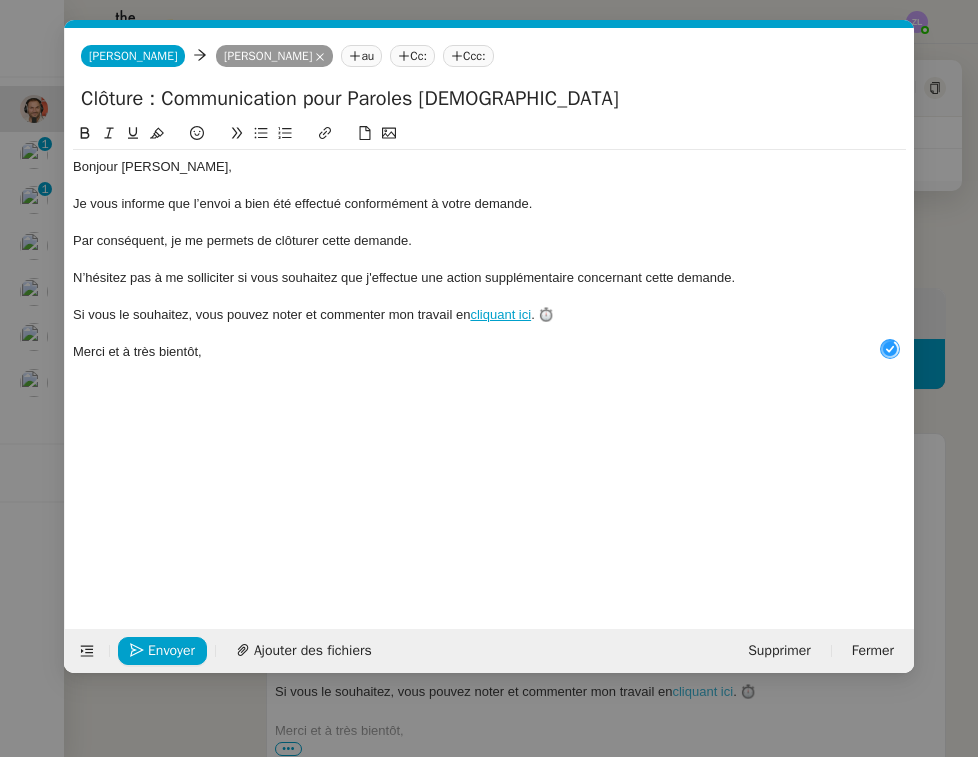 type 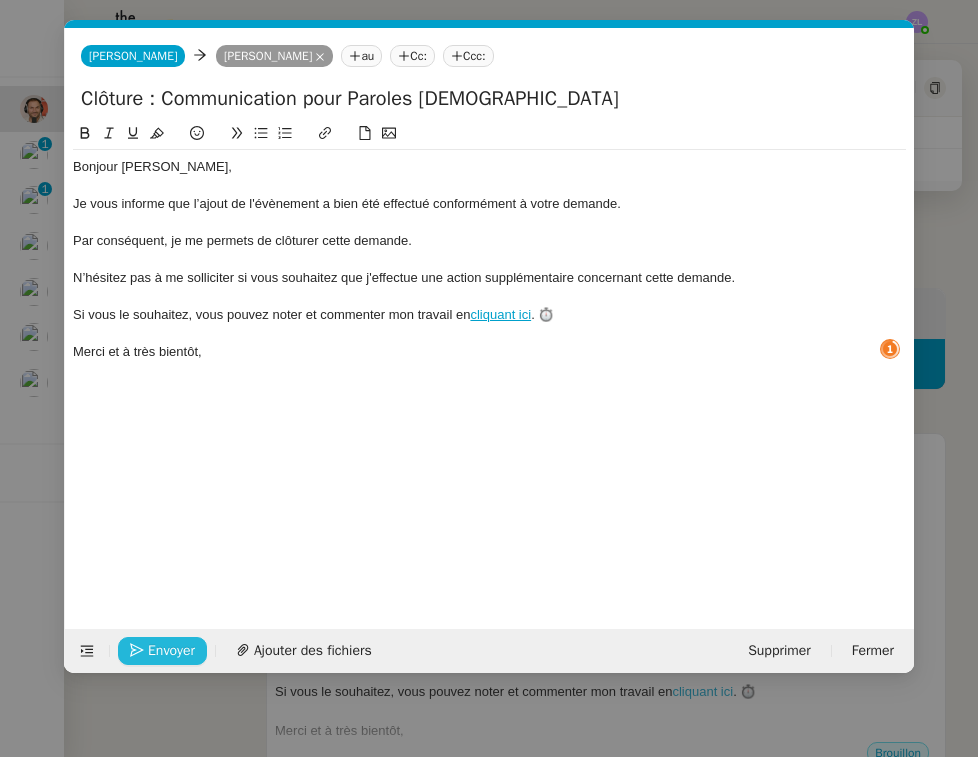 click on "Envoyer" 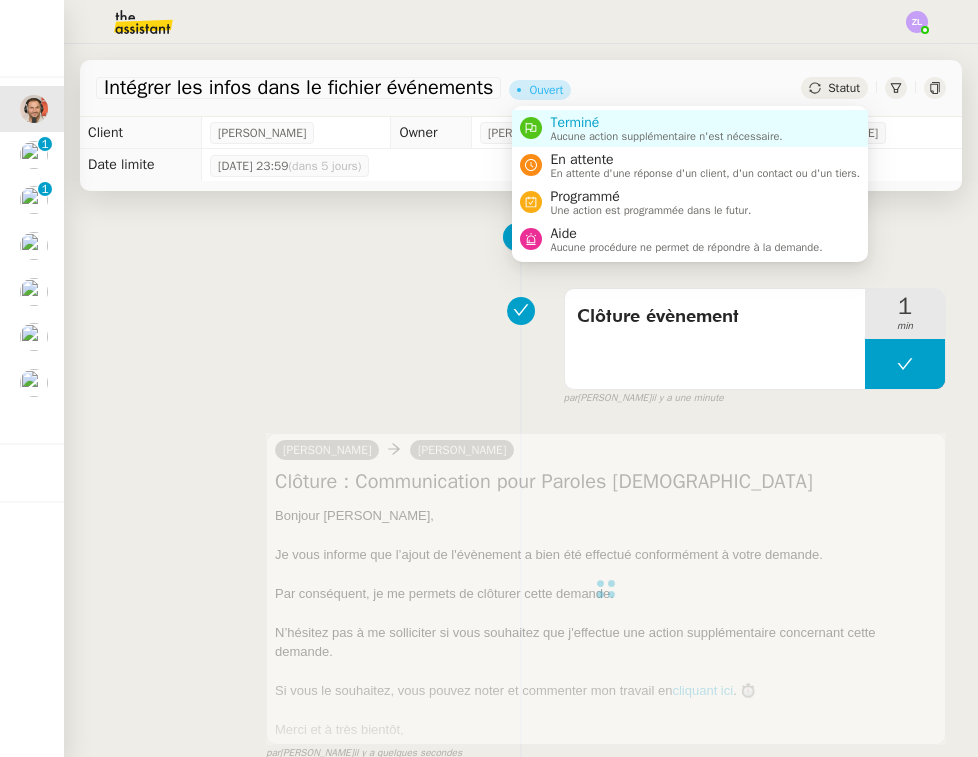 click on "Statut" 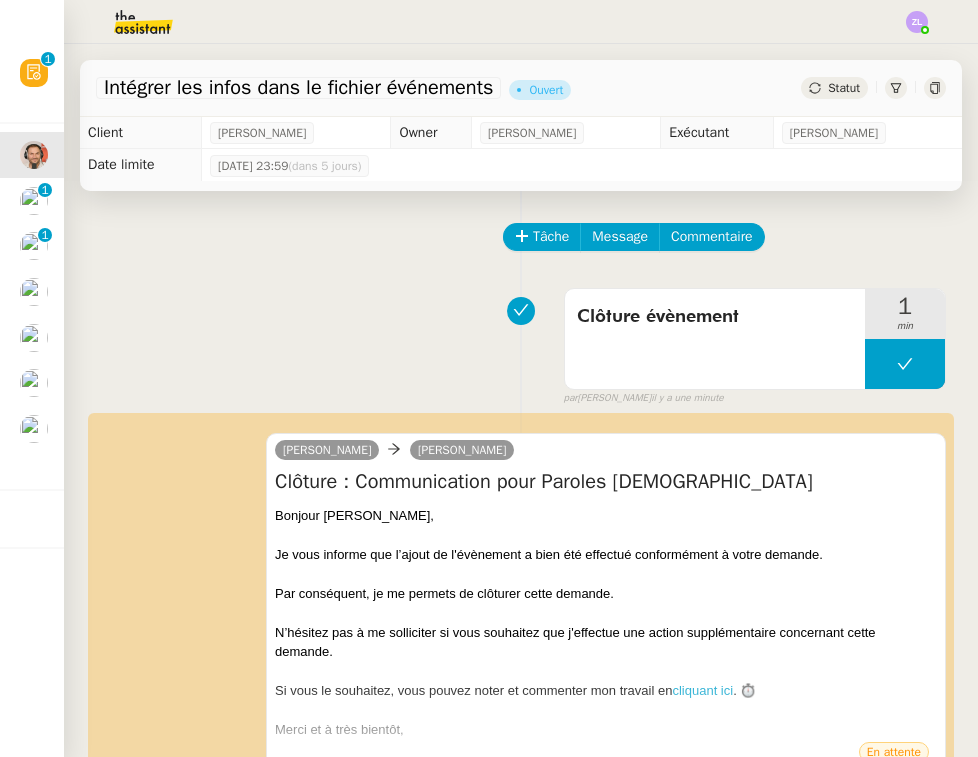 click on "Statut" 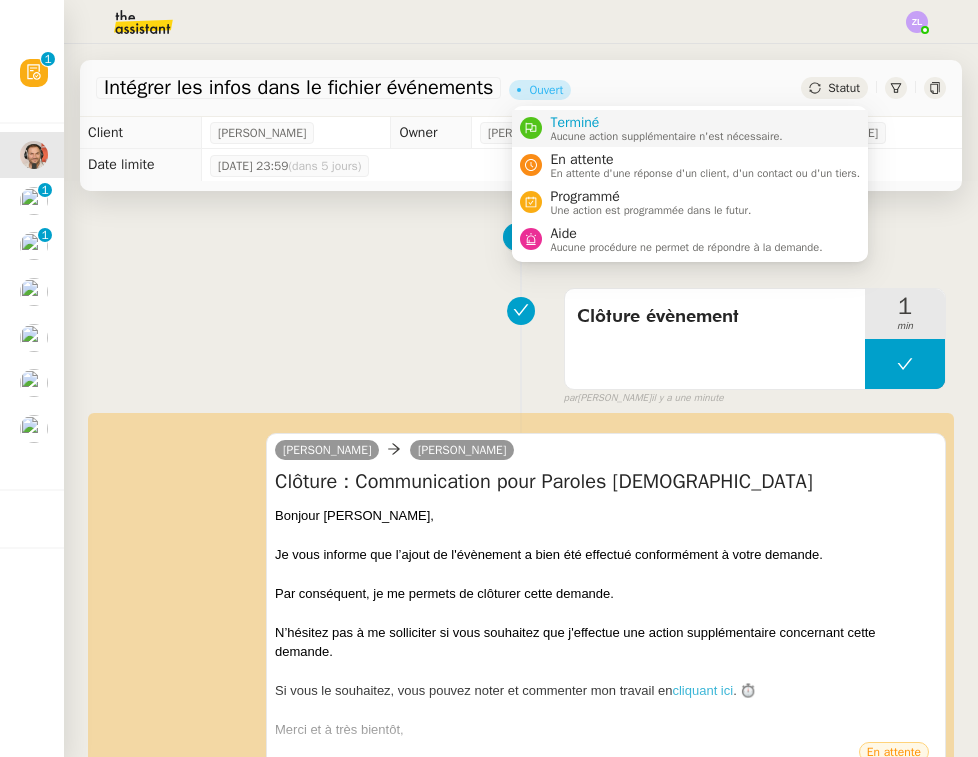 click on "Terminé Aucune action supplémentaire n'est nécessaire." at bounding box center (690, 128) 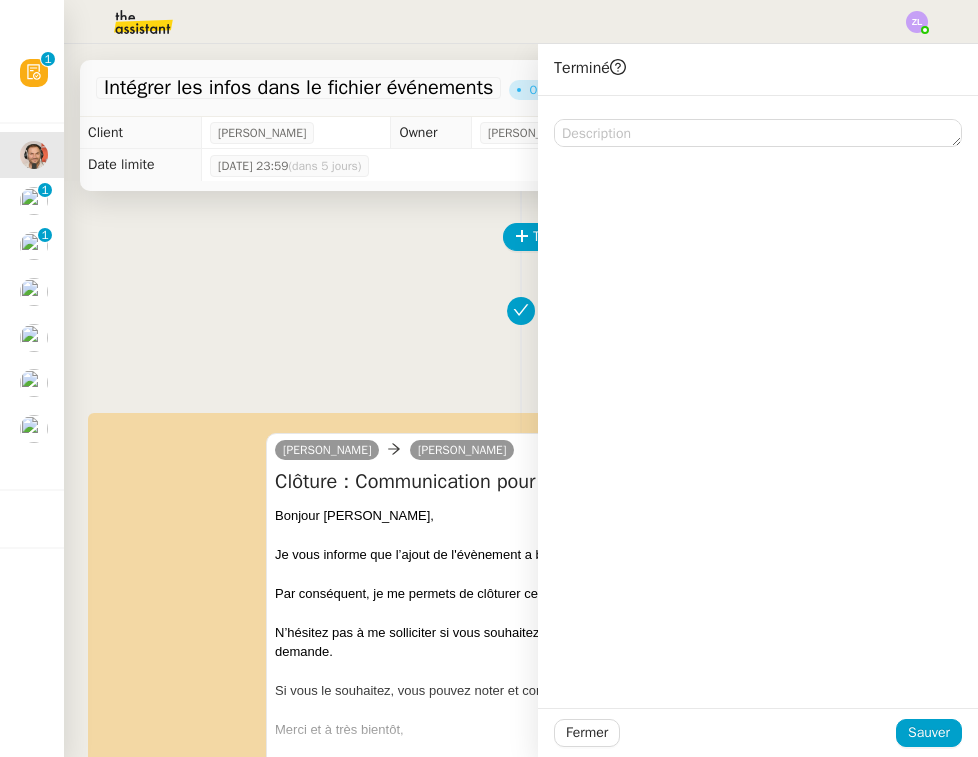click on "Fermer Sauver" 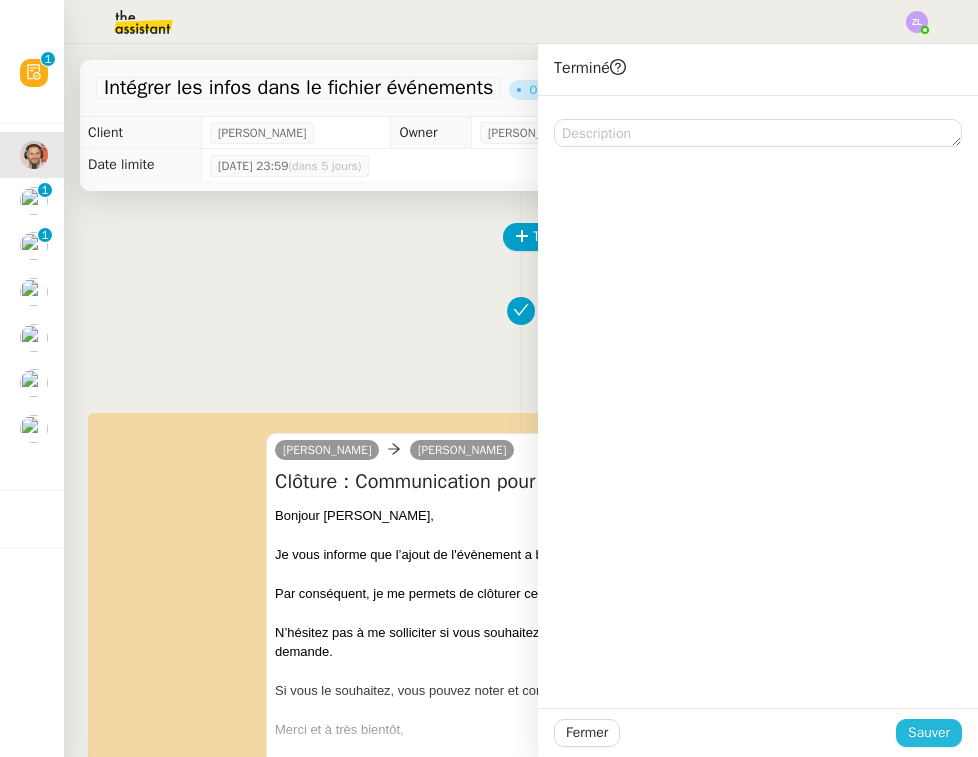 click on "Sauver" 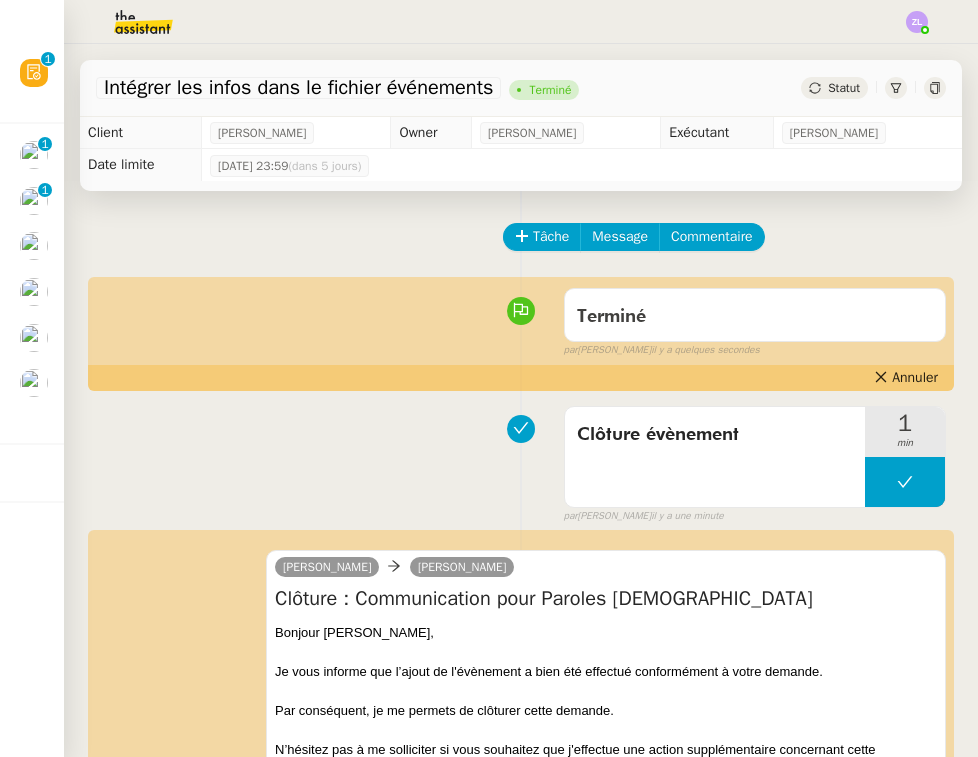 click on "09/08 - New flight request - [PERSON_NAME]     0   1   2   3   4   5   6   7   8   9" 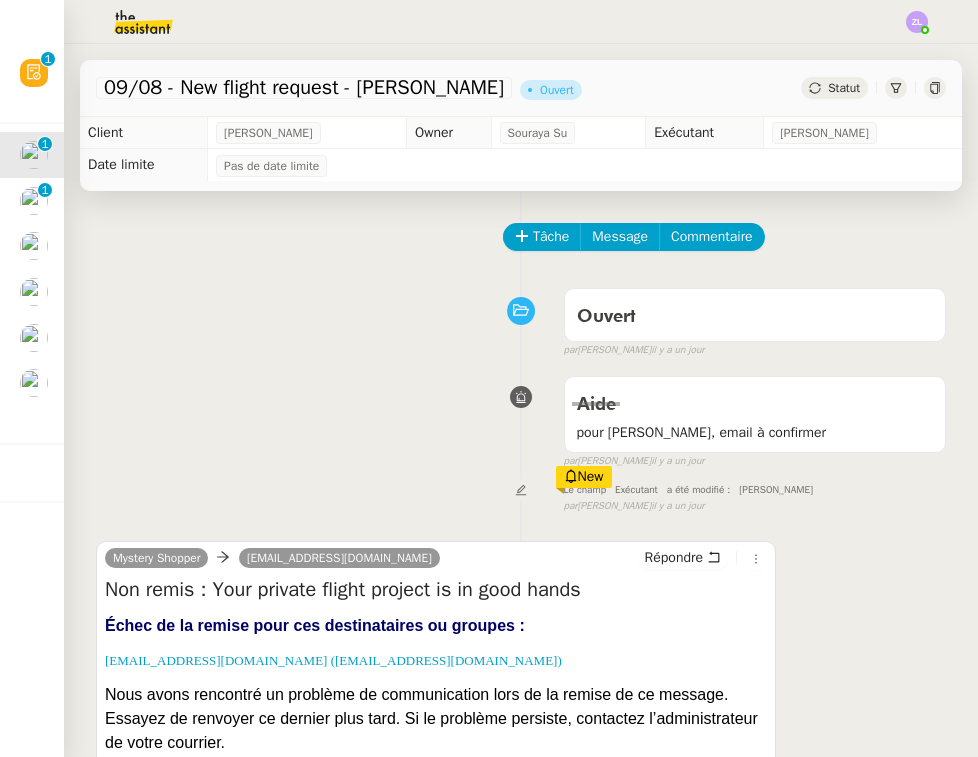 click 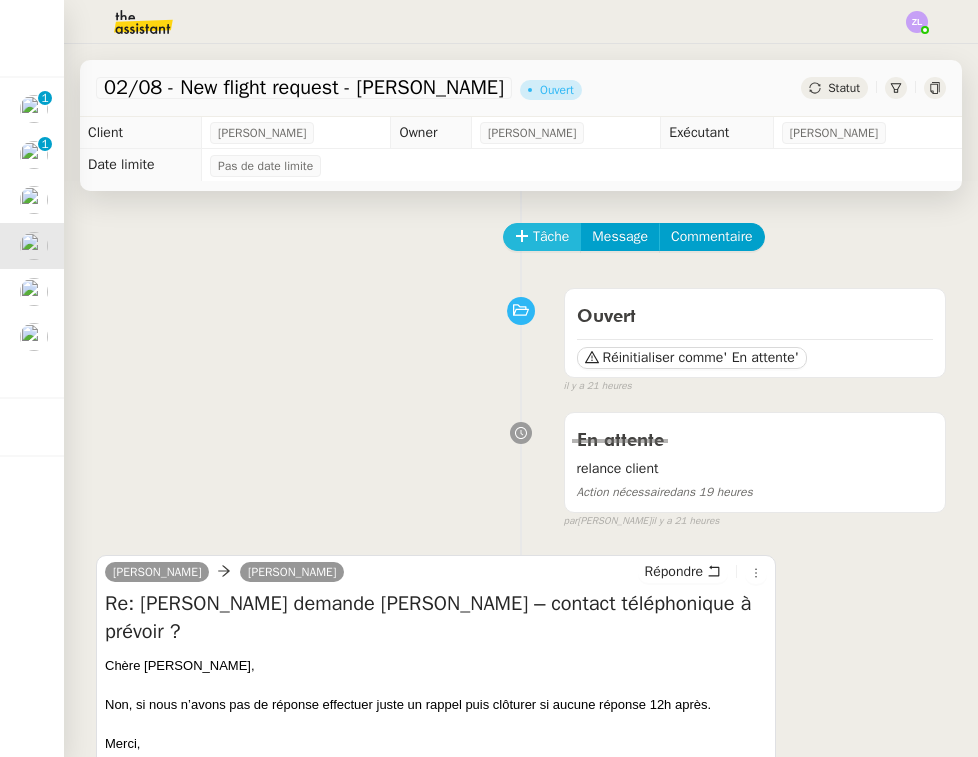 scroll, scrollTop: -1, scrollLeft: 0, axis: vertical 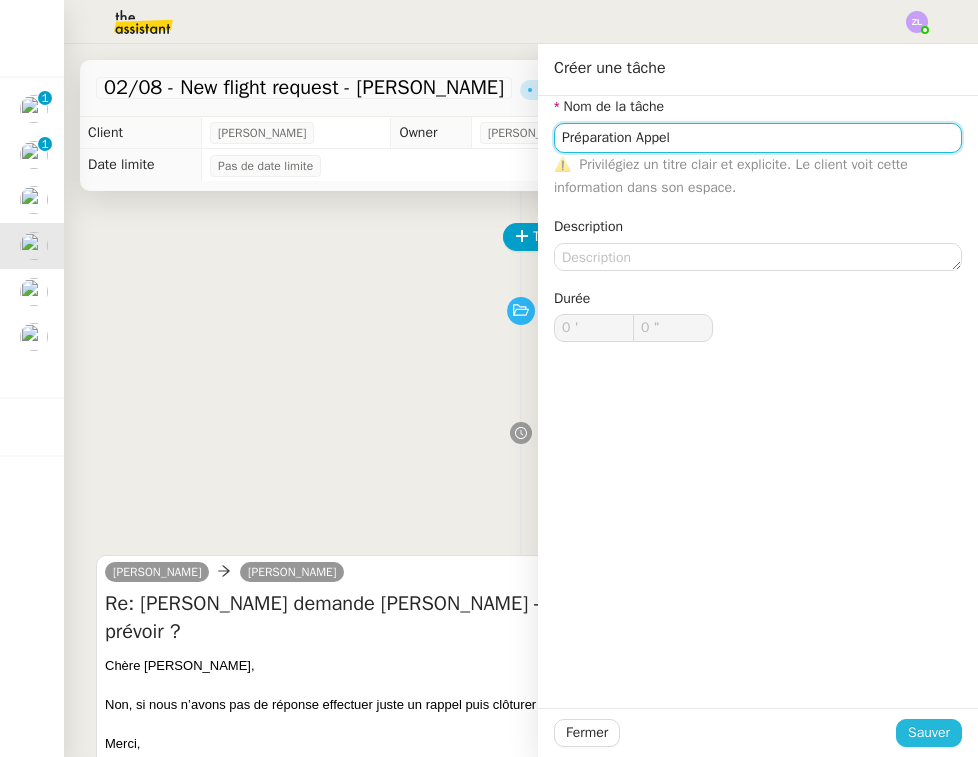 type on "Préparation Appel" 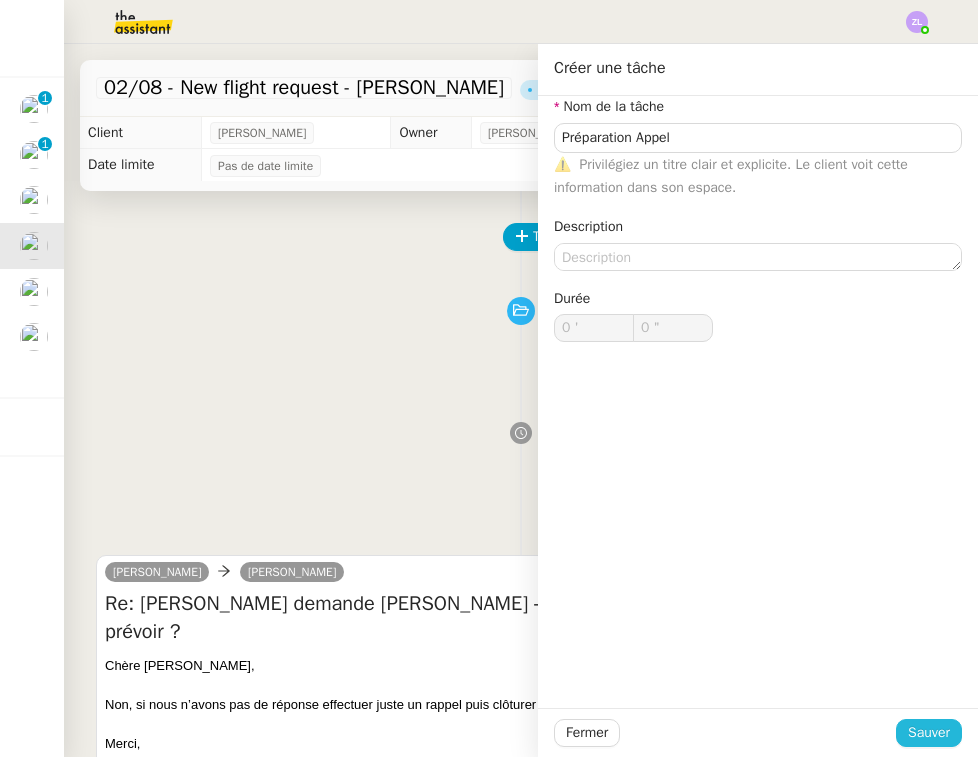 click on "Sauver" 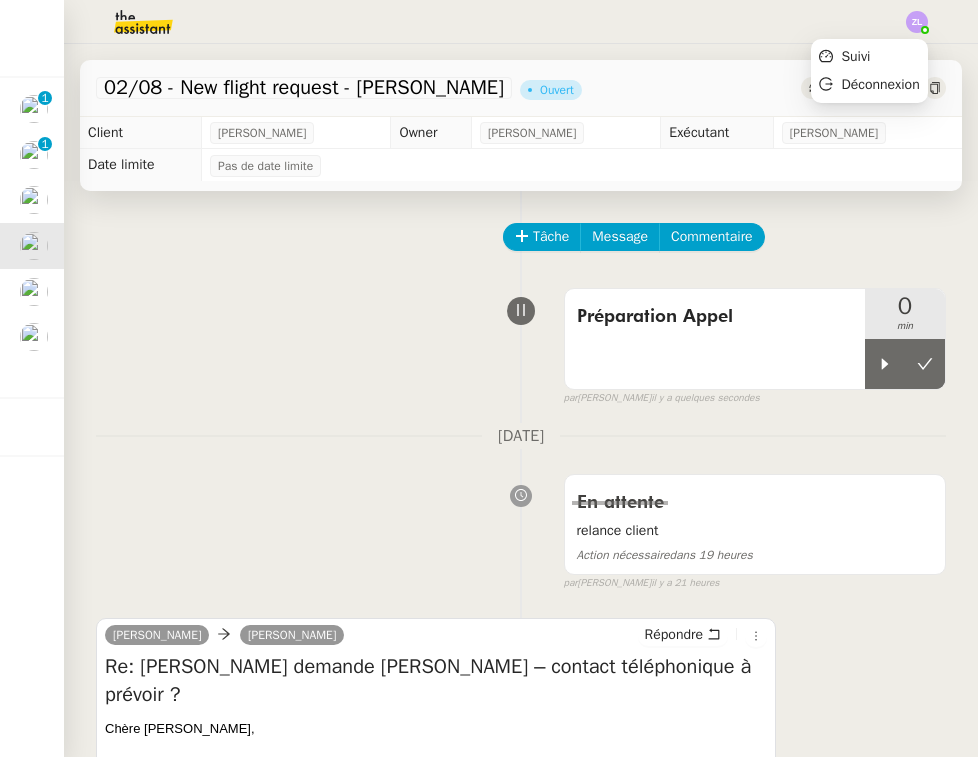 click 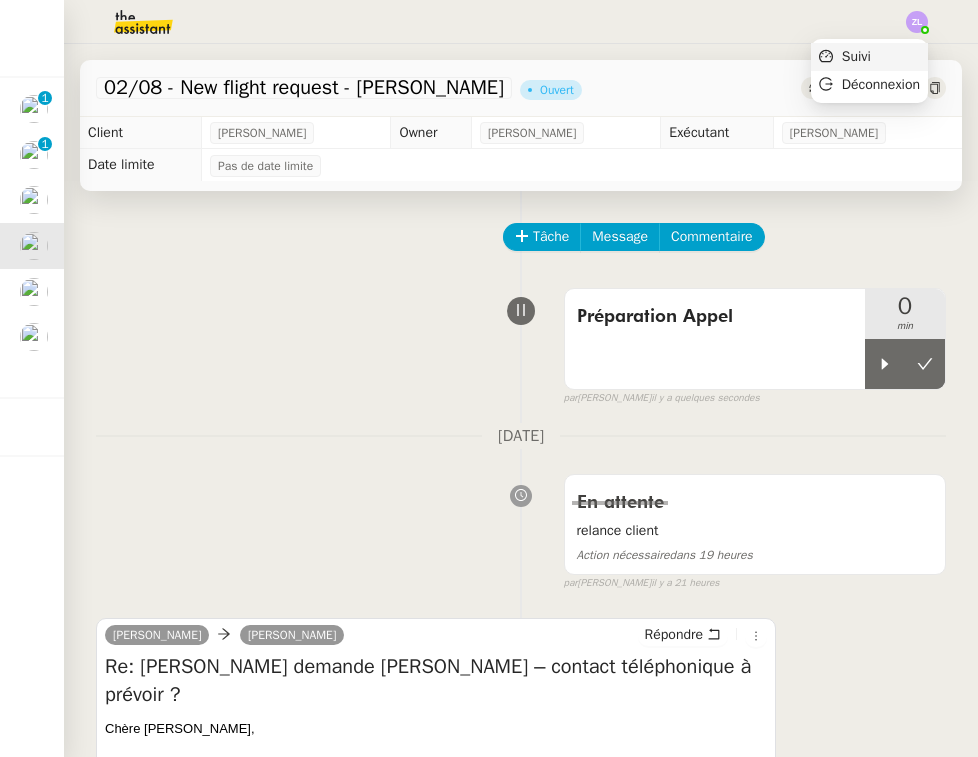 click on "Suivi" at bounding box center (869, 57) 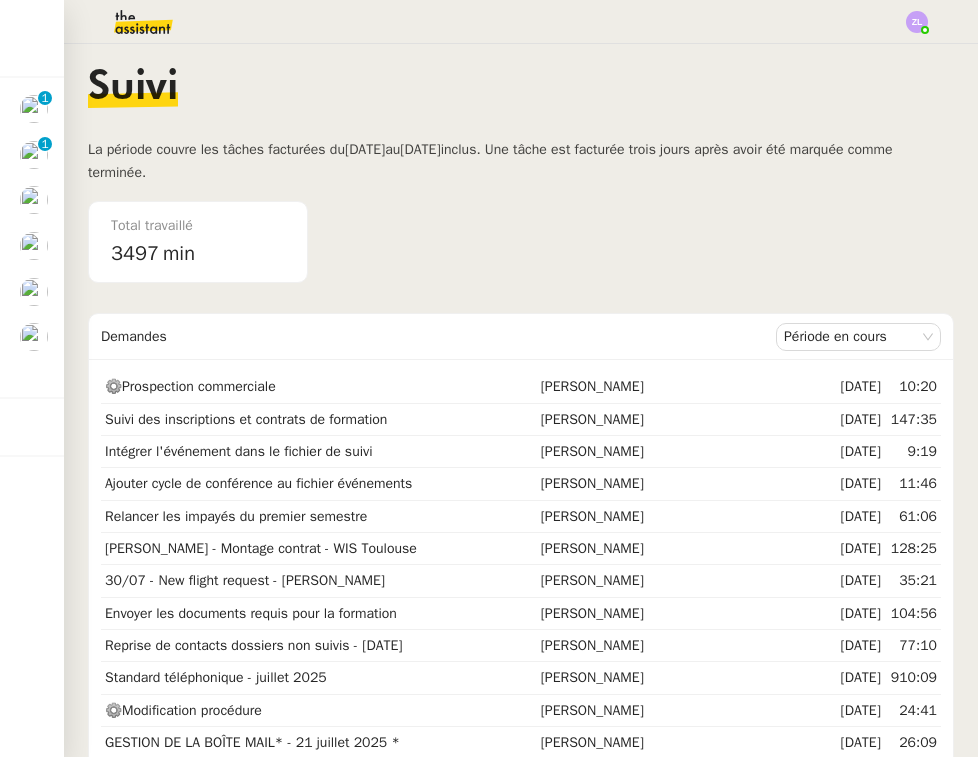 click 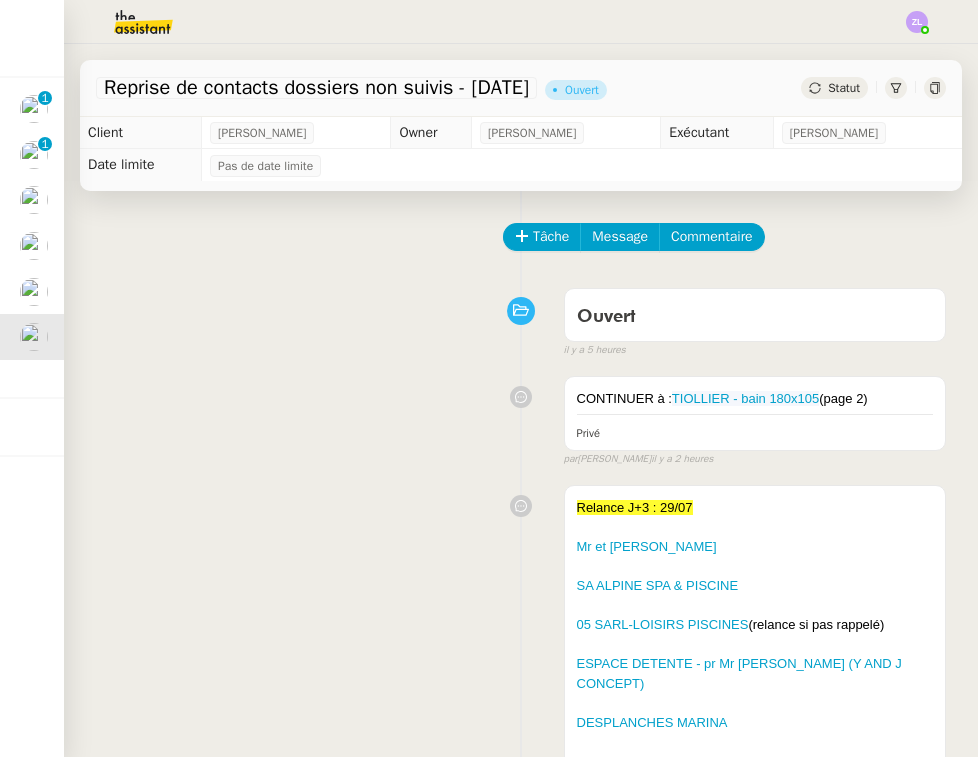 click 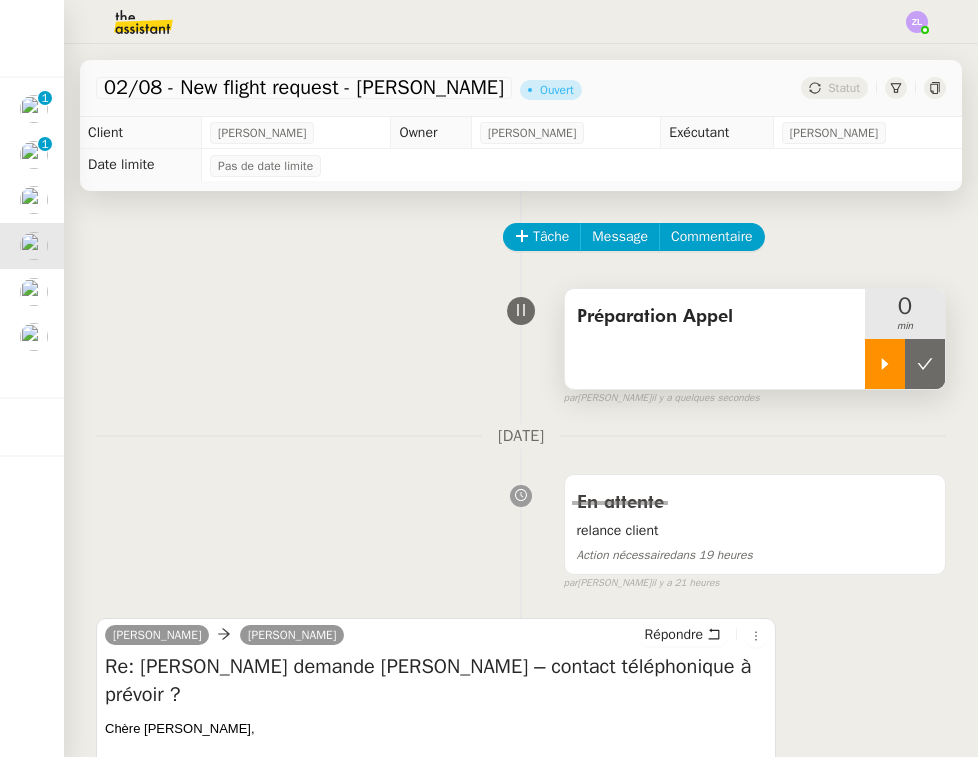 click at bounding box center [885, 364] 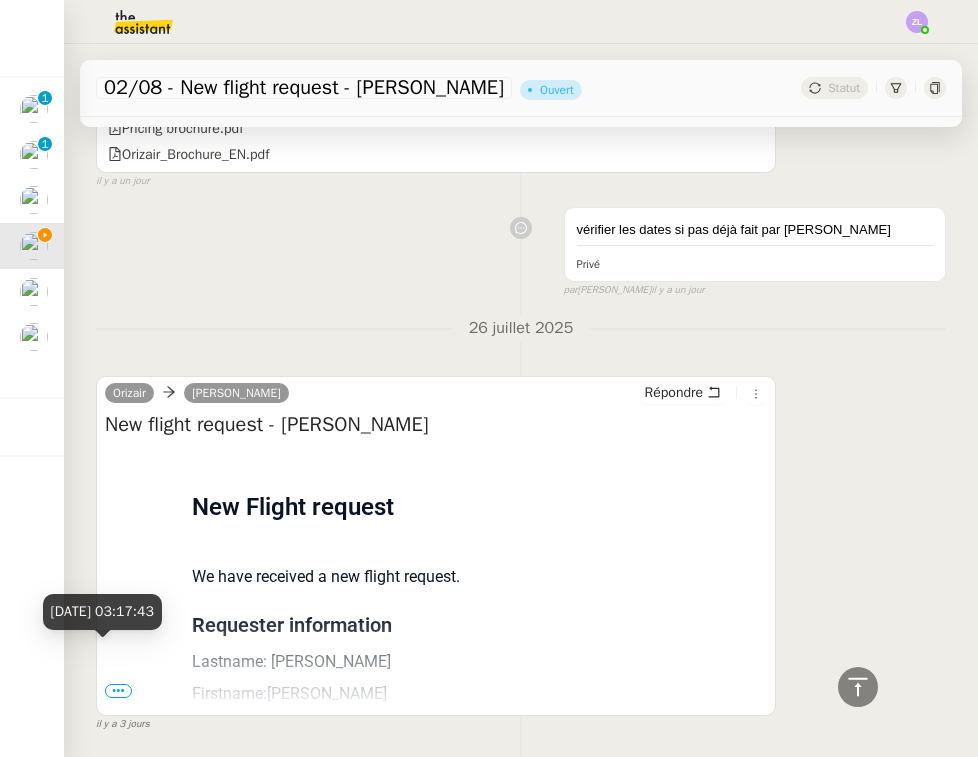 scroll, scrollTop: 2011, scrollLeft: 0, axis: vertical 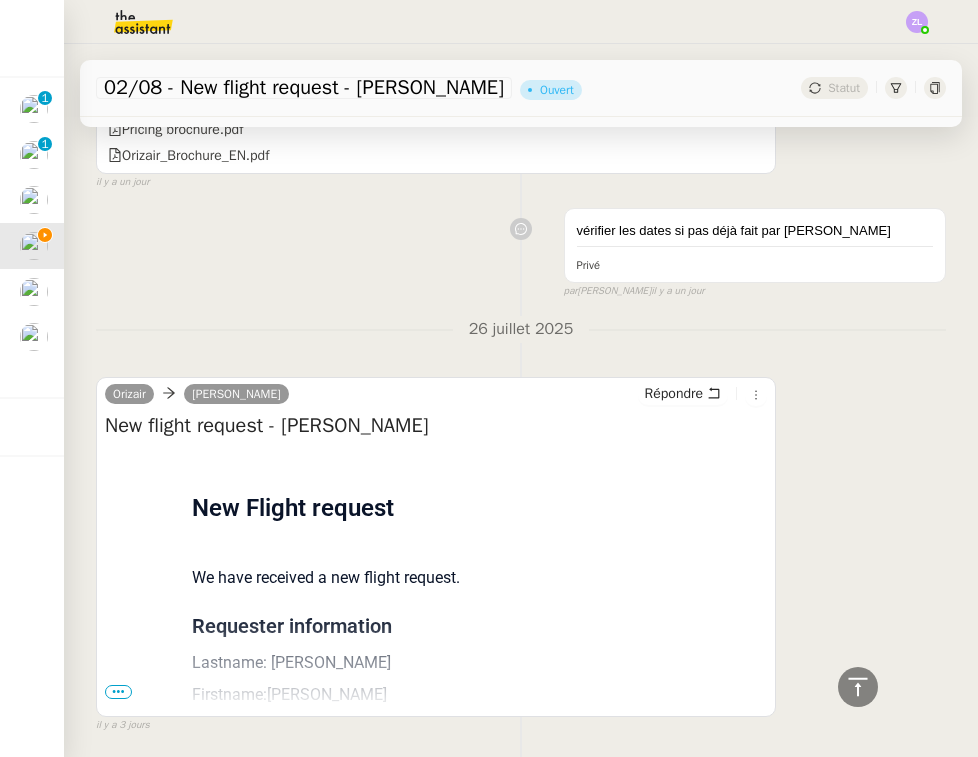 click on "Flight request created by [PERSON_NAME]  New Flight request  We have received a new flight request.  Requester information Lastname: [PERSON_NAME]  Firstname:Kamari  Phone:  [PHONE_NUMBER]   Email:  [EMAIL_ADDRESS][DOMAIN_NAME]   Trip 1: Departure: [GEOGRAPHIC_DATA] Arrival: [GEOGRAPHIC_DATA] Date & Time: [DATE] 02:14 Passengers: 1 Adults - 0 Children - 0 Infants  Pets: 0 Small - 0 Large  Luggage: 0 Carry-on - 0 Hold - 0 Skis - 0 Golf - 0 Others  Trip 2: Departure: [GEOGRAPHIC_DATA] Arrival: [GEOGRAPHIC_DATA] Date & Time: [DATE] 02:14 Passengers: 1 Adults - 0 Children - 0 Infants  Pets: 0 Small - 0 Large  Luggage: 0 Carry-on - 0 Hold - 0 Skis - 0 Golf - 0 Others  Sent by Orizair  Flying responsibly, leading sustainably" at bounding box center [436, 895] 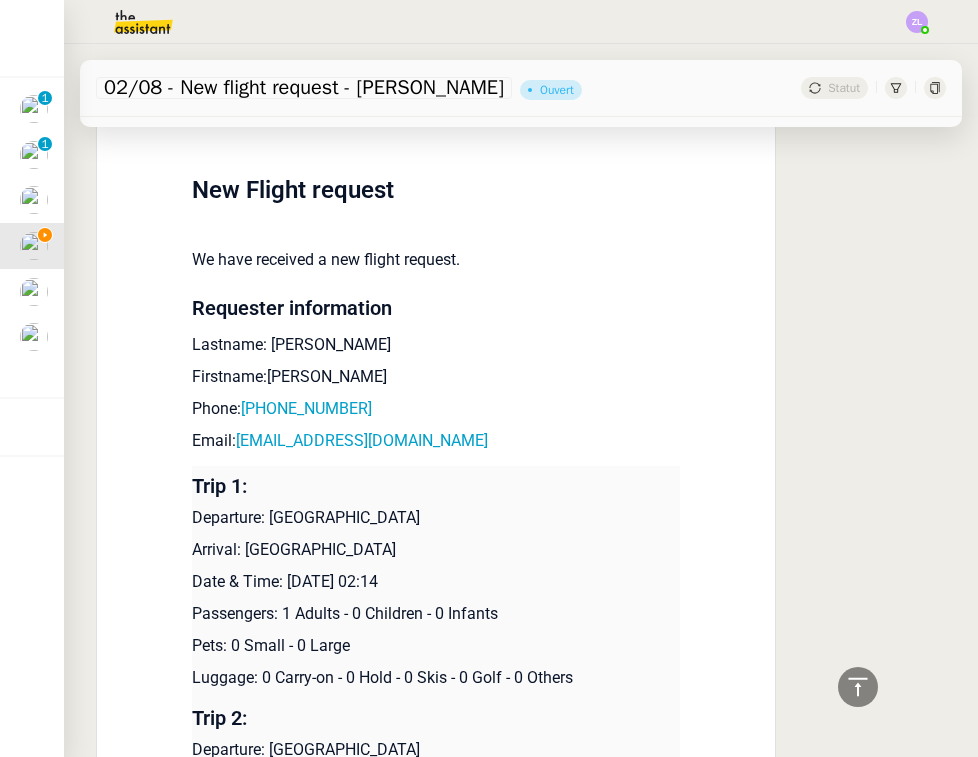 scroll, scrollTop: 2334, scrollLeft: 0, axis: vertical 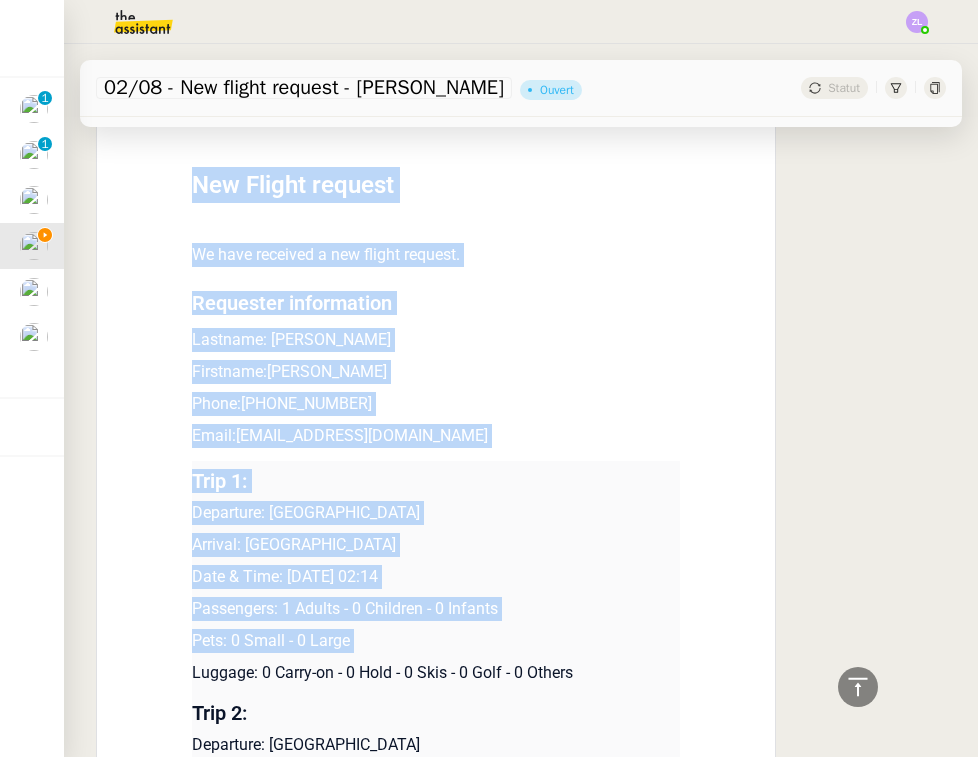 drag, startPoint x: 187, startPoint y: 226, endPoint x: 307, endPoint y: 579, distance: 372.8391 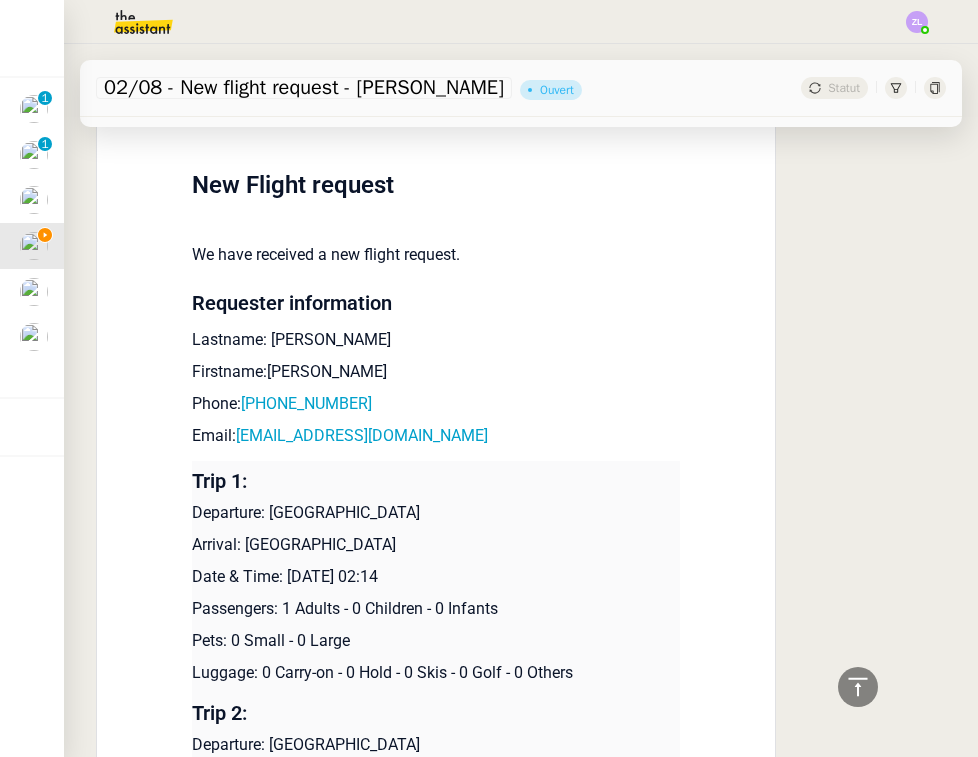 click on "Flight request created by [PERSON_NAME]  New Flight request  We have received a new flight request.  Requester information Lastname: [PERSON_NAME]  Firstname:Kamari  Phone:  [PHONE_NUMBER]   Email:  [EMAIL_ADDRESS][DOMAIN_NAME]   Trip 1: Departure: [GEOGRAPHIC_DATA] Arrival: [GEOGRAPHIC_DATA] Date & Time: [DATE] 02:14 Passengers: 1 Adults - 0 Children - 0 Infants  Pets: 0 Small - 0 Large  Luggage: 0 Carry-on - 0 Hold - 0 Skis - 0 Golf - 0 Others  Trip 2: Departure: [GEOGRAPHIC_DATA] Arrival: [GEOGRAPHIC_DATA] Date & Time: [DATE] 02:14 Passengers: 1 Adults - 0 Children - 0 Infants  Pets: 0 Small - 0 Large  Luggage: 0 Carry-on - 0 Hold - 0 Skis - 0 Golf - 0 Others  Sent by Orizair  Flying responsibly, leading sustainably" at bounding box center (436, 572) 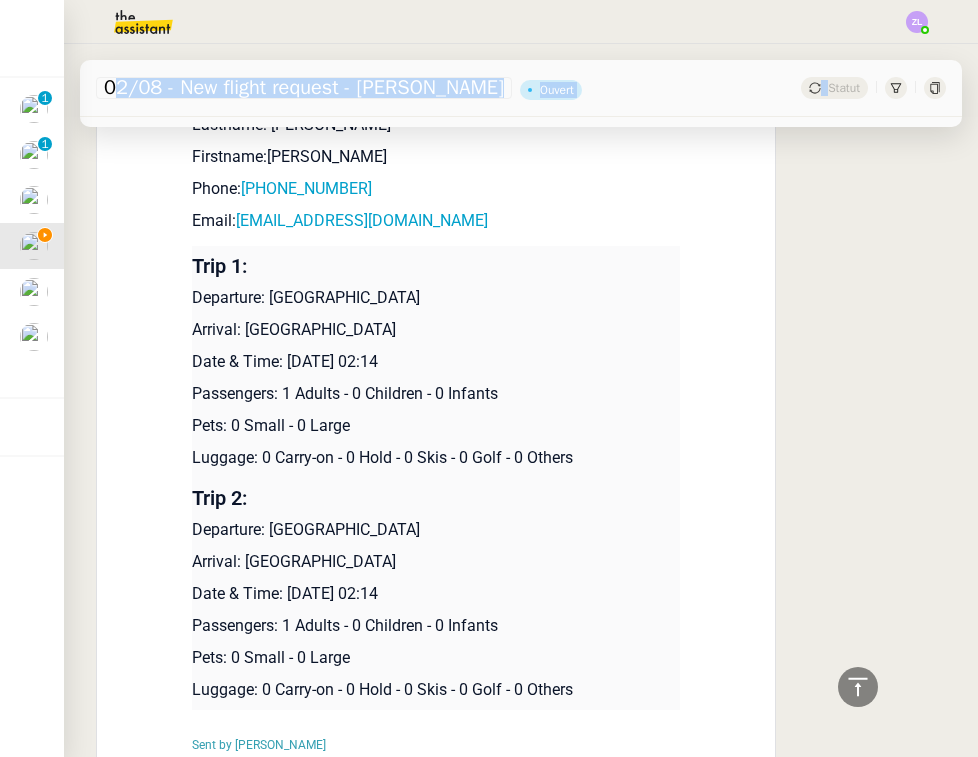 scroll, scrollTop: 2639, scrollLeft: 0, axis: vertical 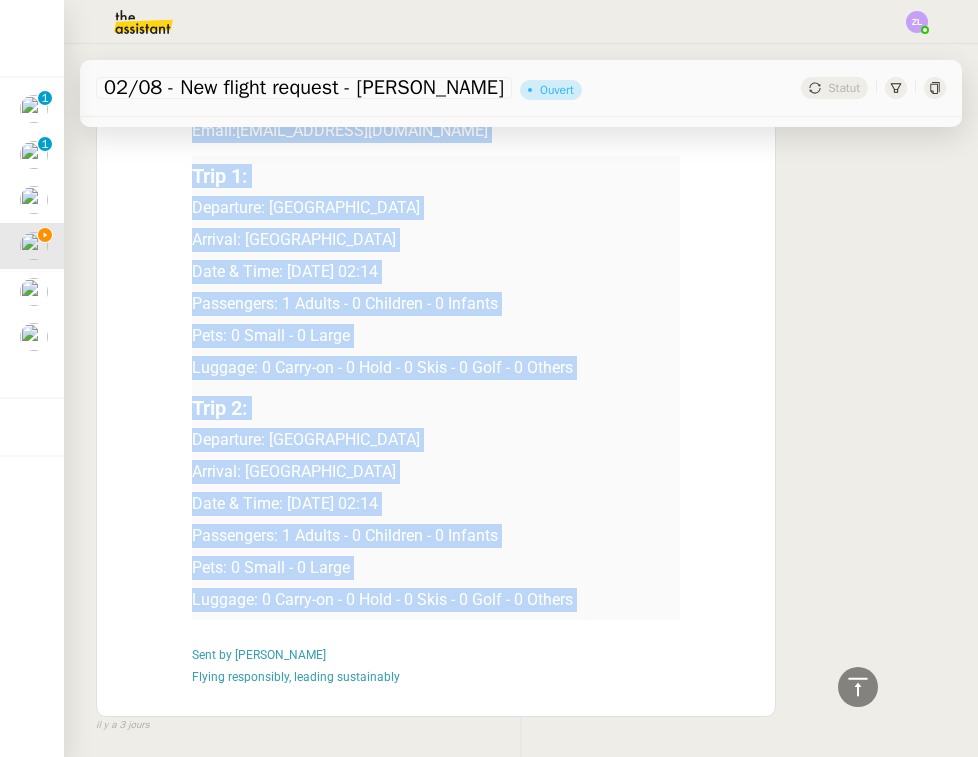 drag, startPoint x: 193, startPoint y: 230, endPoint x: 289, endPoint y: 560, distance: 343.68008 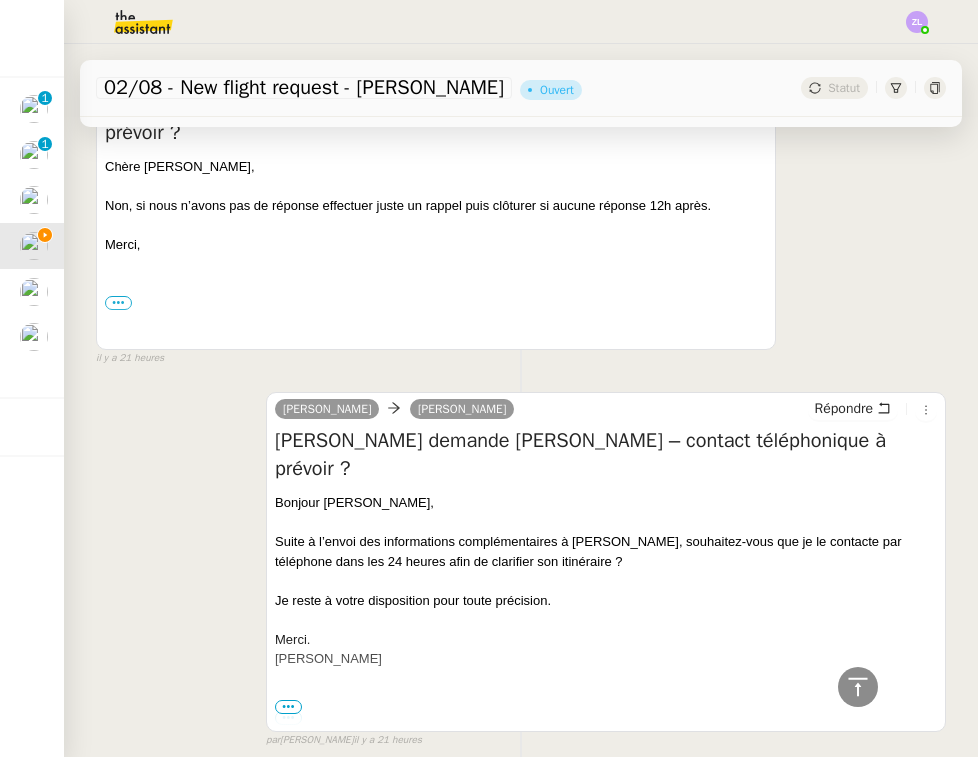 scroll, scrollTop: 0, scrollLeft: 0, axis: both 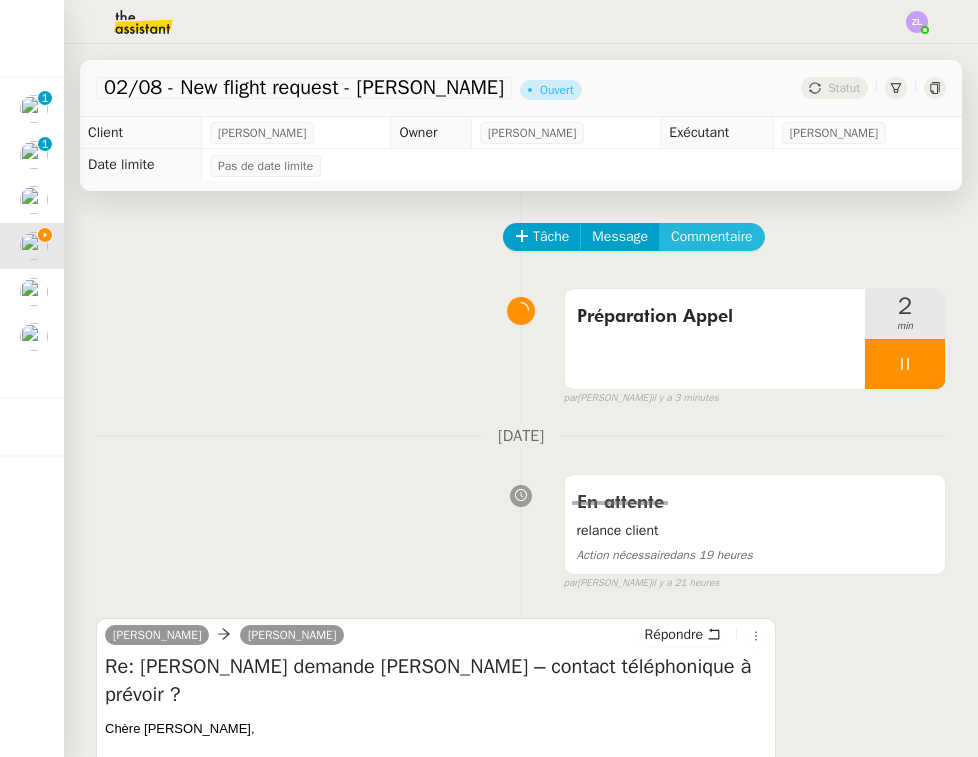 click on "Commentaire" 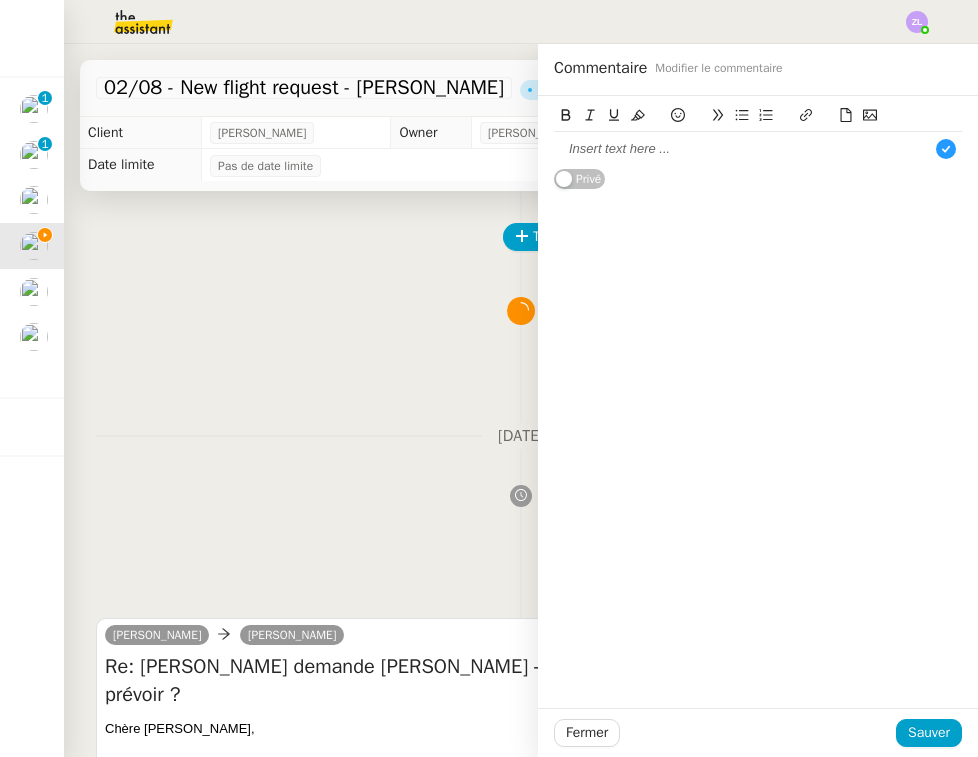 click 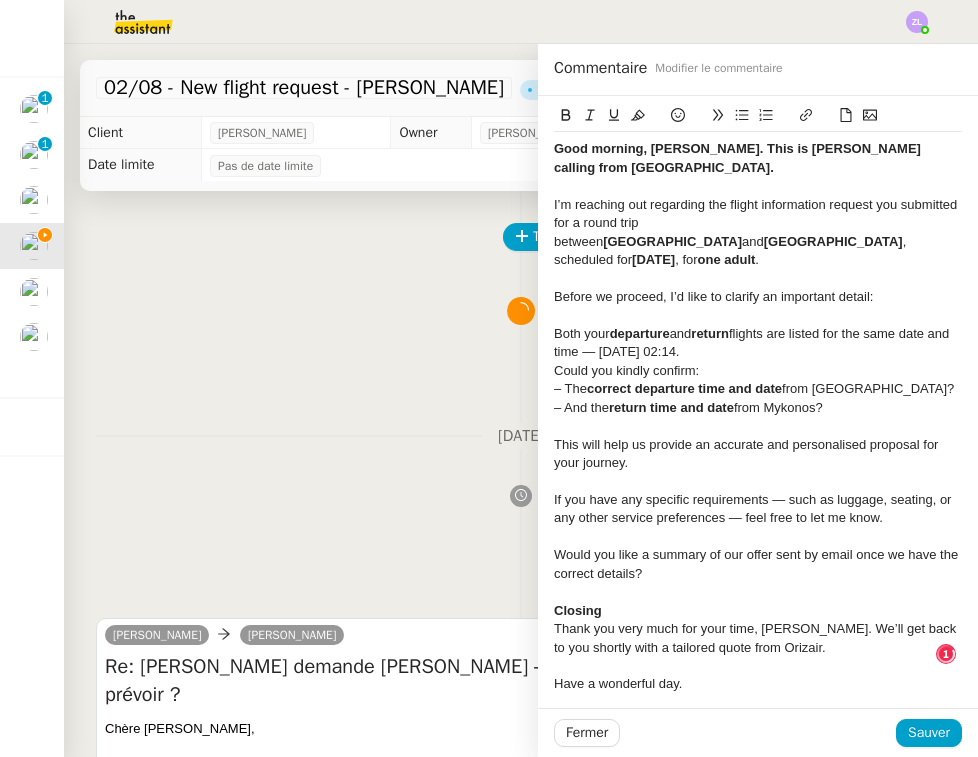 scroll, scrollTop: 21, scrollLeft: 0, axis: vertical 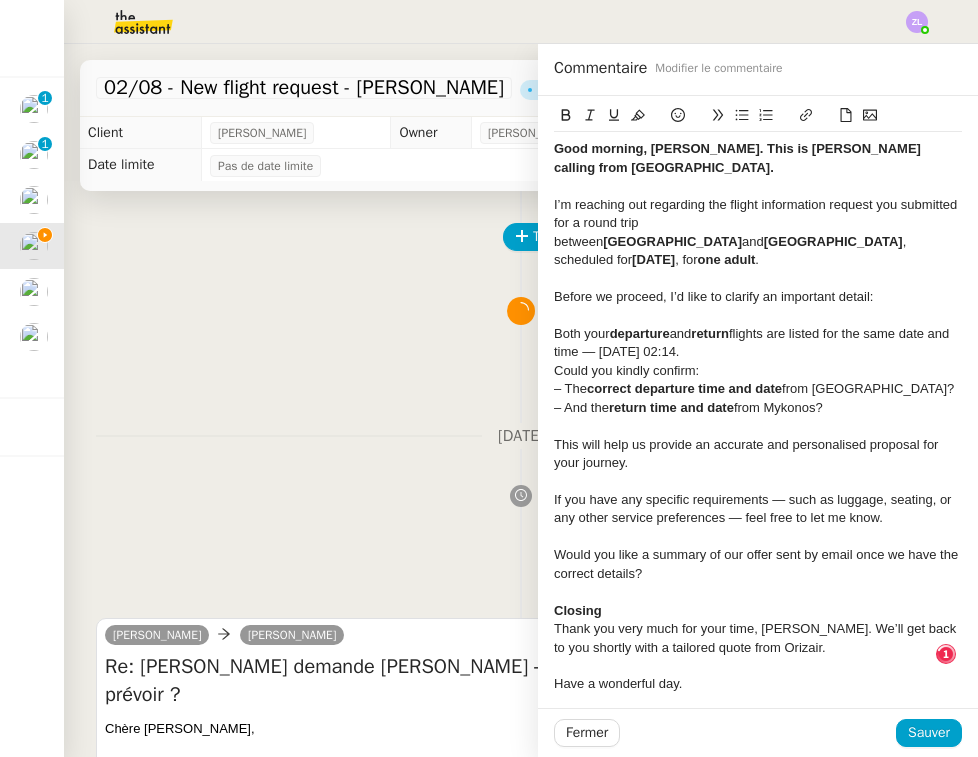 click on "Fermer Sauver" 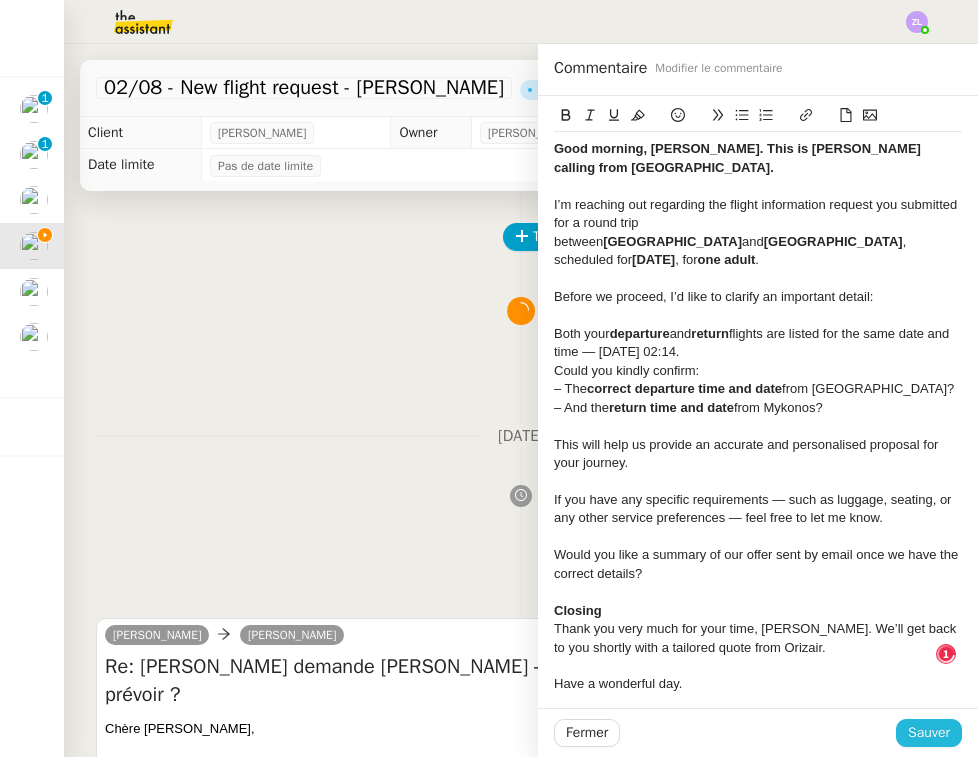 click on "Sauver" 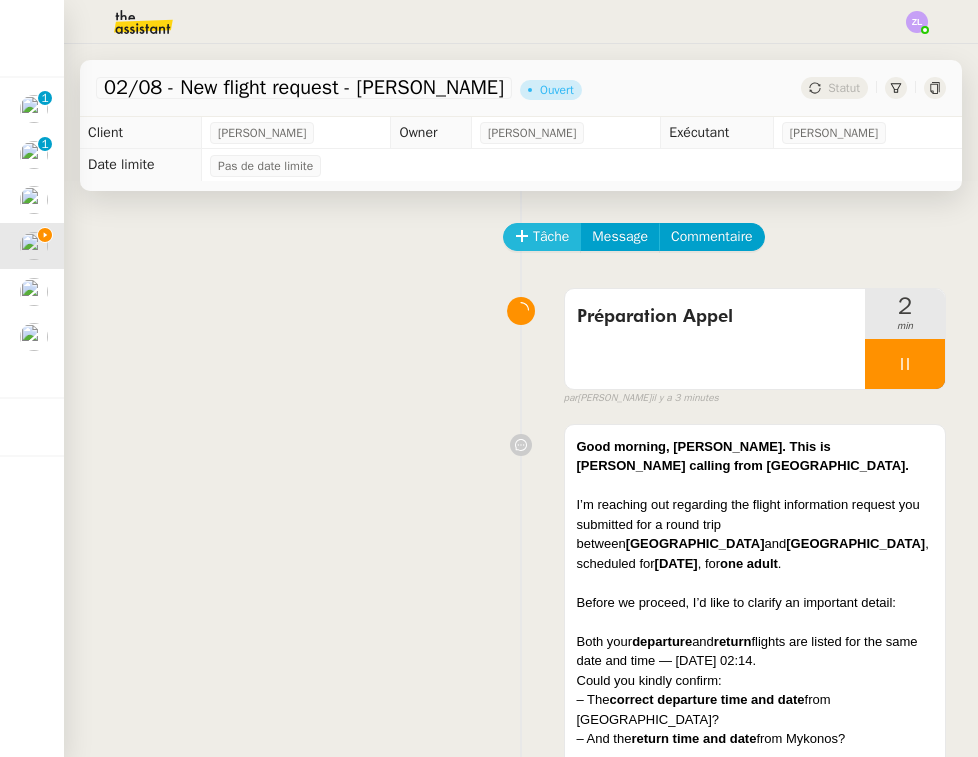 click 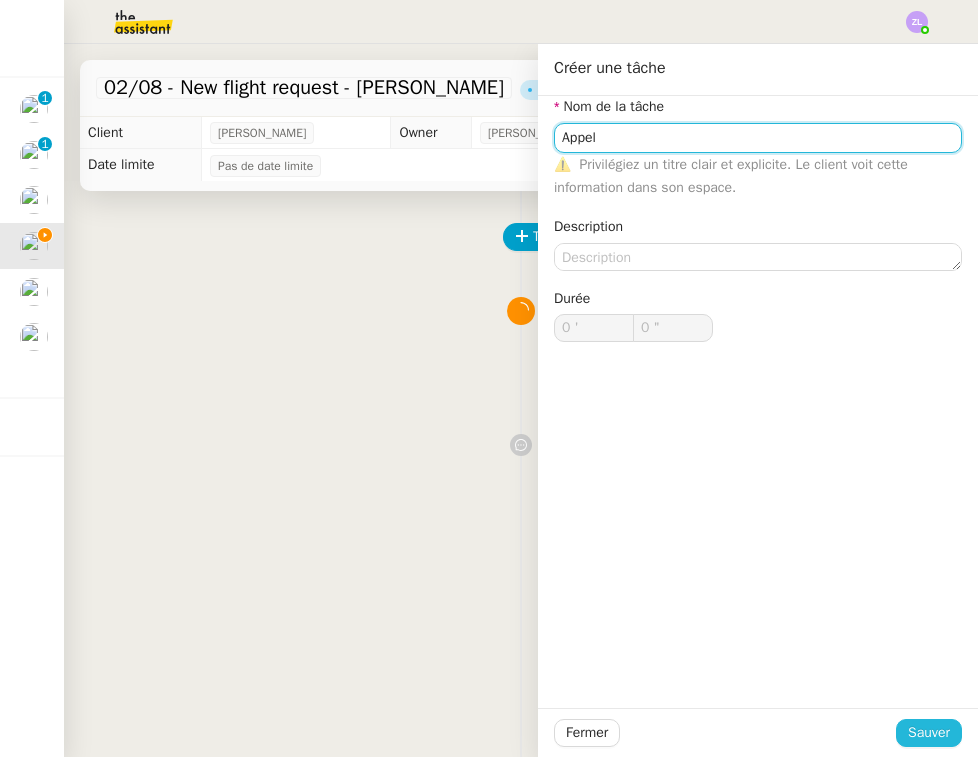 type on "Appel" 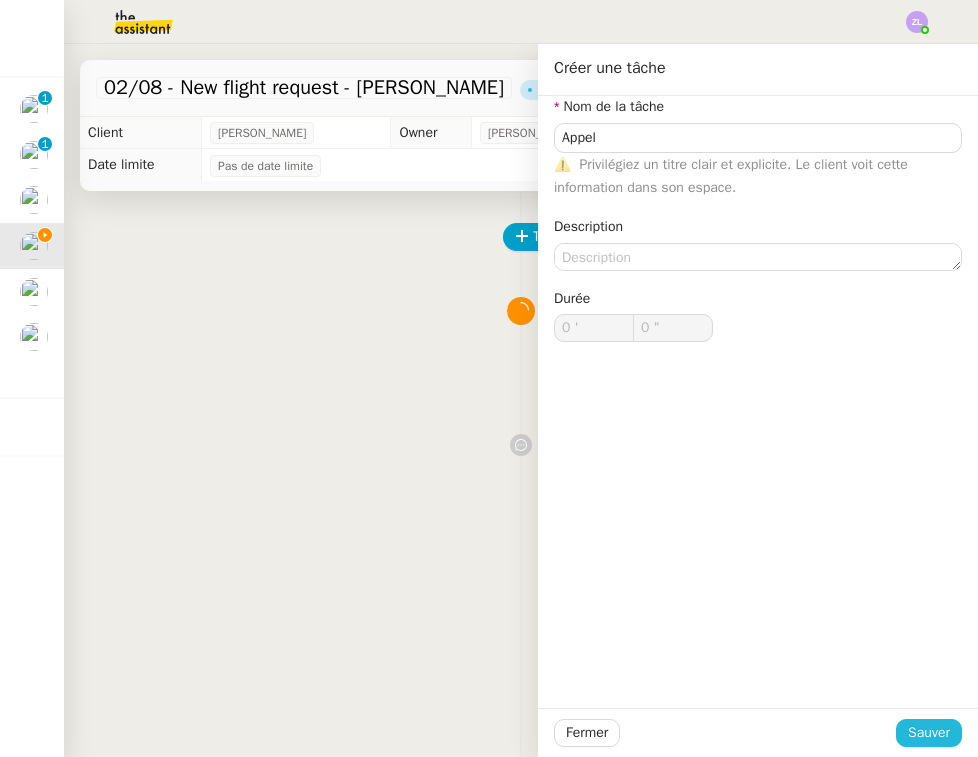 click on "Sauver" 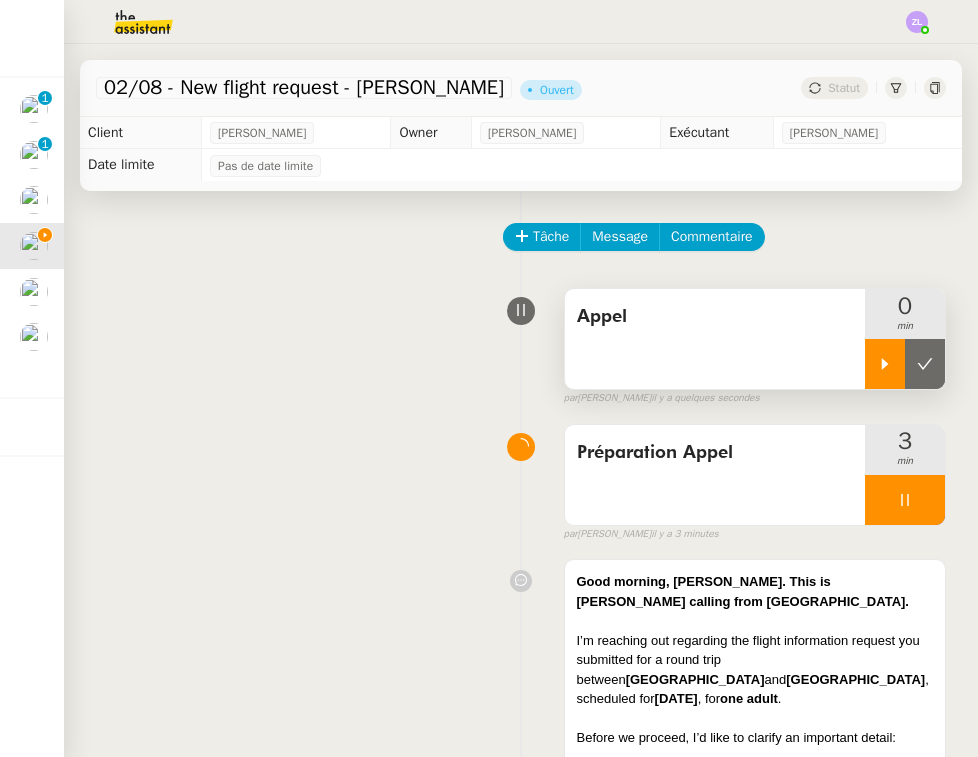click at bounding box center [885, 364] 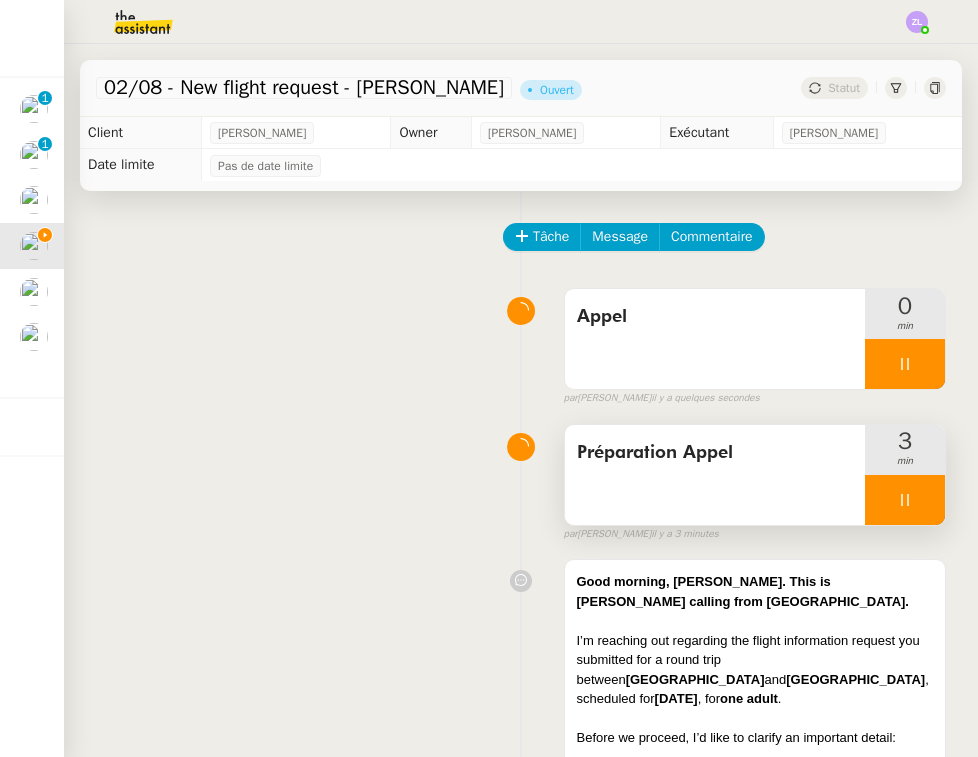 click at bounding box center (905, 500) 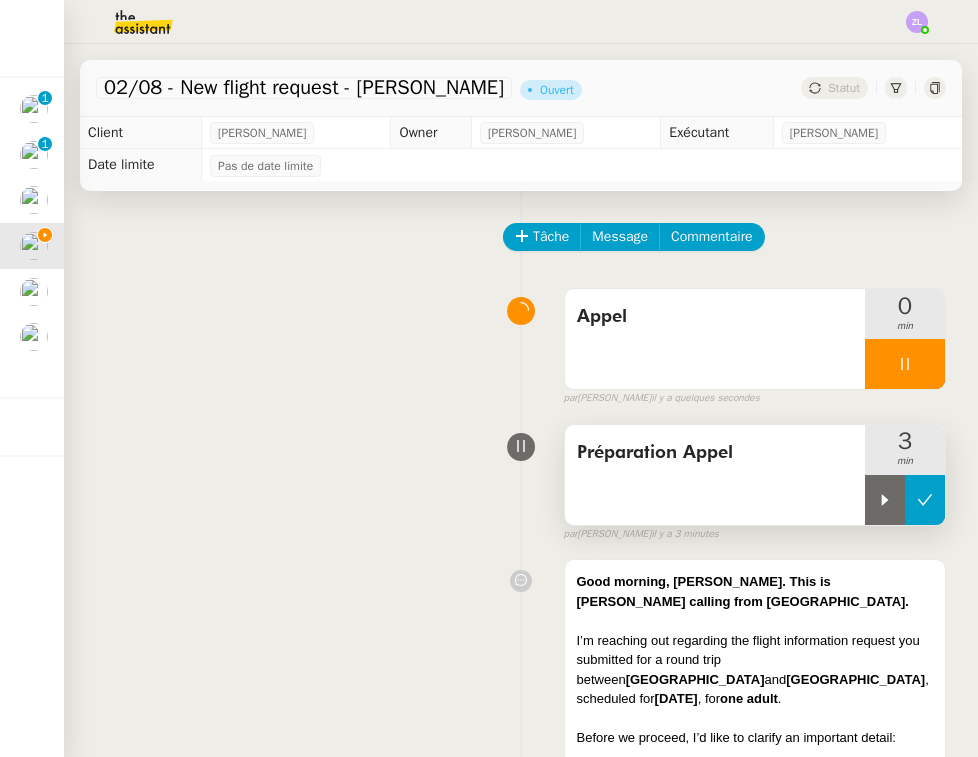 click 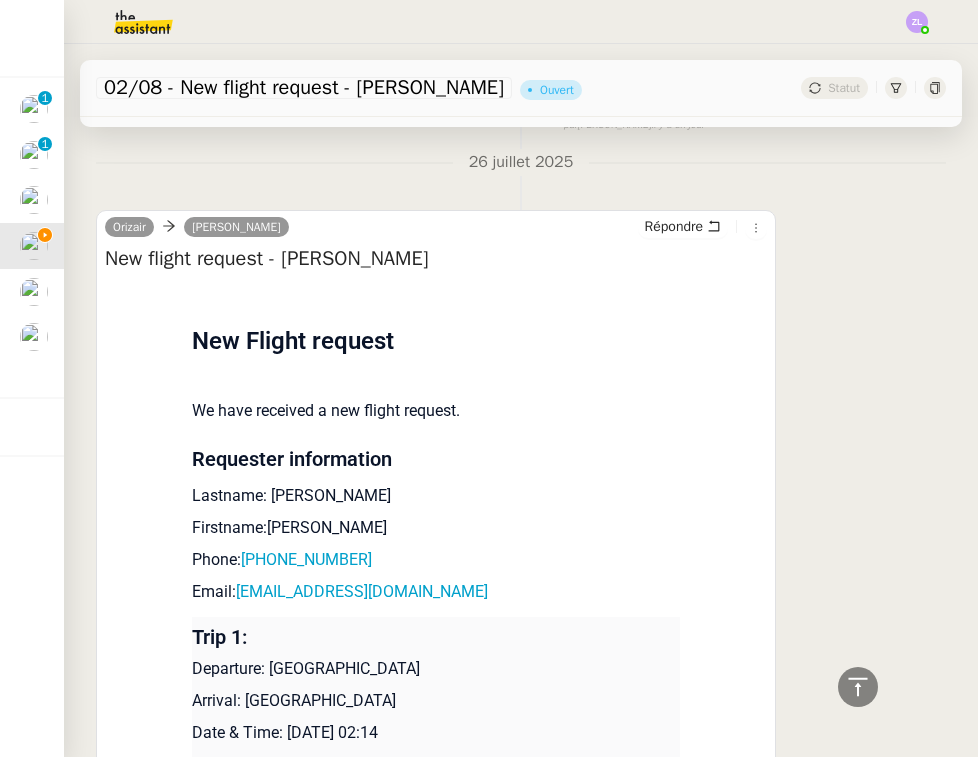 scroll, scrollTop: 3062, scrollLeft: 0, axis: vertical 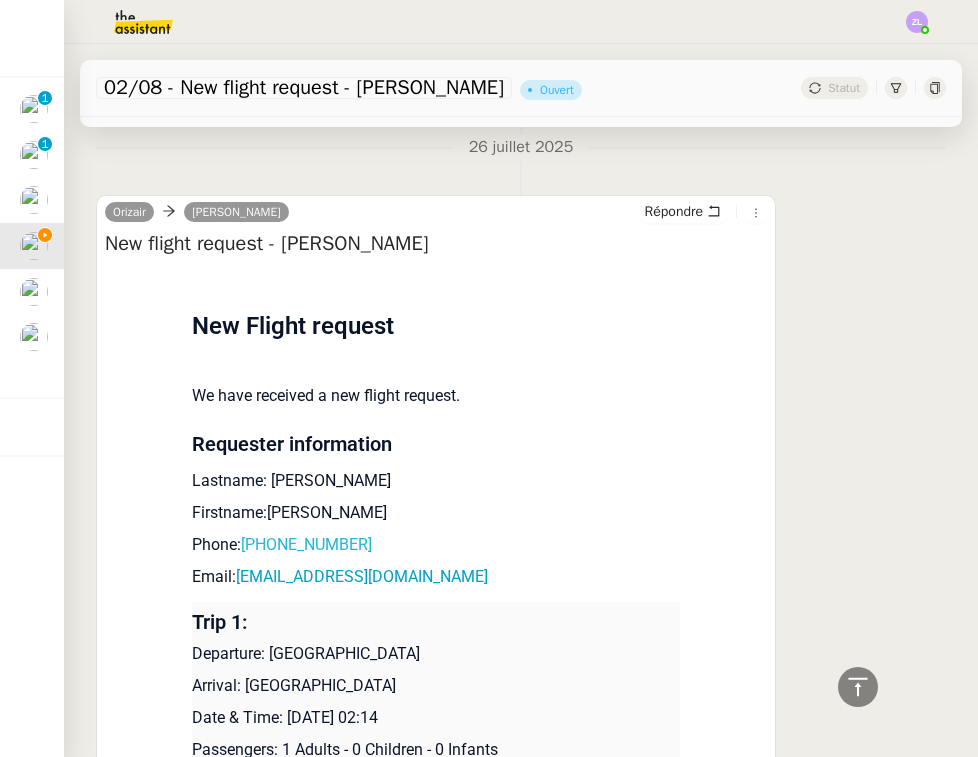 drag, startPoint x: 411, startPoint y: 437, endPoint x: 246, endPoint y: 435, distance: 165.01212 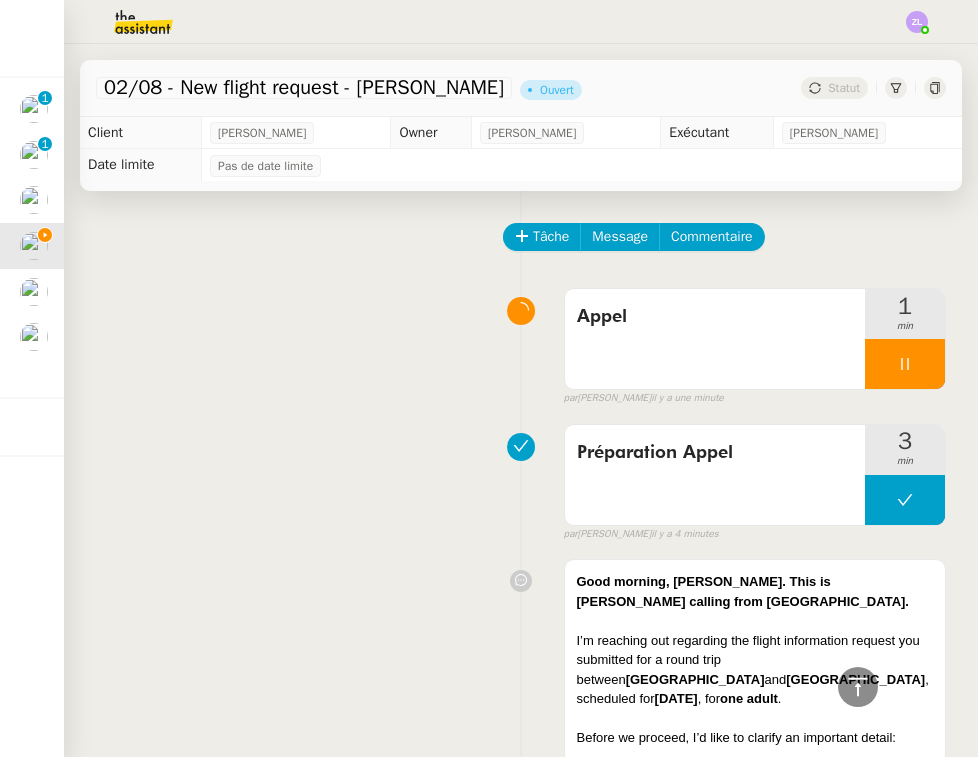 scroll, scrollTop: 0, scrollLeft: 0, axis: both 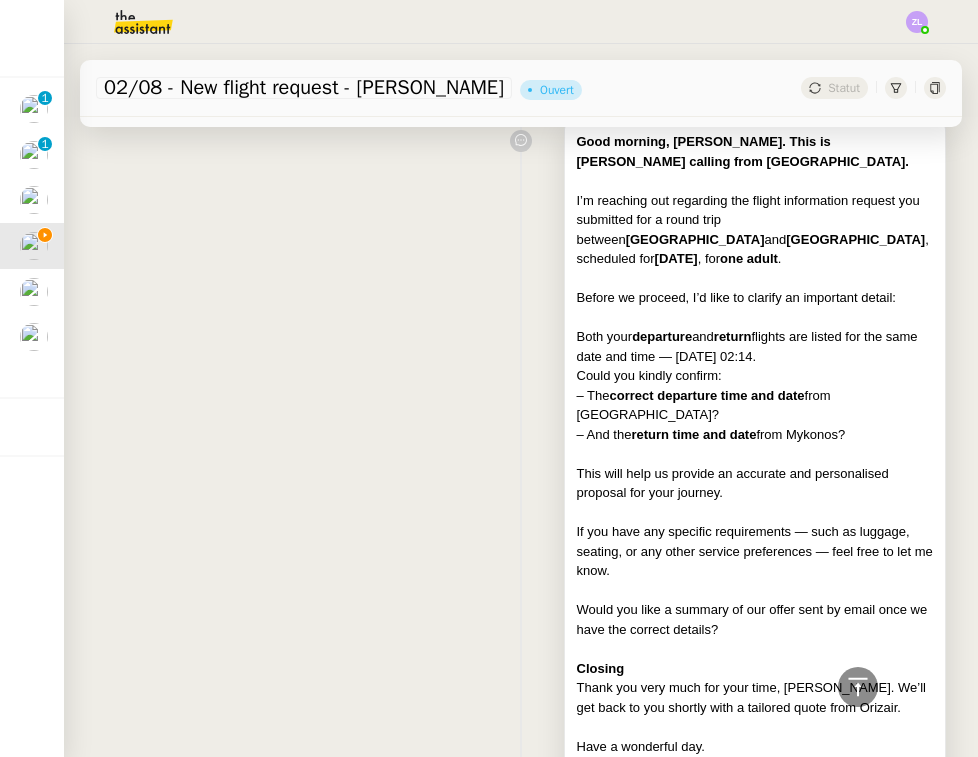 click at bounding box center (755, 318) 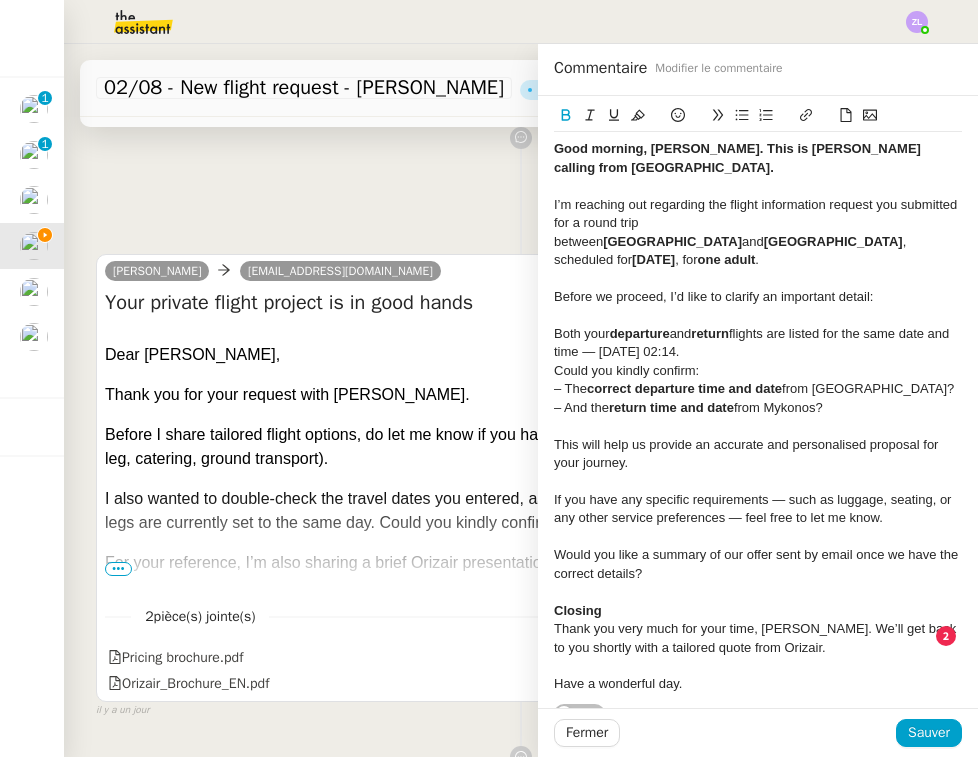 scroll, scrollTop: 2275, scrollLeft: 0, axis: vertical 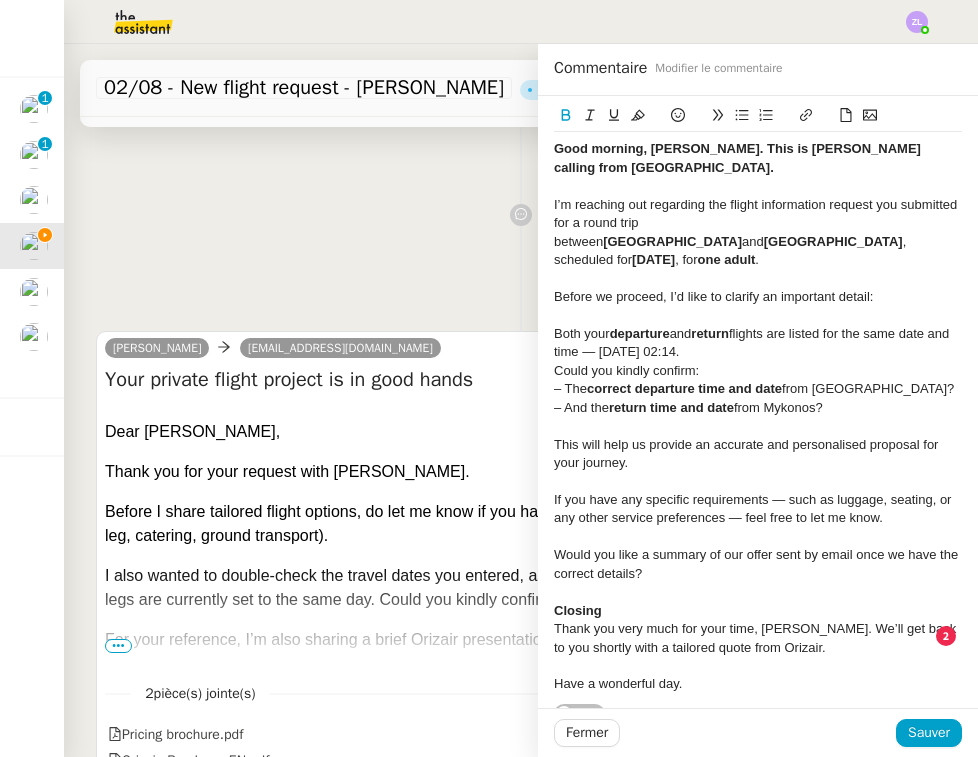 click on "Fermer Sauver" 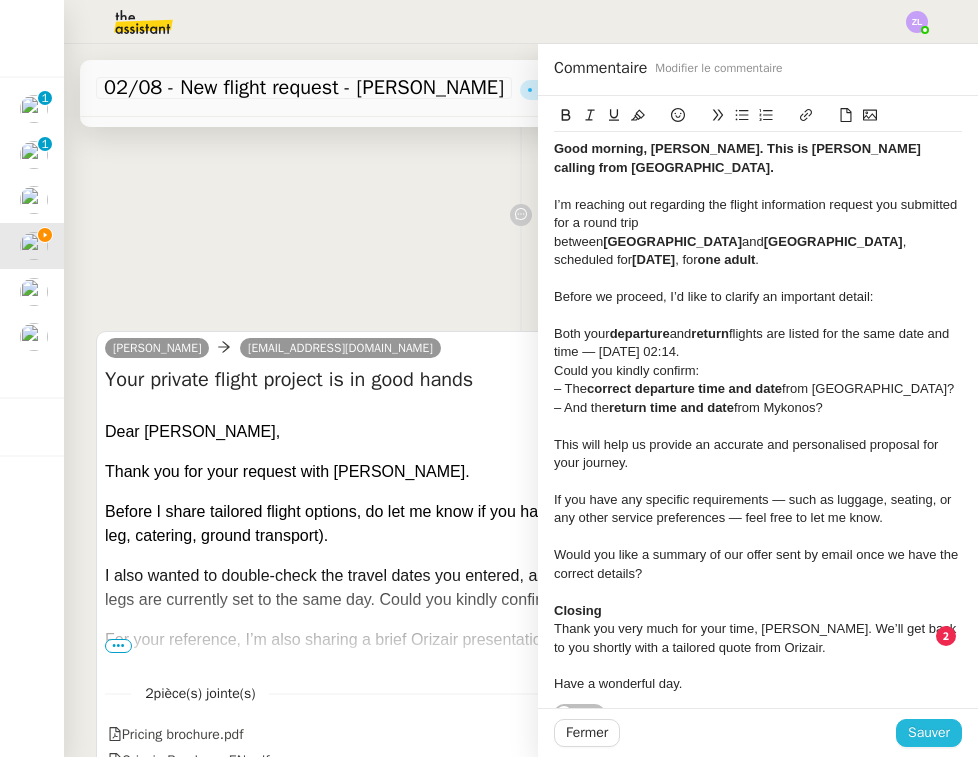 click on "Sauver" 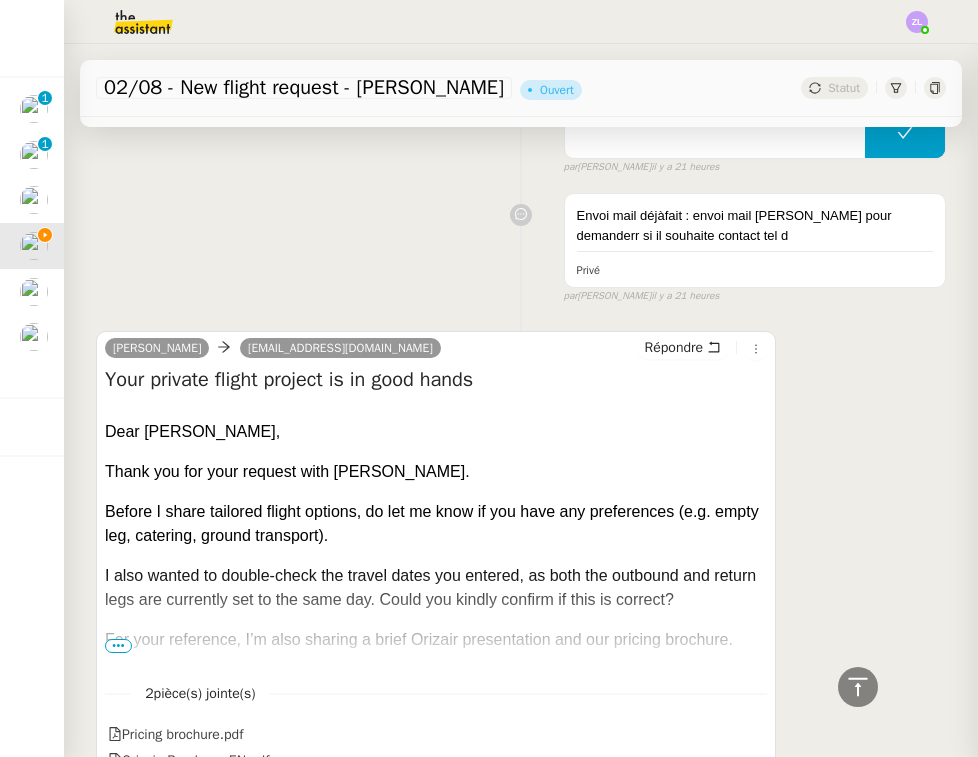 scroll, scrollTop: 2116, scrollLeft: 0, axis: vertical 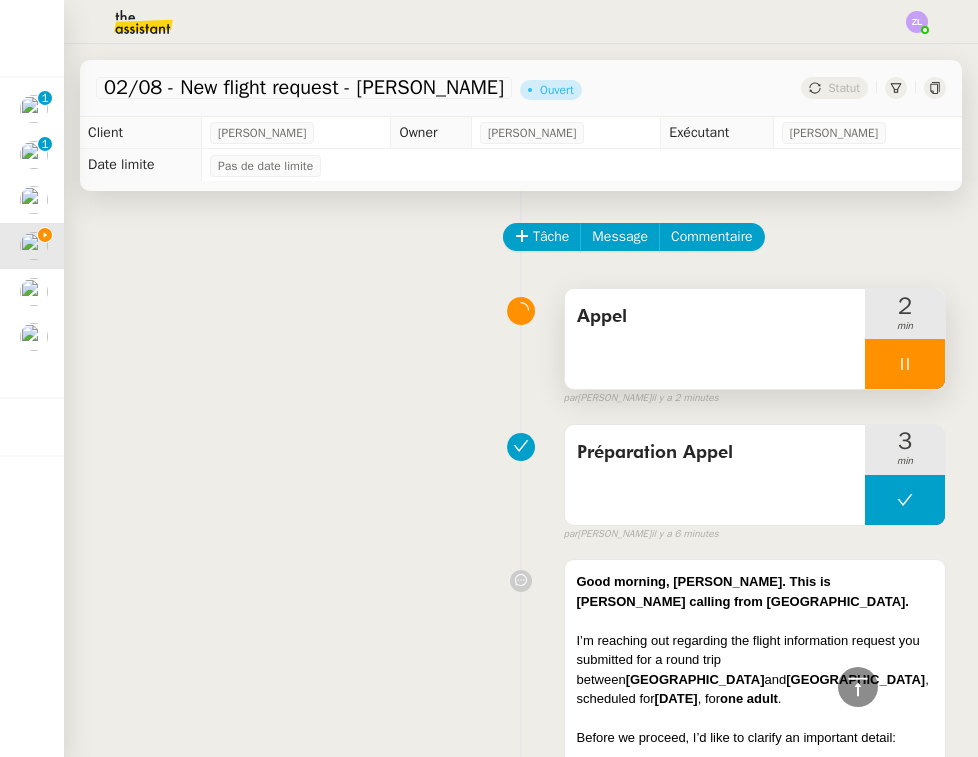 click at bounding box center (905, 364) 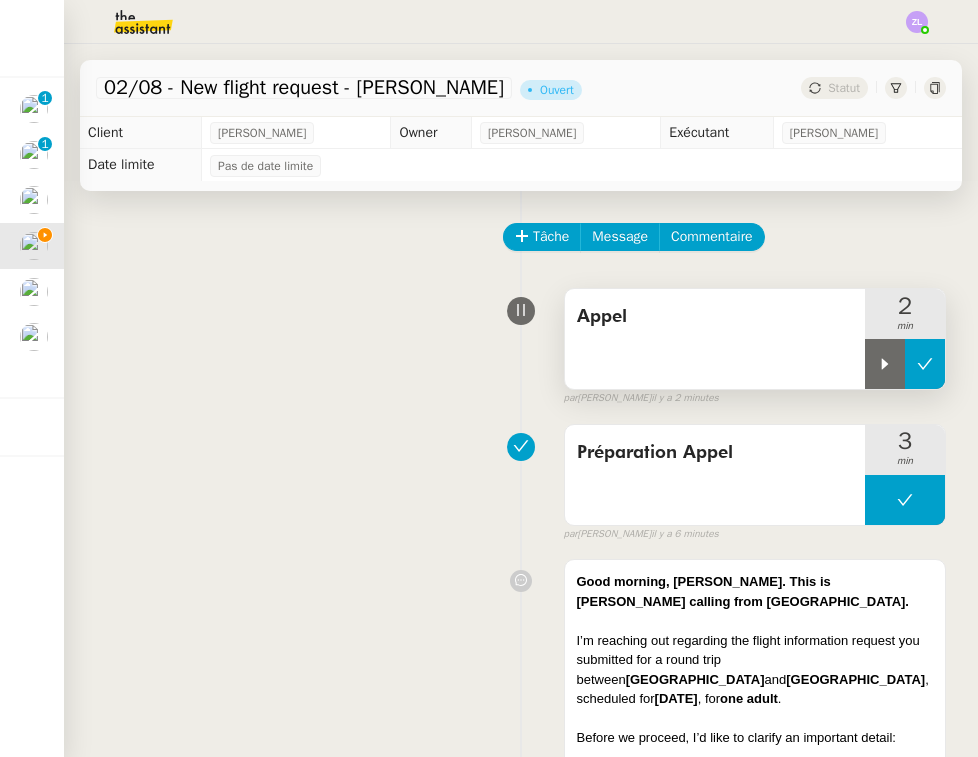 scroll, scrollTop: 0, scrollLeft: 0, axis: both 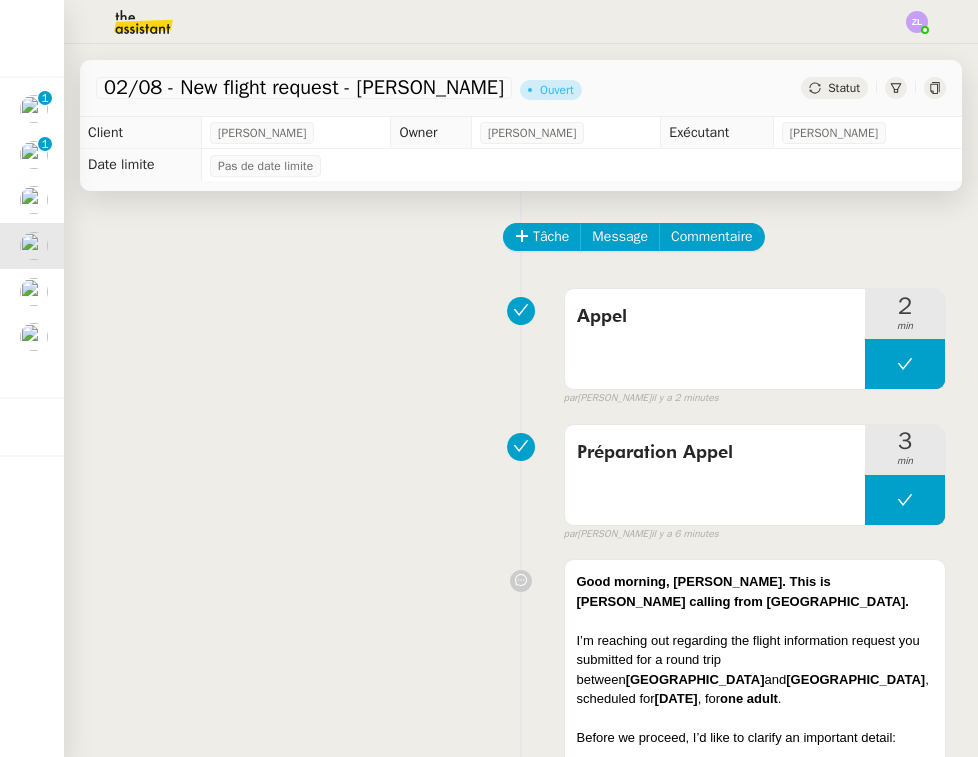 click on "Statut" 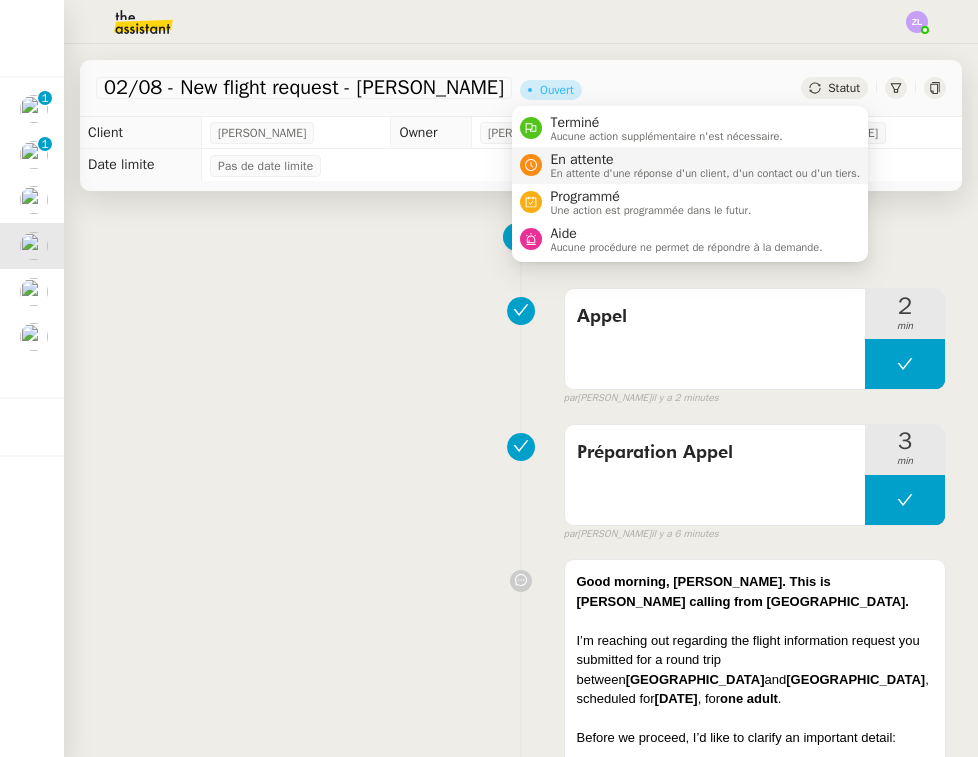click on "En attente d'une réponse d'un client, d'un contact ou d'un tiers." at bounding box center (705, 173) 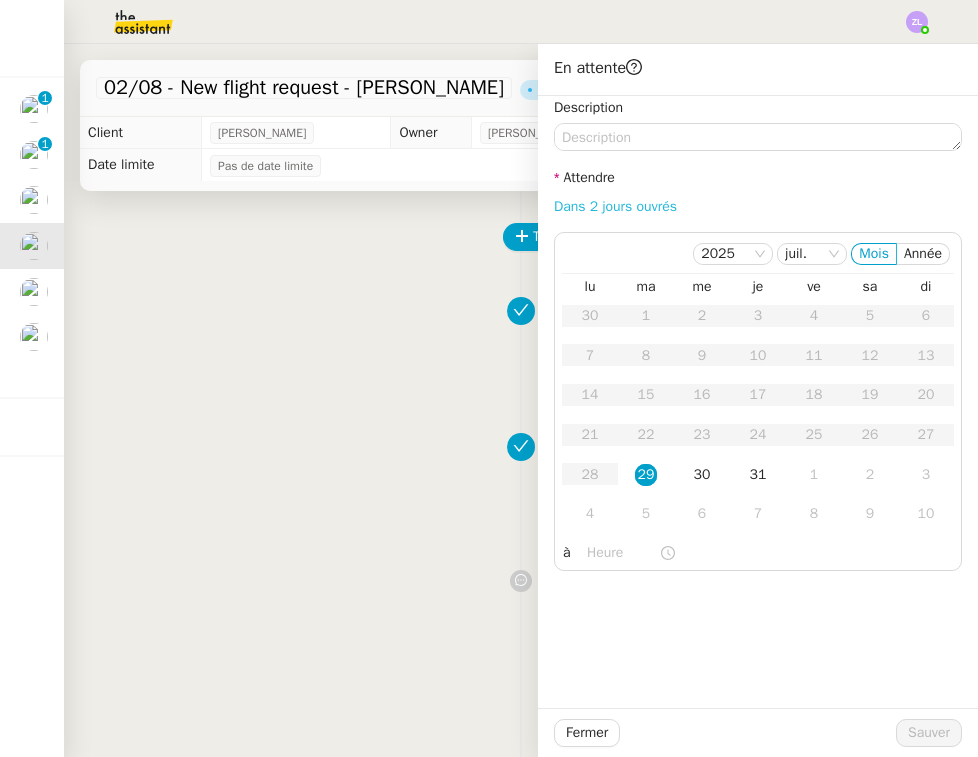 click on "Dans 2 jours ouvrés" 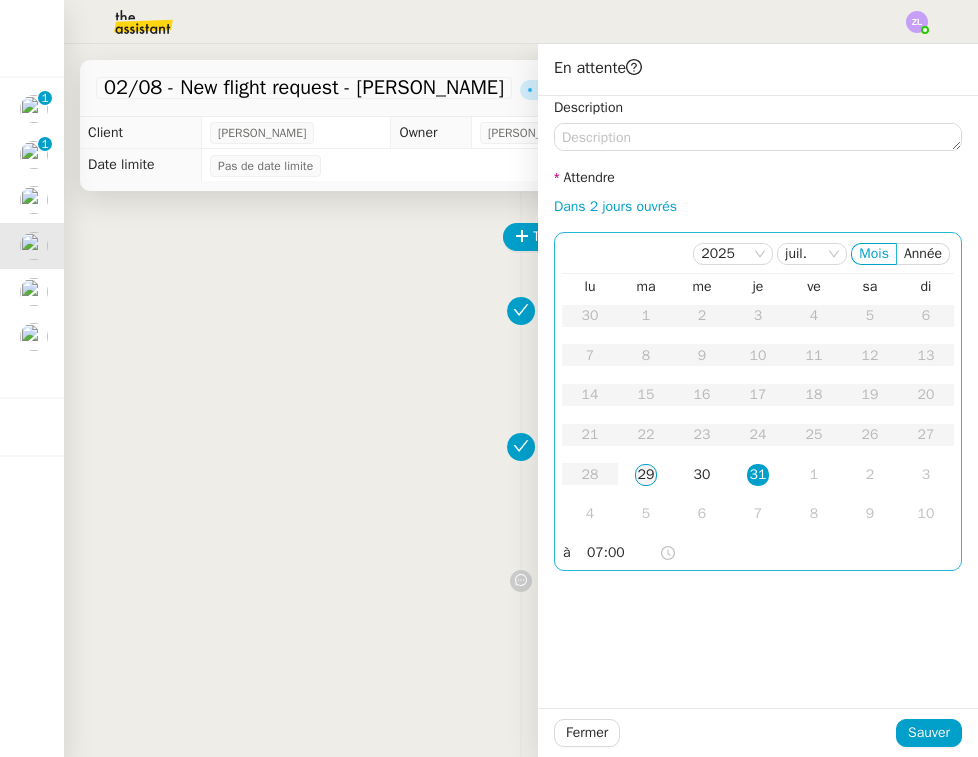 click on "29" 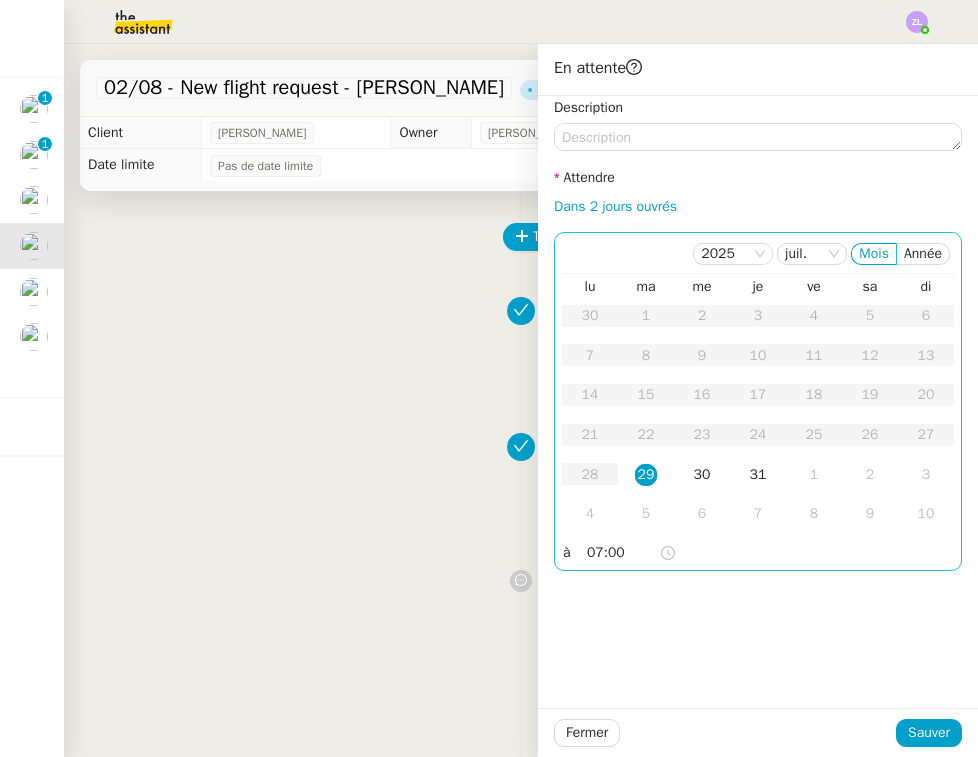 click on "07:00" 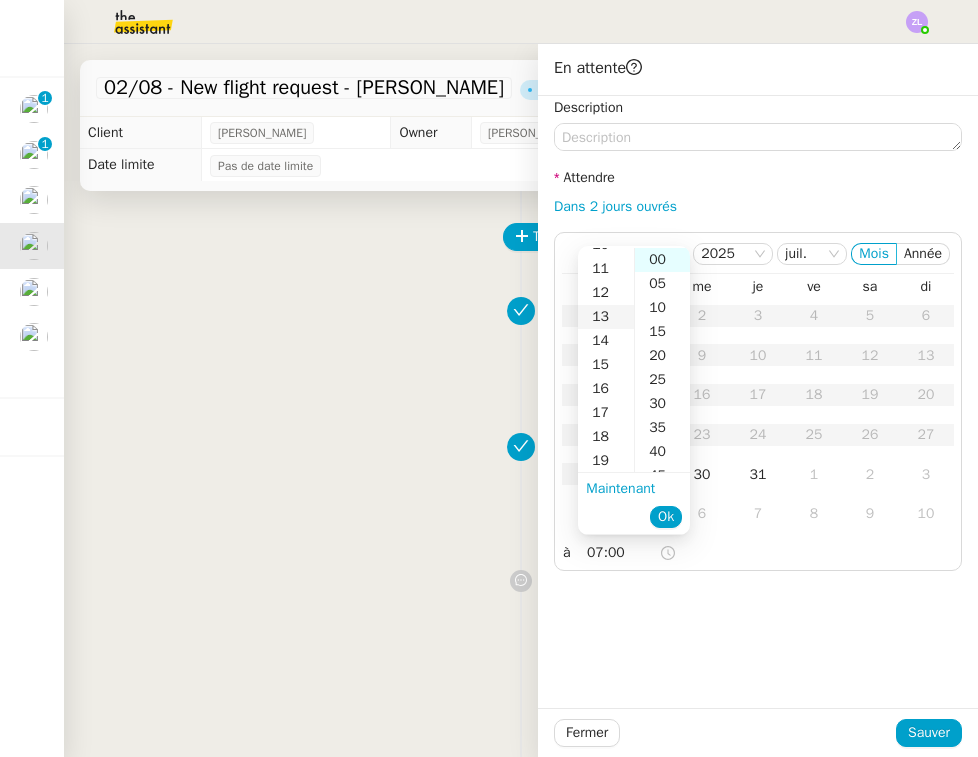 scroll, scrollTop: 290, scrollLeft: 0, axis: vertical 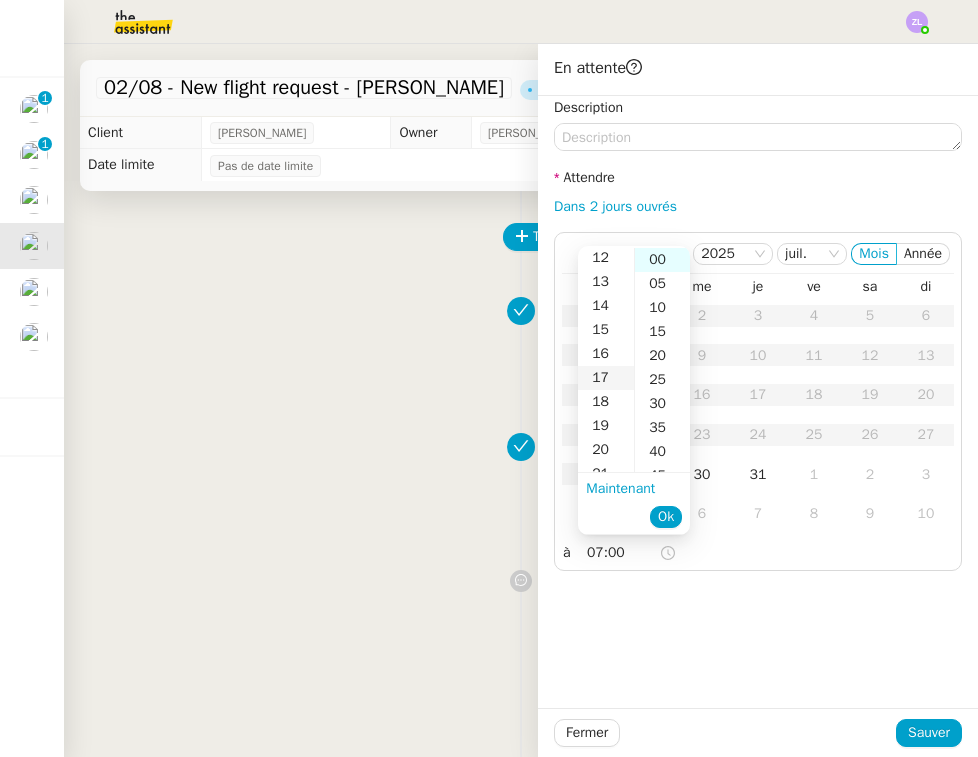 click on "17" at bounding box center (606, 378) 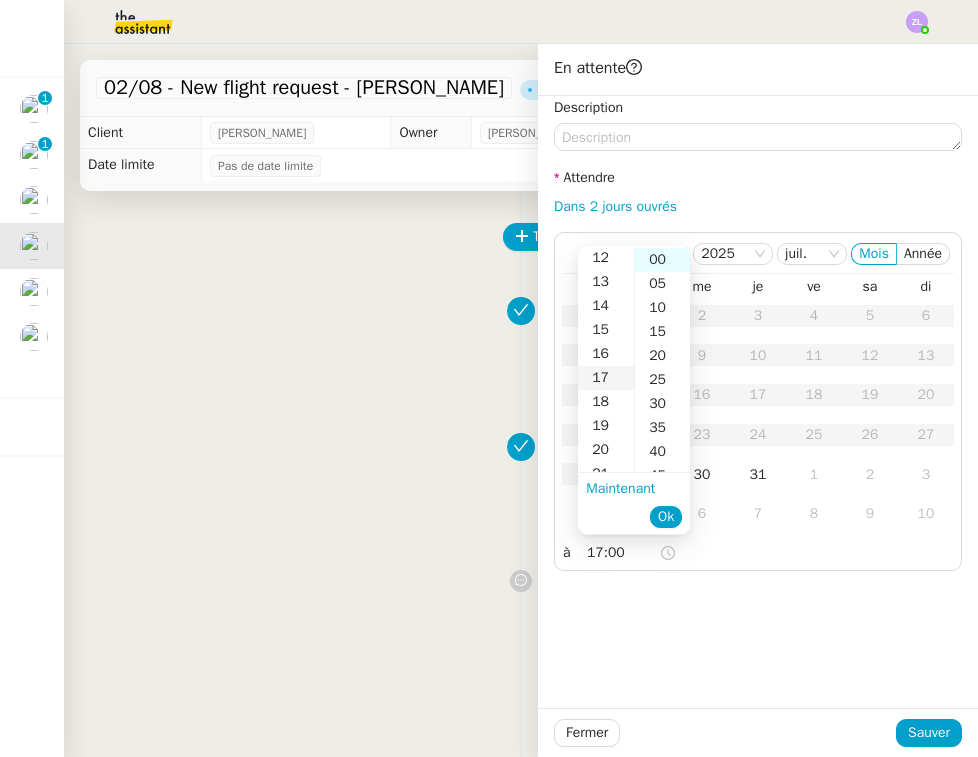 scroll, scrollTop: 408, scrollLeft: 0, axis: vertical 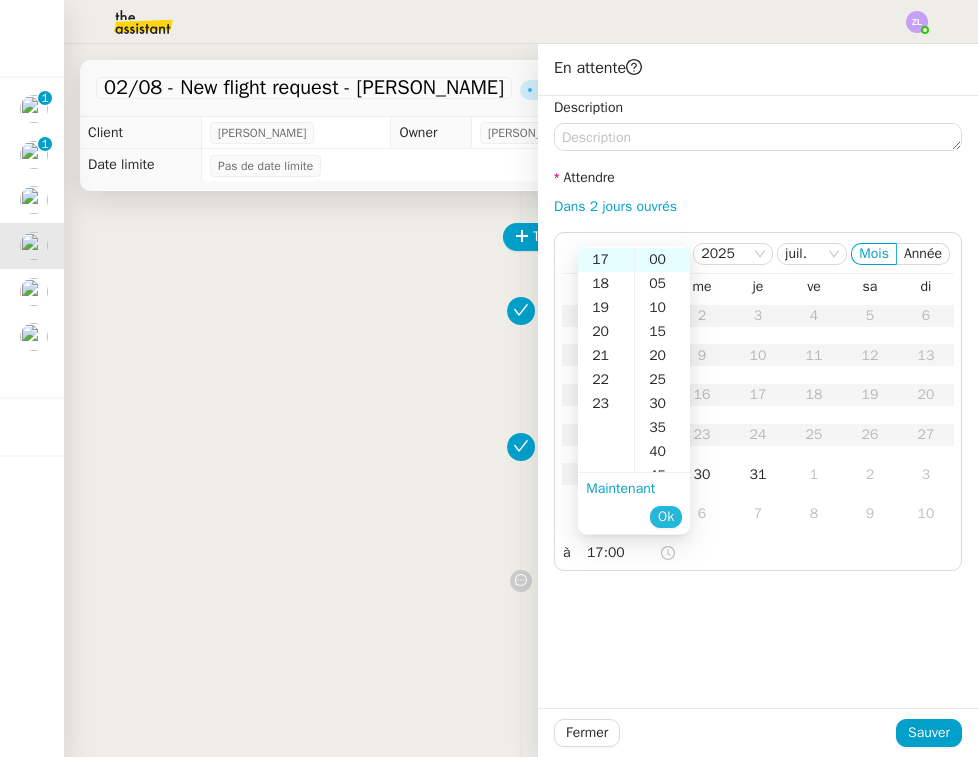 click on "Ok" at bounding box center (666, 517) 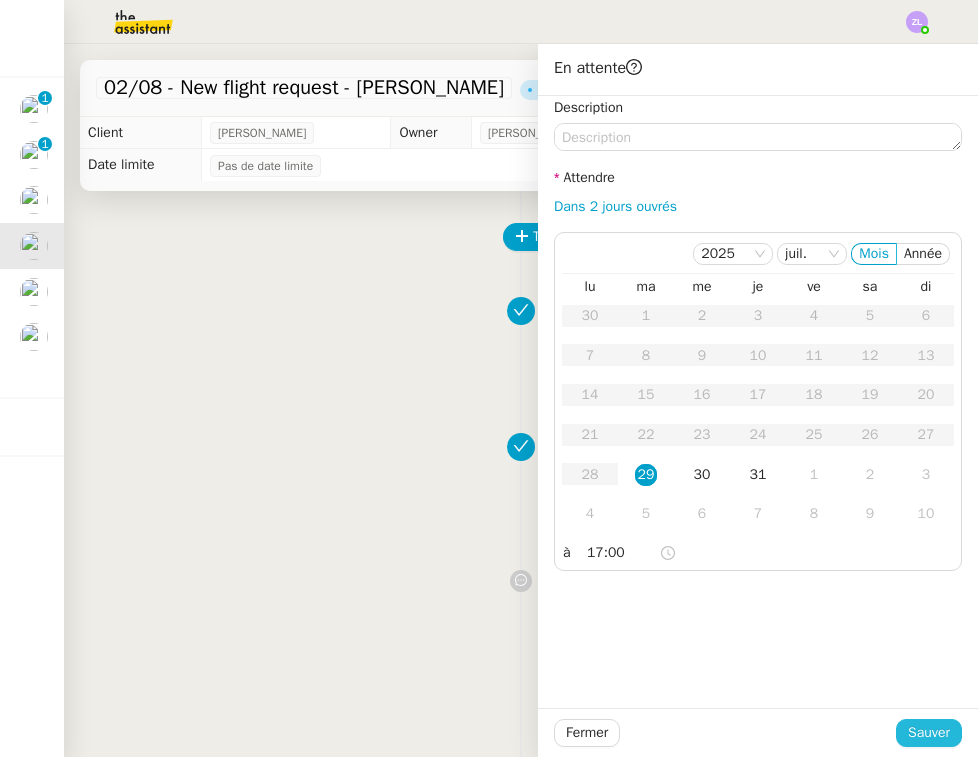 click on "Sauver" 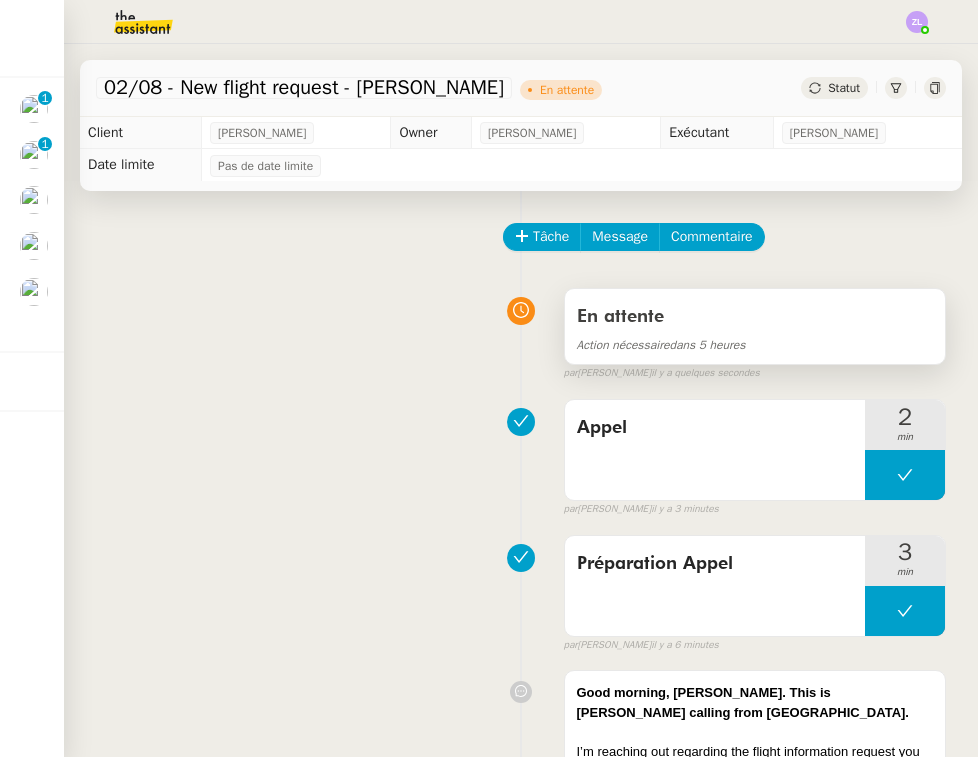 click on "En attente" at bounding box center [755, 317] 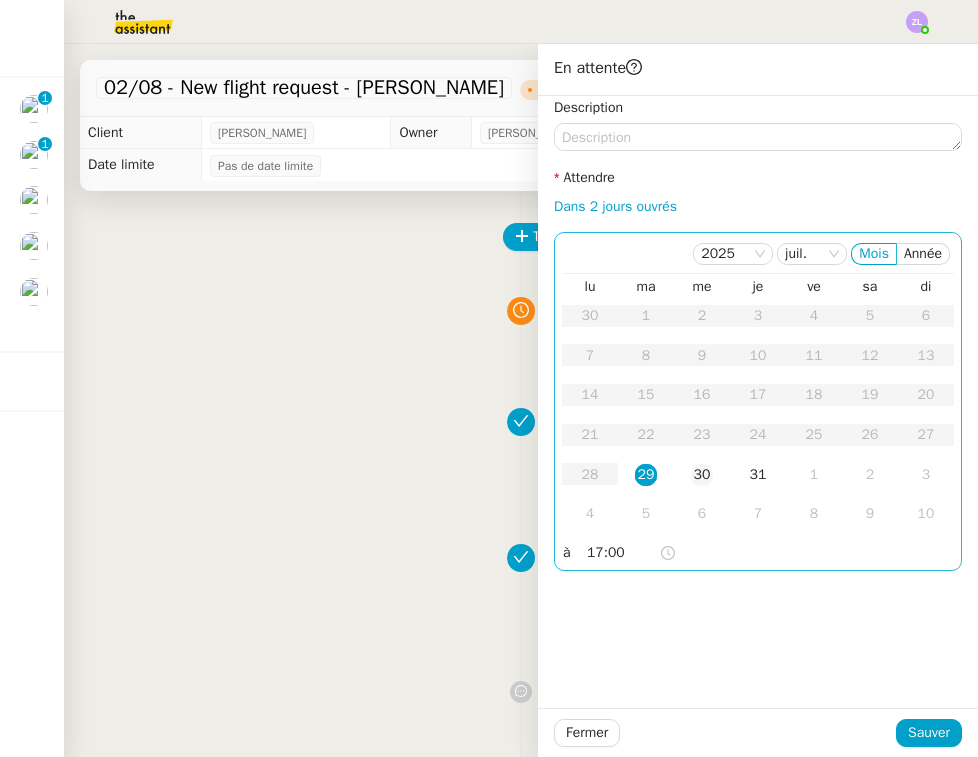 click on "30" 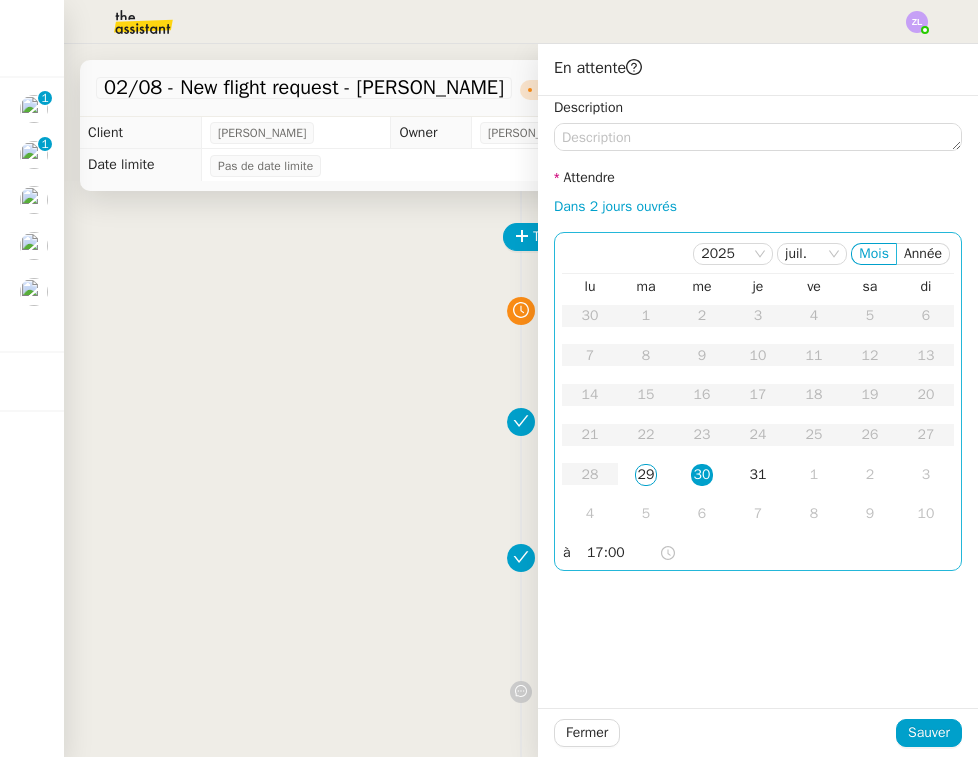 click on "17:00" 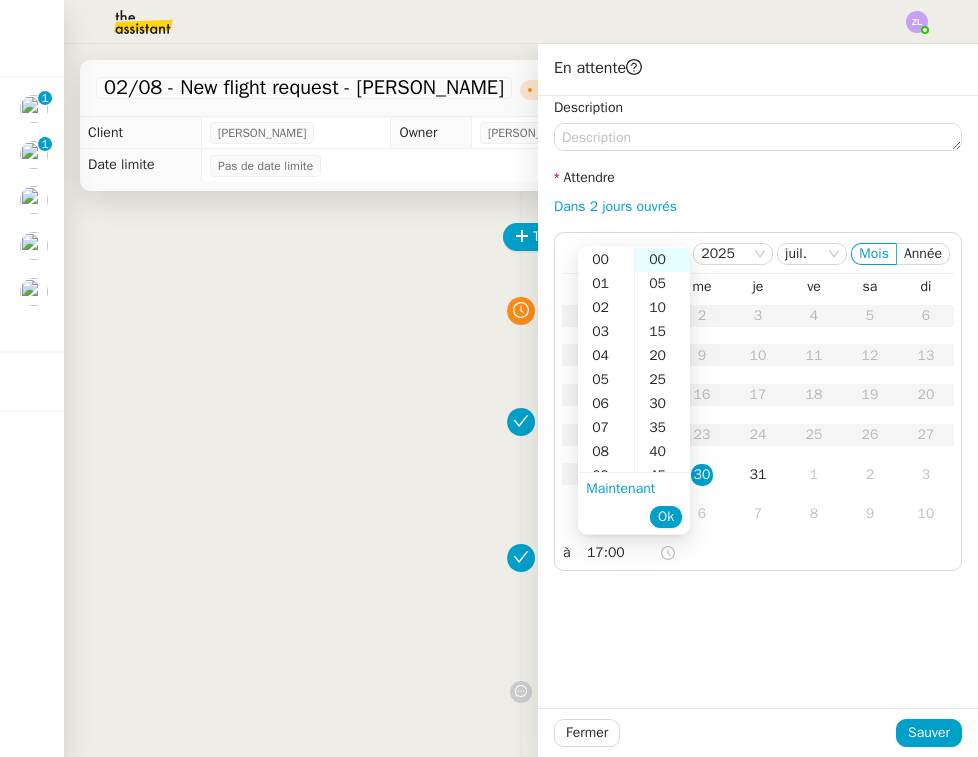 scroll, scrollTop: 0, scrollLeft: 0, axis: both 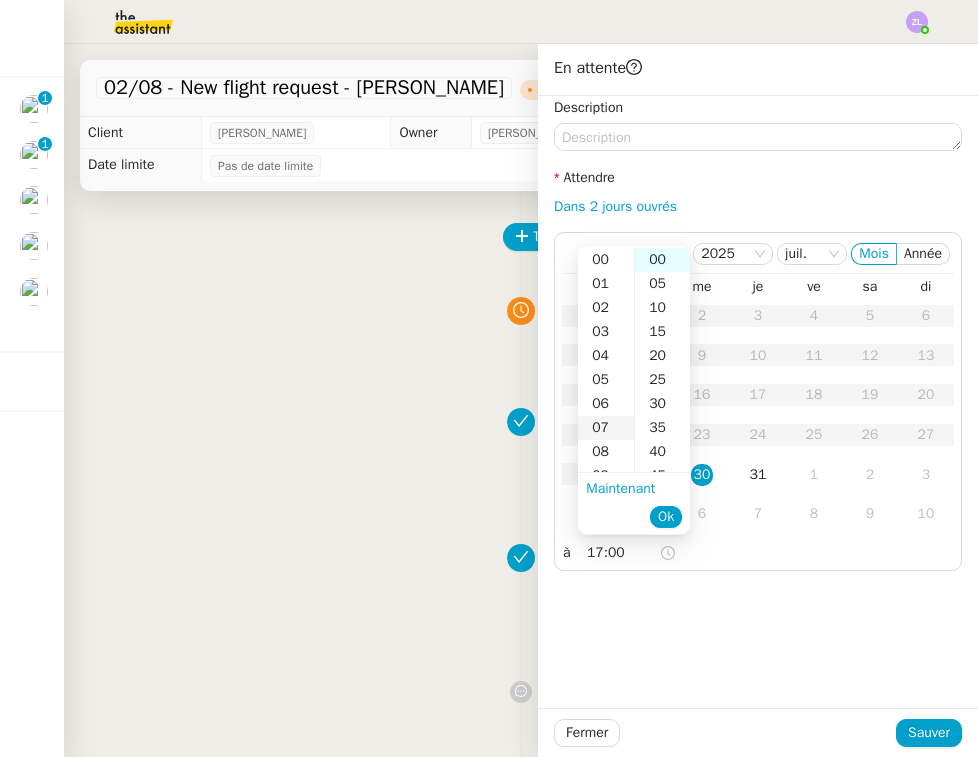 click on "07" at bounding box center (606, 428) 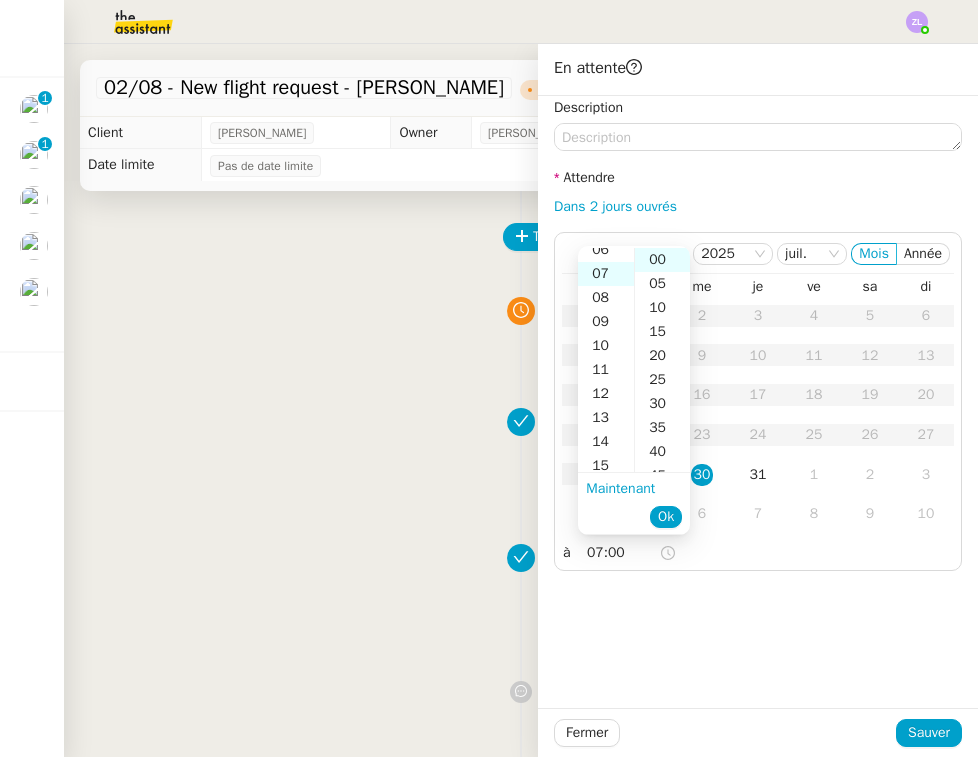 scroll, scrollTop: 168, scrollLeft: 0, axis: vertical 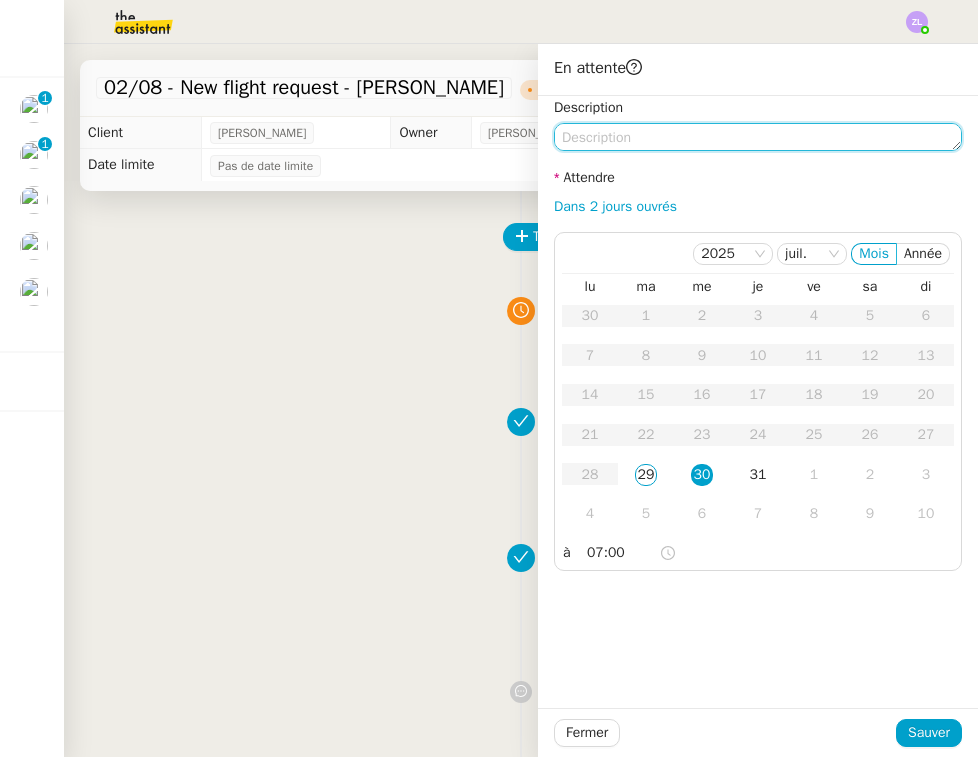 click 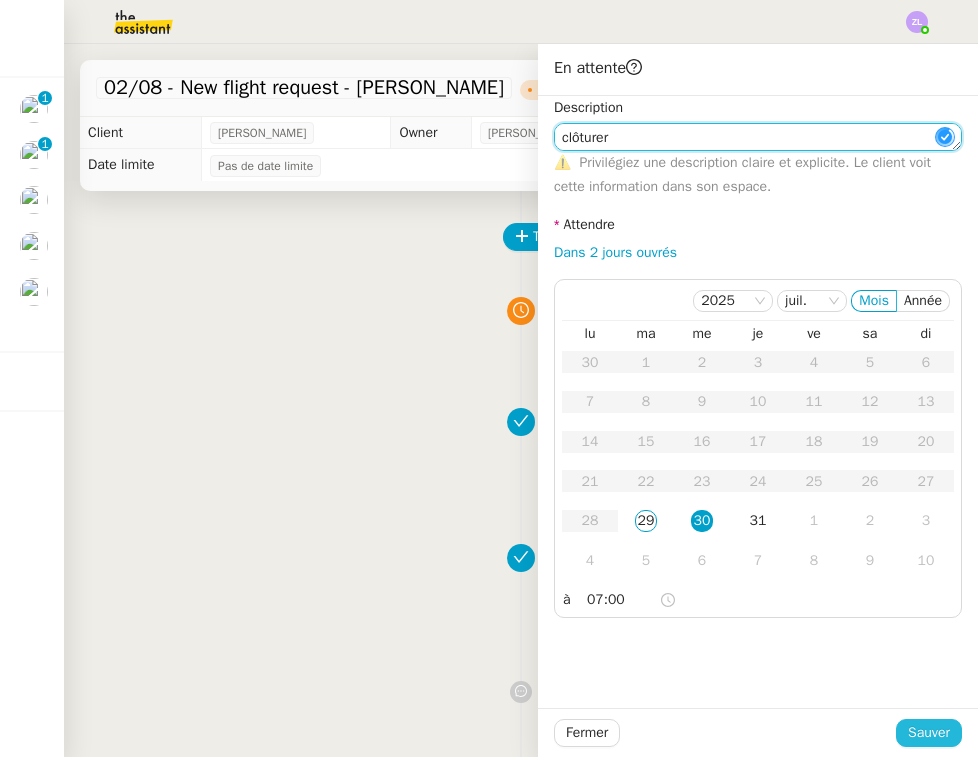 type on "clôturer" 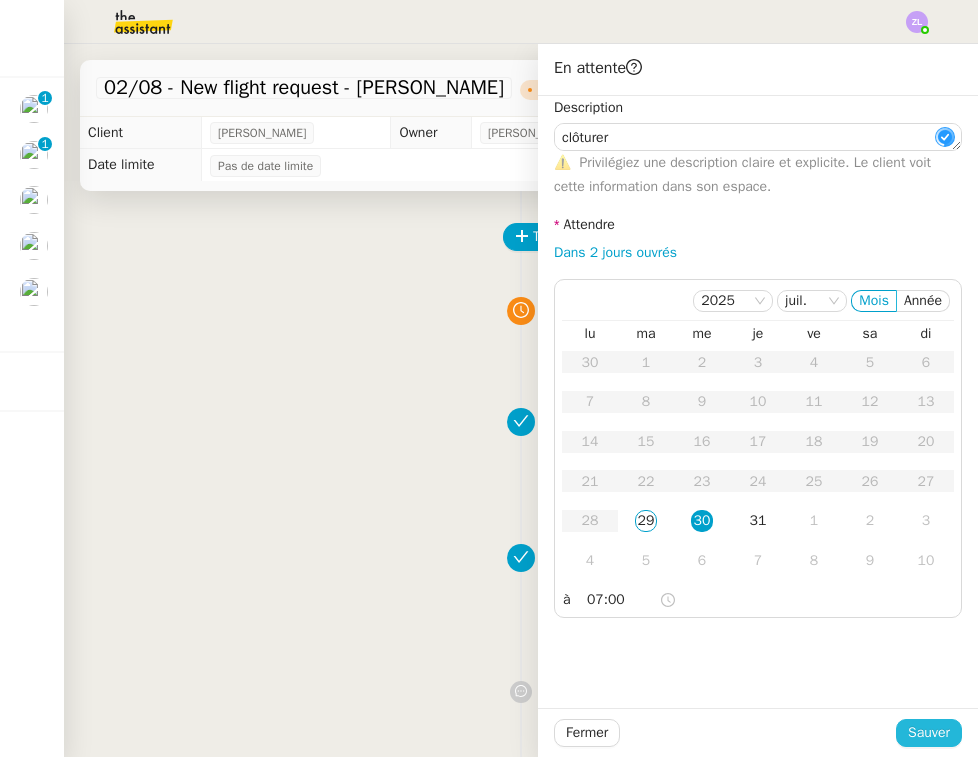 click on "Sauver" 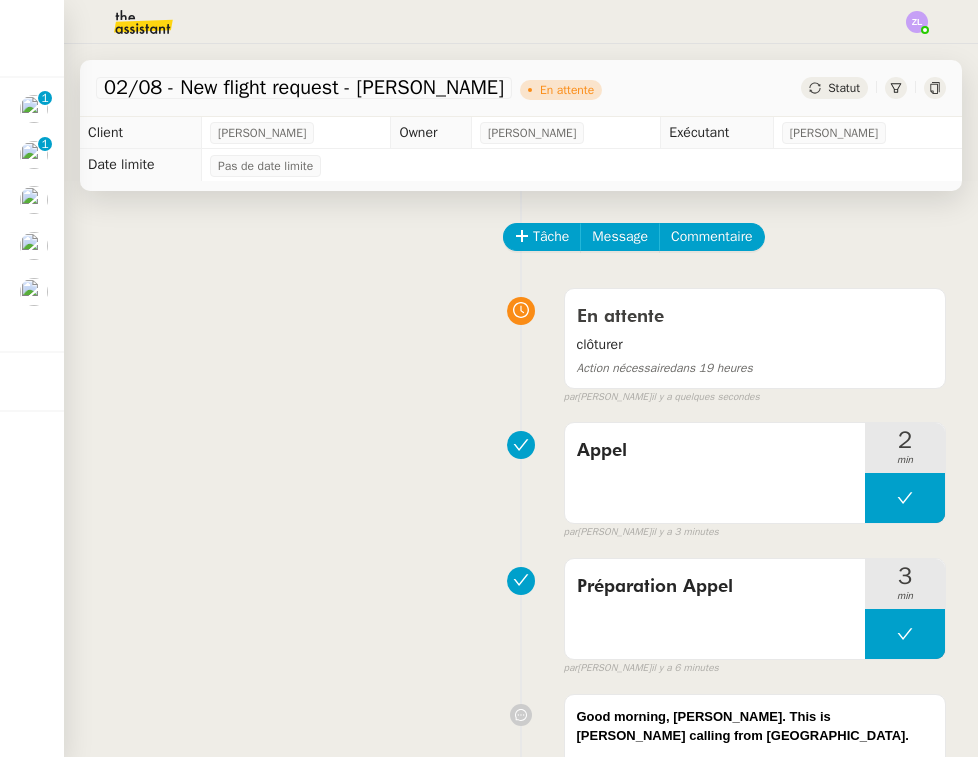 scroll, scrollTop: 100, scrollLeft: 0, axis: vertical 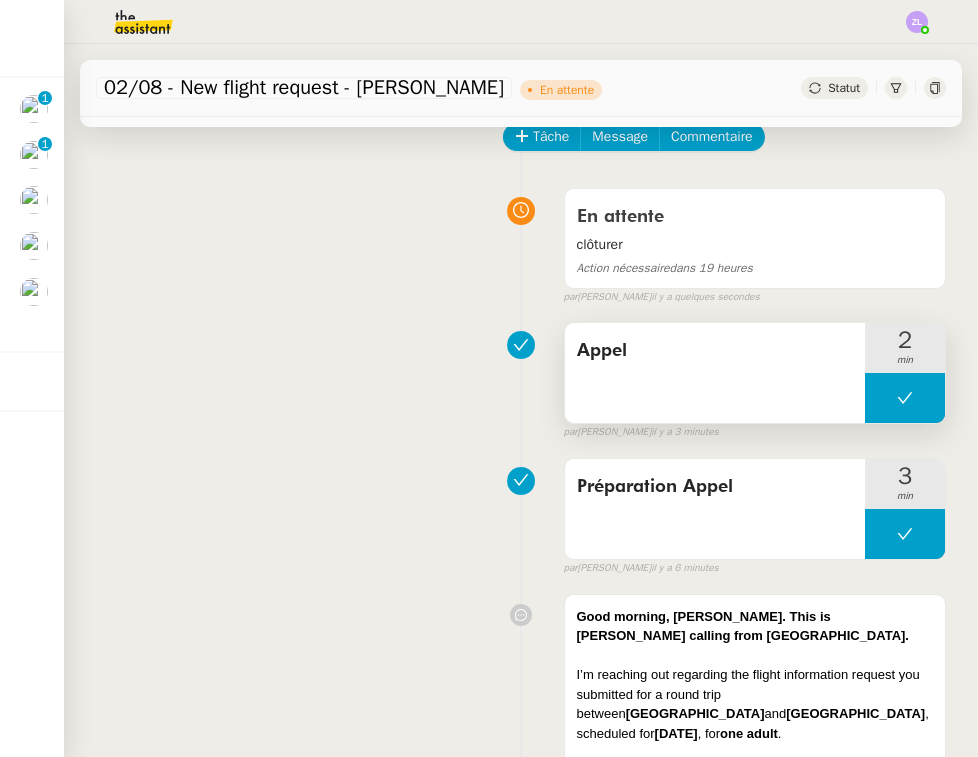 drag, startPoint x: 701, startPoint y: 377, endPoint x: 724, endPoint y: 356, distance: 31.144823 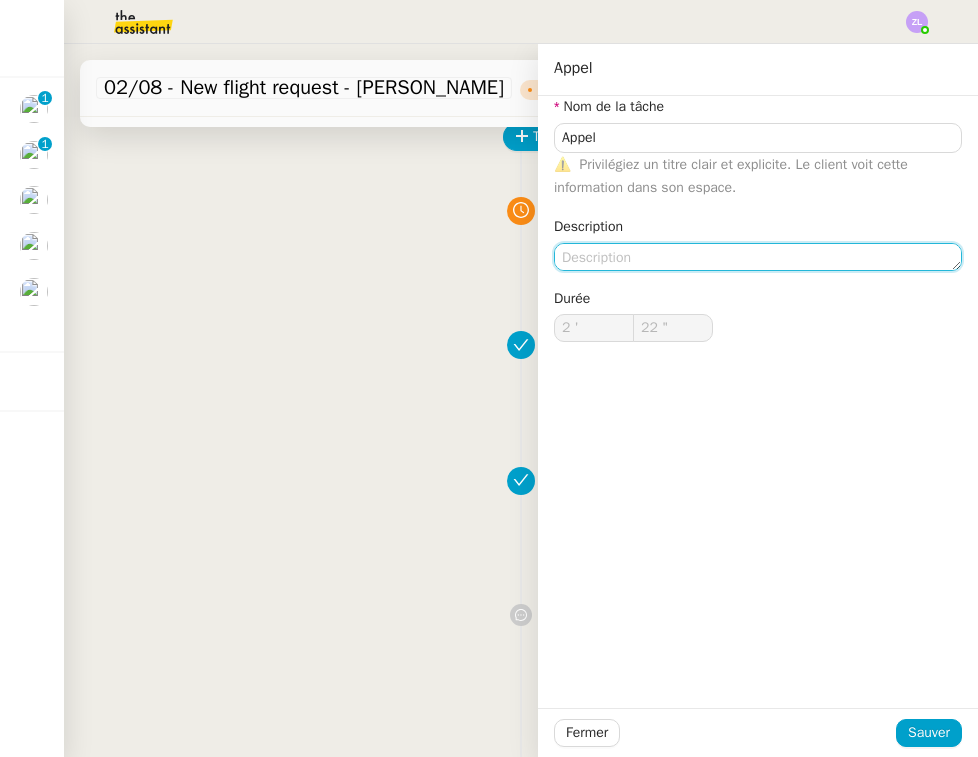 click 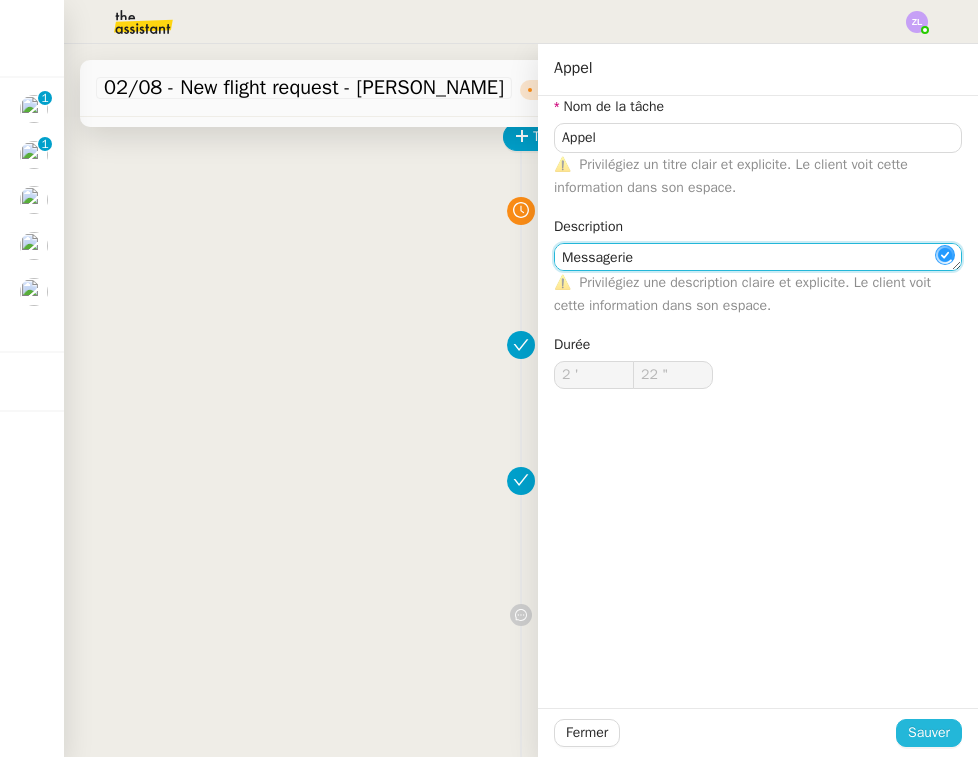 type on "Messagerie" 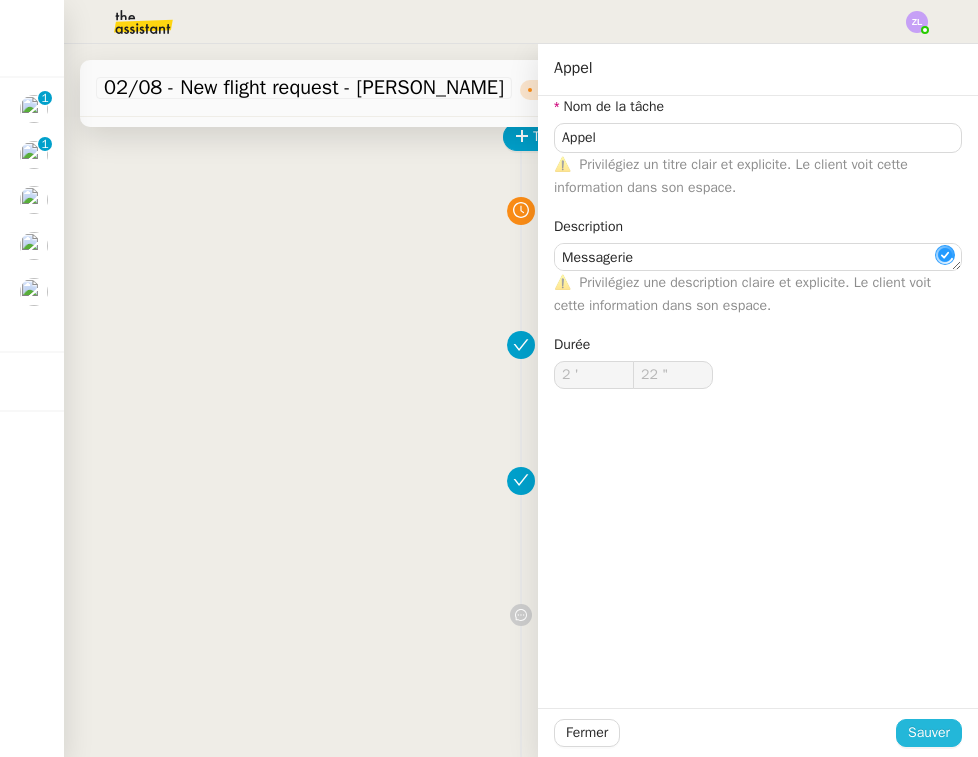 click on "Sauver" 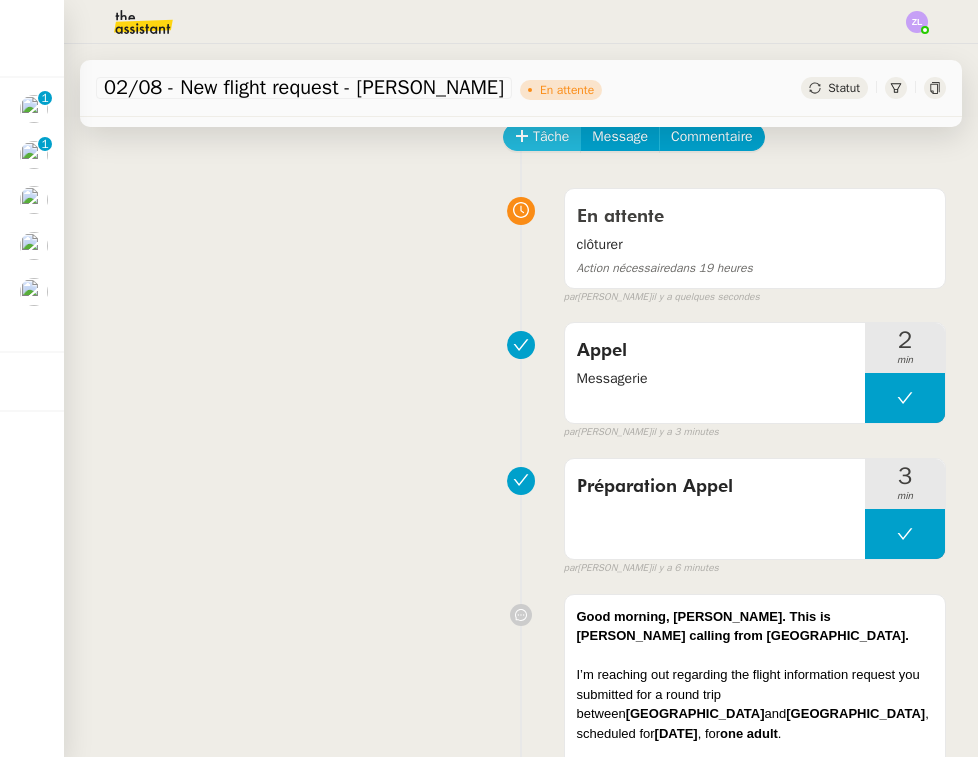 scroll, scrollTop: 0, scrollLeft: 0, axis: both 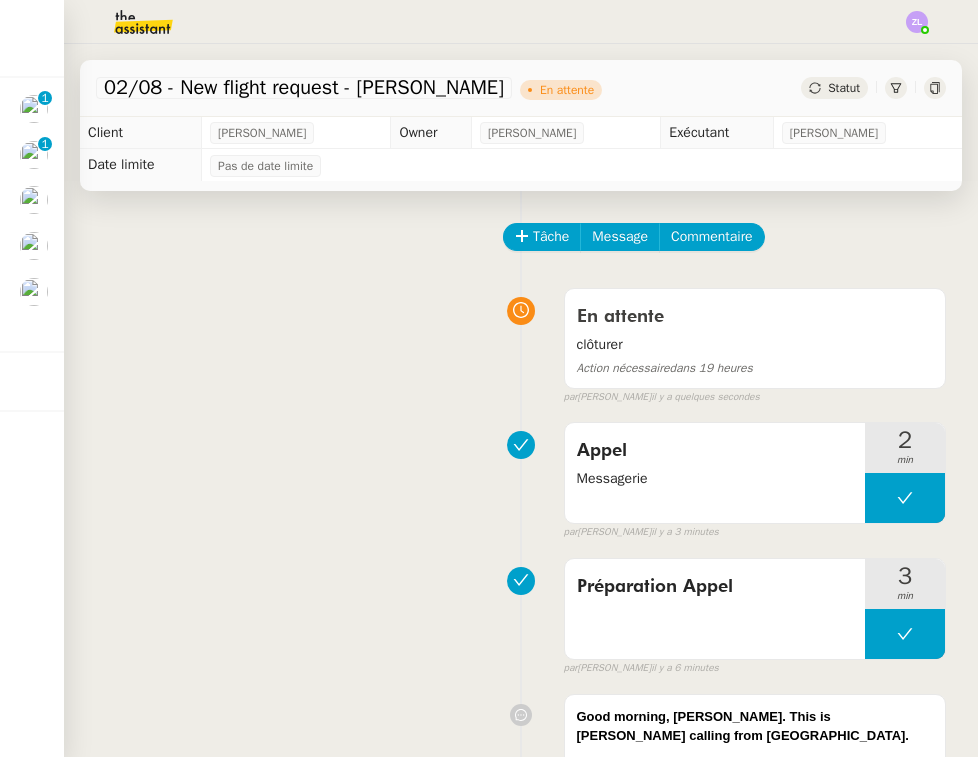 click 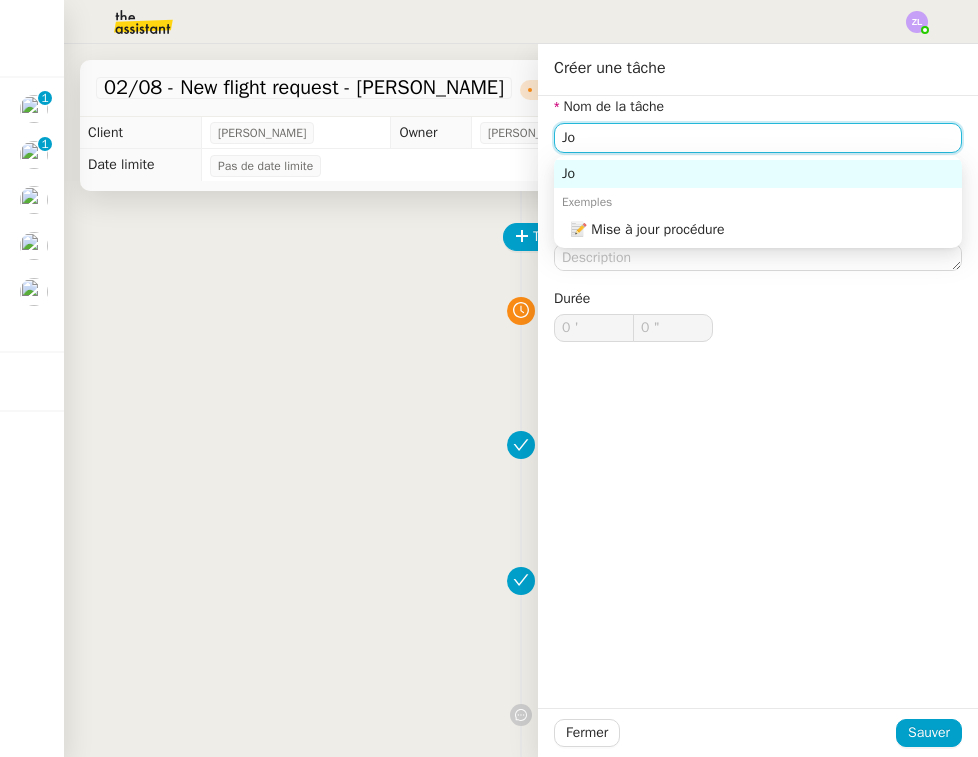 type on "J" 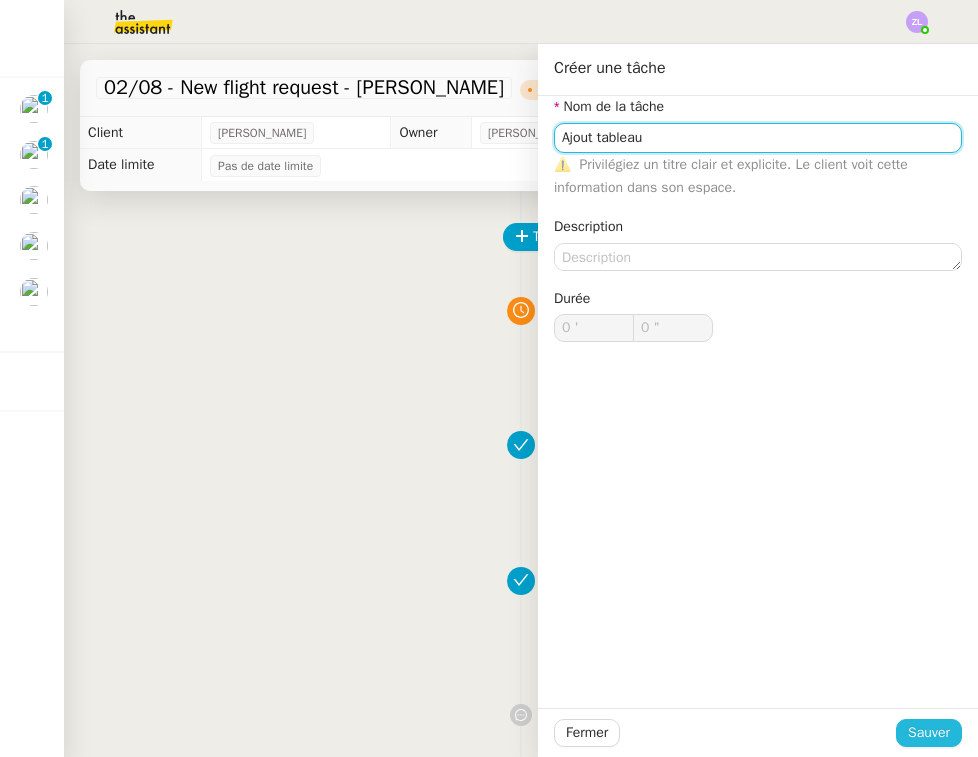 type on "Ajout tableau" 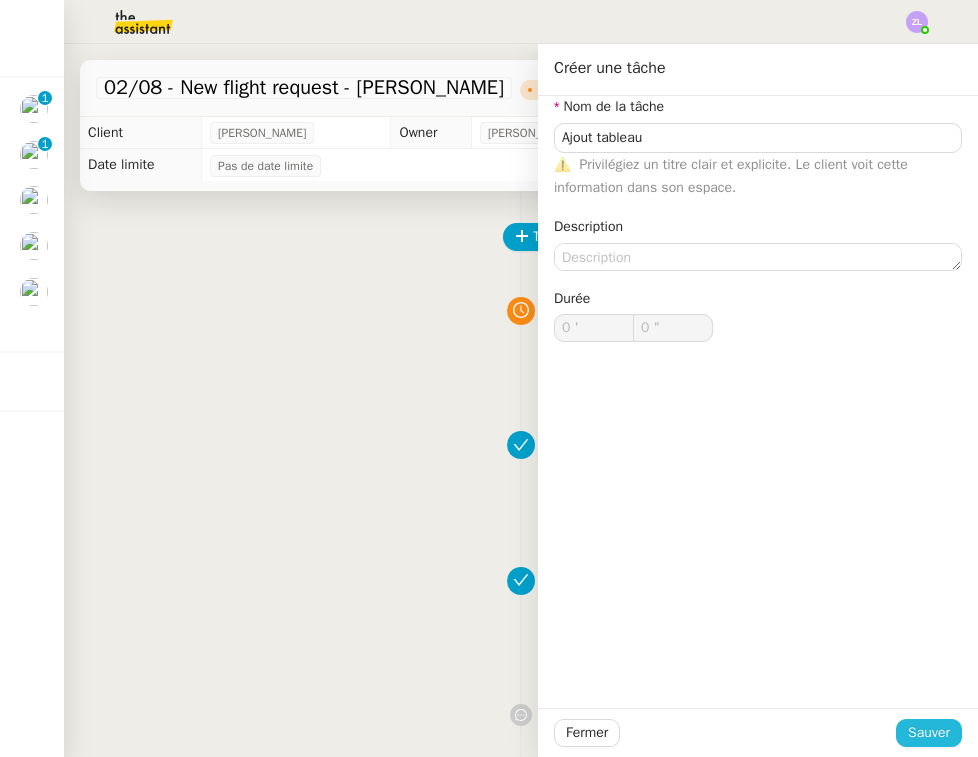 click on "Sauver" 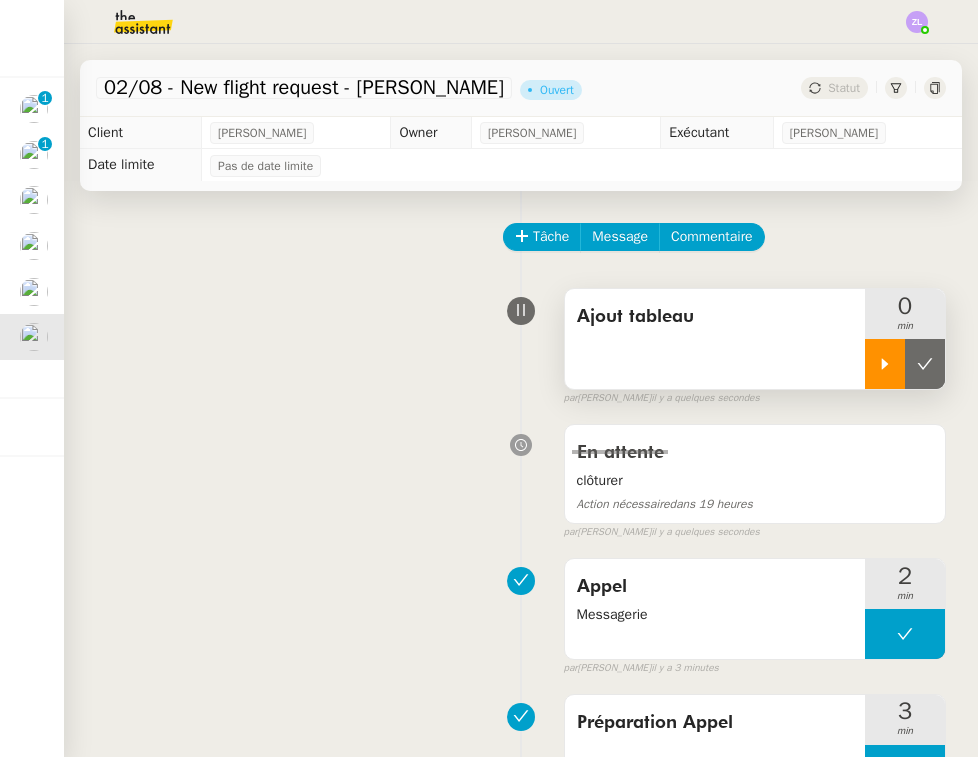 click 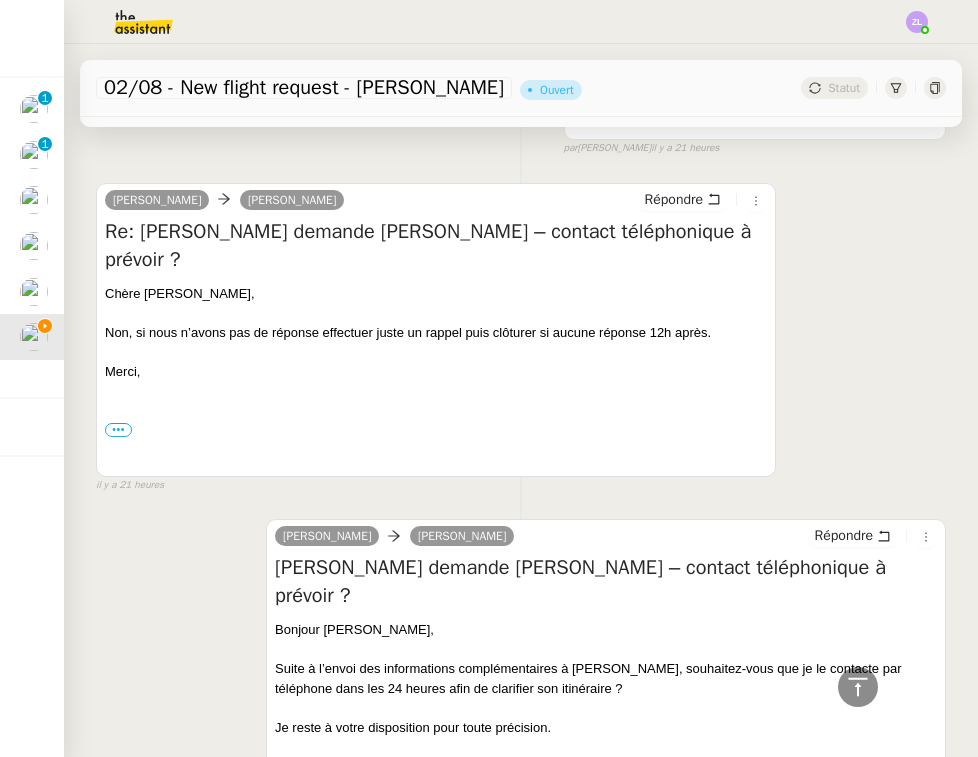 scroll, scrollTop: 1439, scrollLeft: 0, axis: vertical 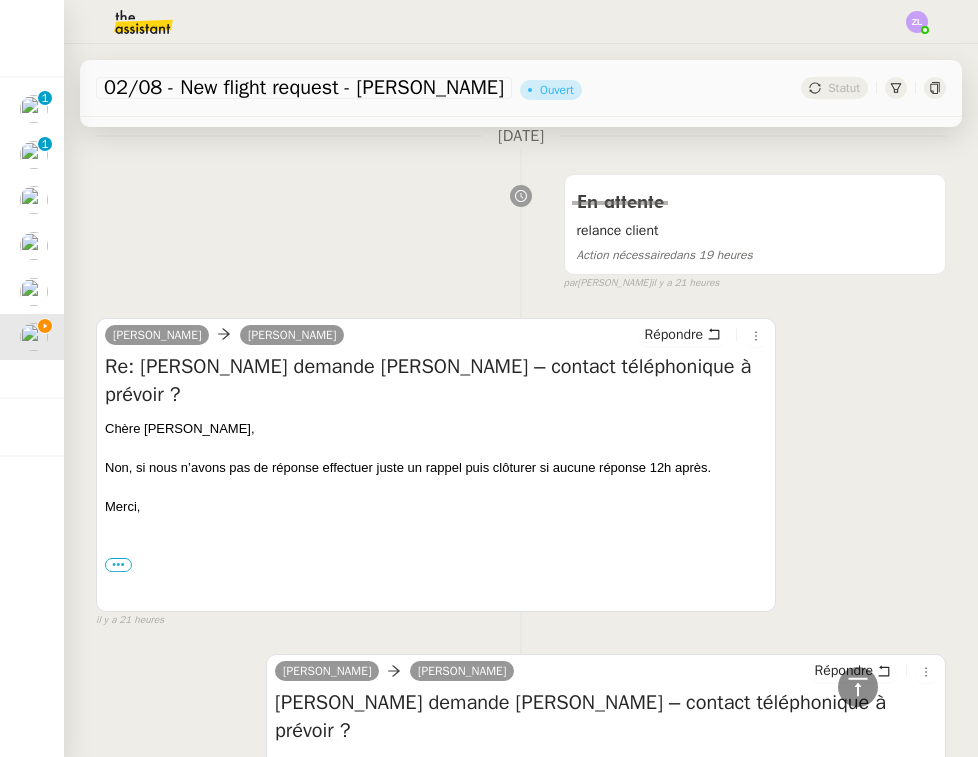 click on "Répondre" at bounding box center [702, 335] 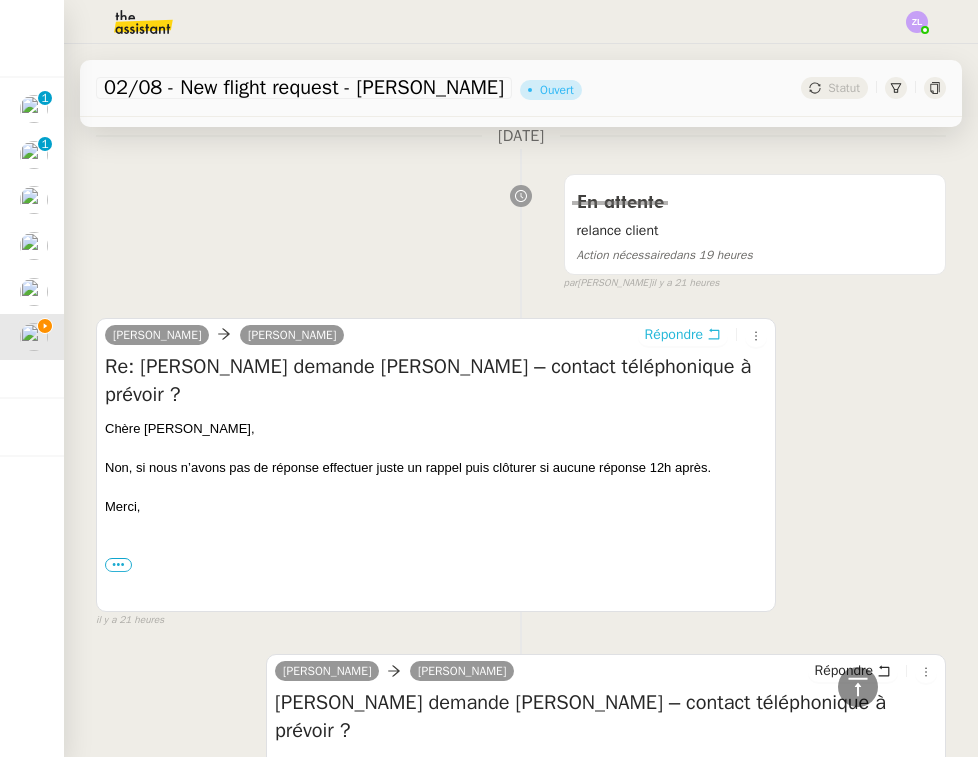 click on "Répondre" at bounding box center (674, 335) 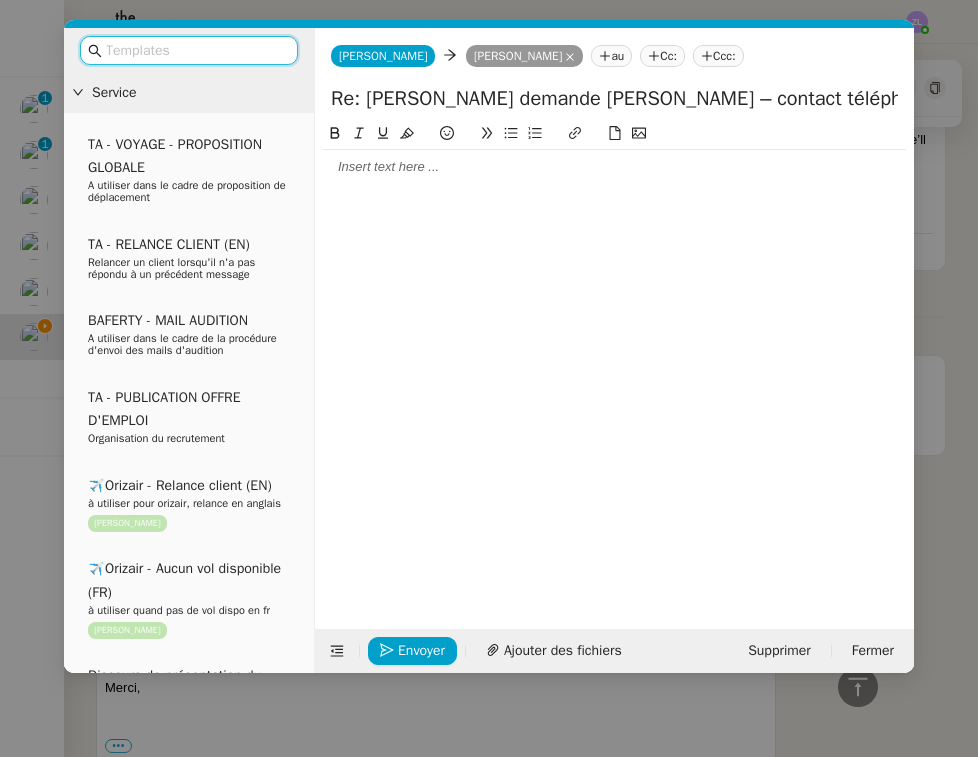 click 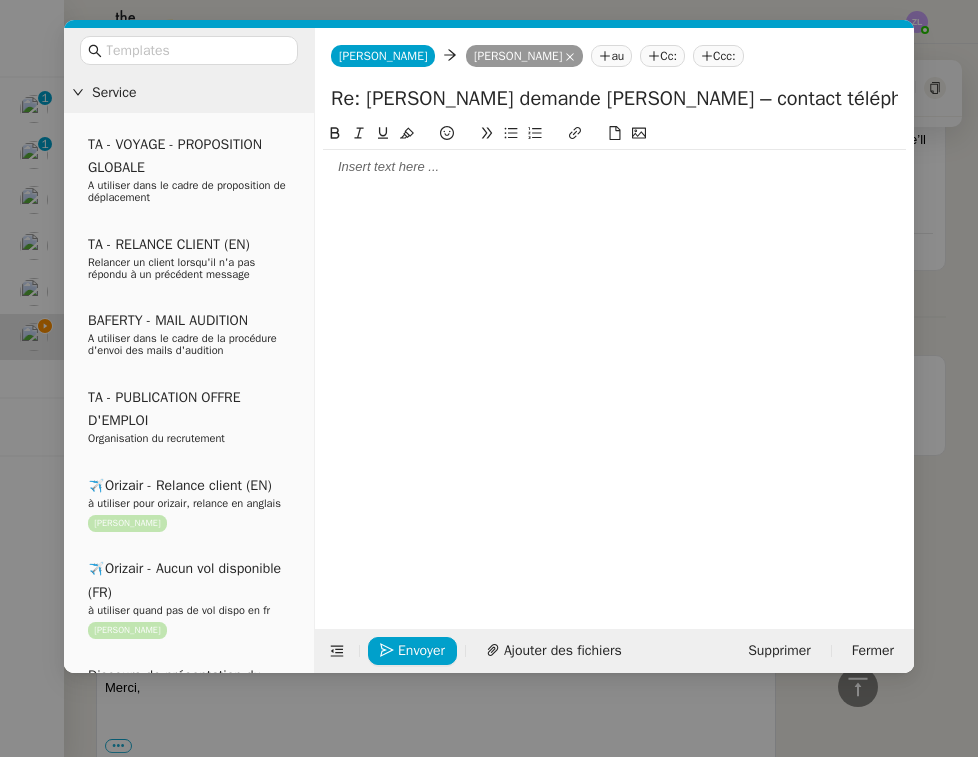 click 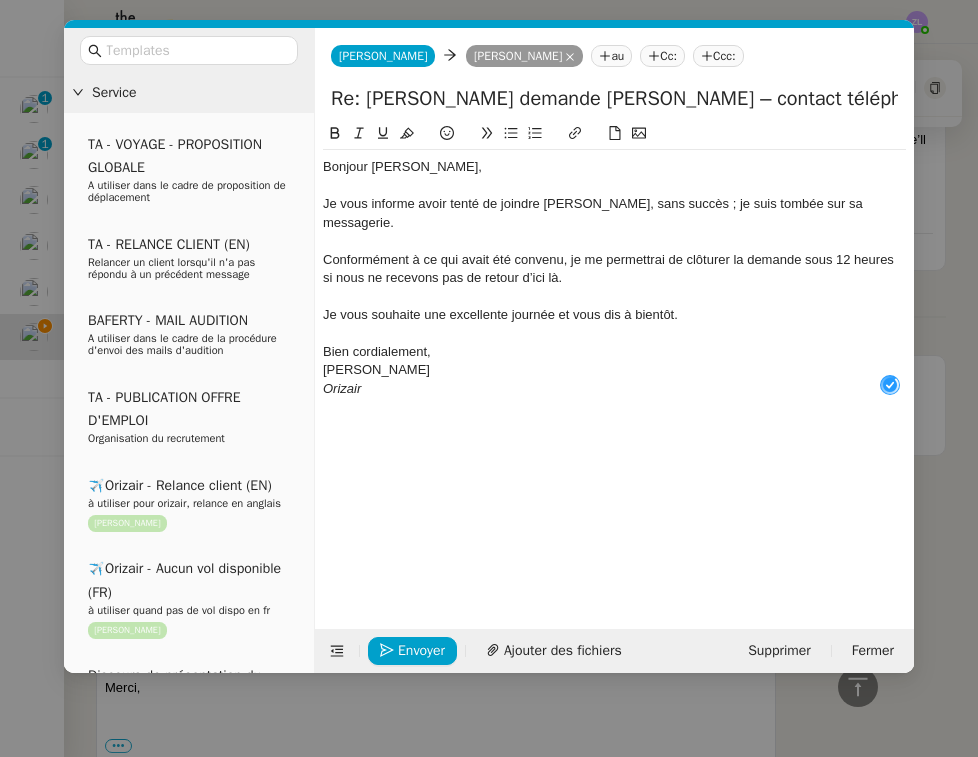 scroll, scrollTop: 21, scrollLeft: 0, axis: vertical 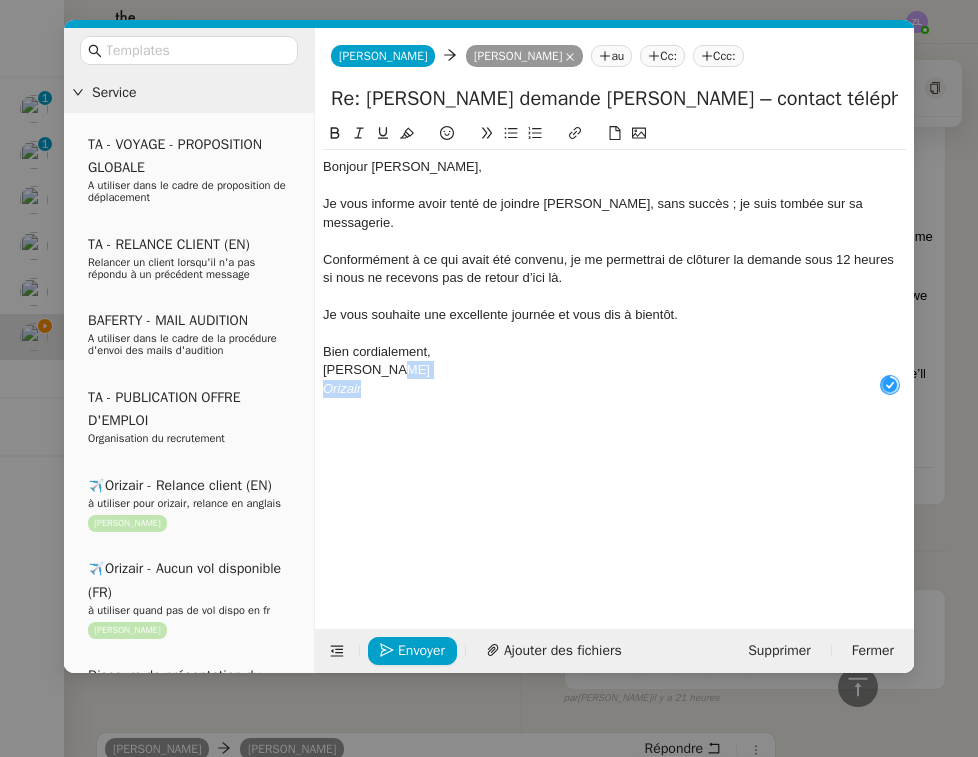 drag, startPoint x: 439, startPoint y: 356, endPoint x: 390, endPoint y: 346, distance: 50.01 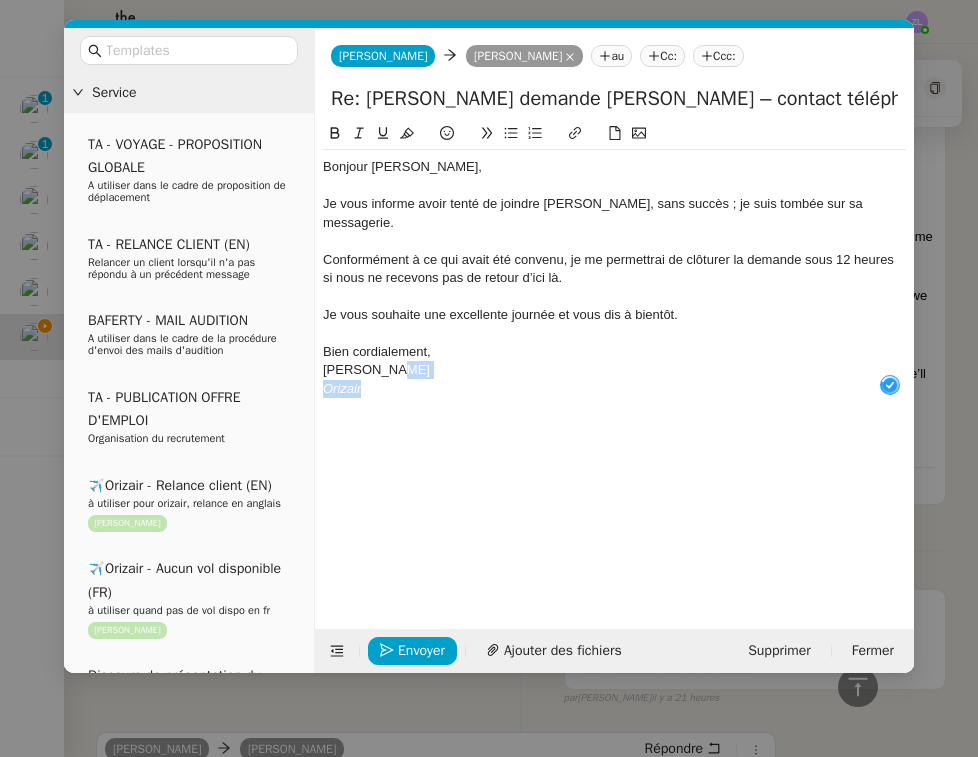 click on "Bonjour [PERSON_NAME], Je vous informe avoir tenté de joindre [PERSON_NAME], sans succès ; je suis tombée sur sa messagerie. Conformément à ce qui avait été convenu, je me permettrai de clôturer la demande sous 12 heures si nous ne recevons pas de retour d’ici là. Je vous souhaite une excellente journée et vous dis à bientôt. Bien cordialement, [PERSON_NAME]" 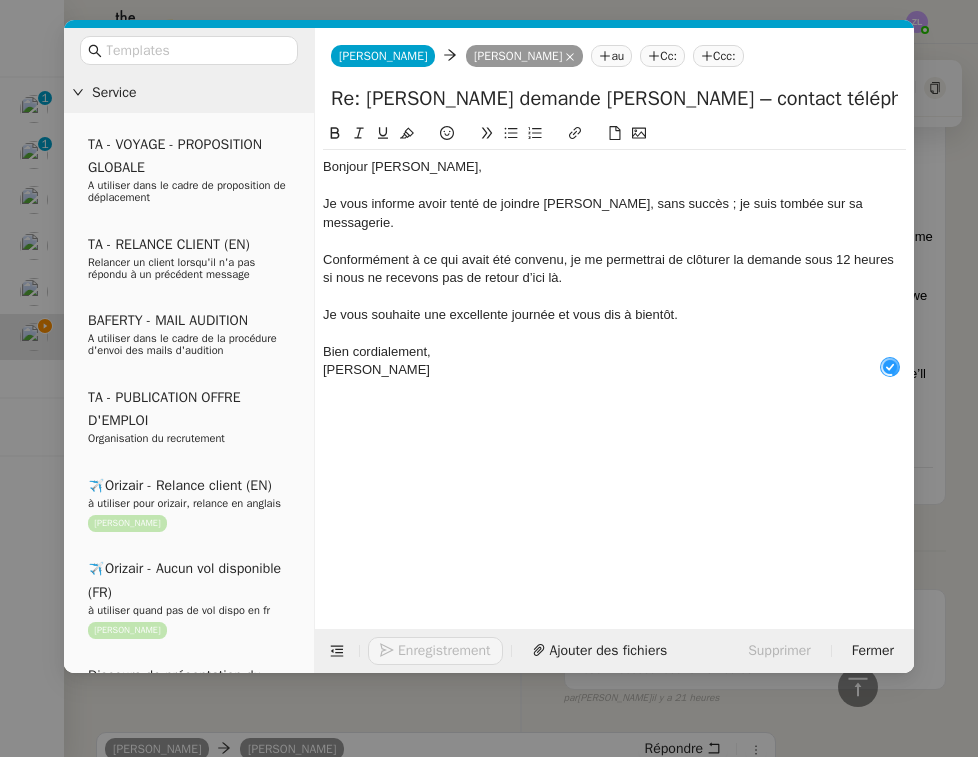 click on "Bien cordialement," 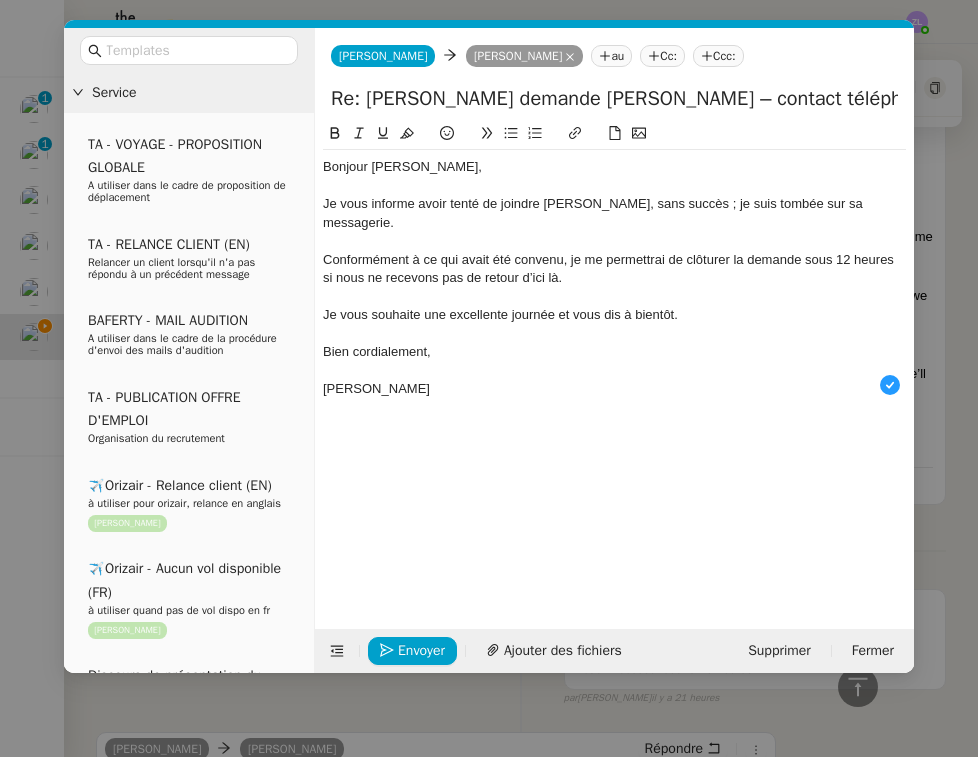 type 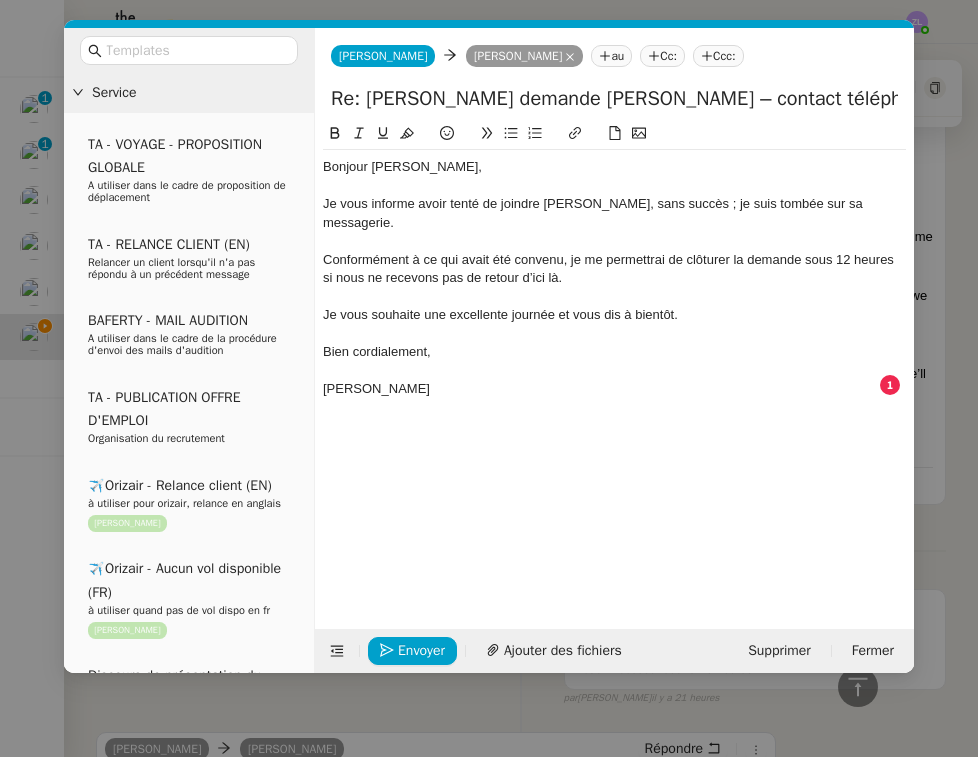 click on "Je vous informe avoir tenté de joindre [PERSON_NAME], sans succès ; je suis tombée sur sa messagerie." 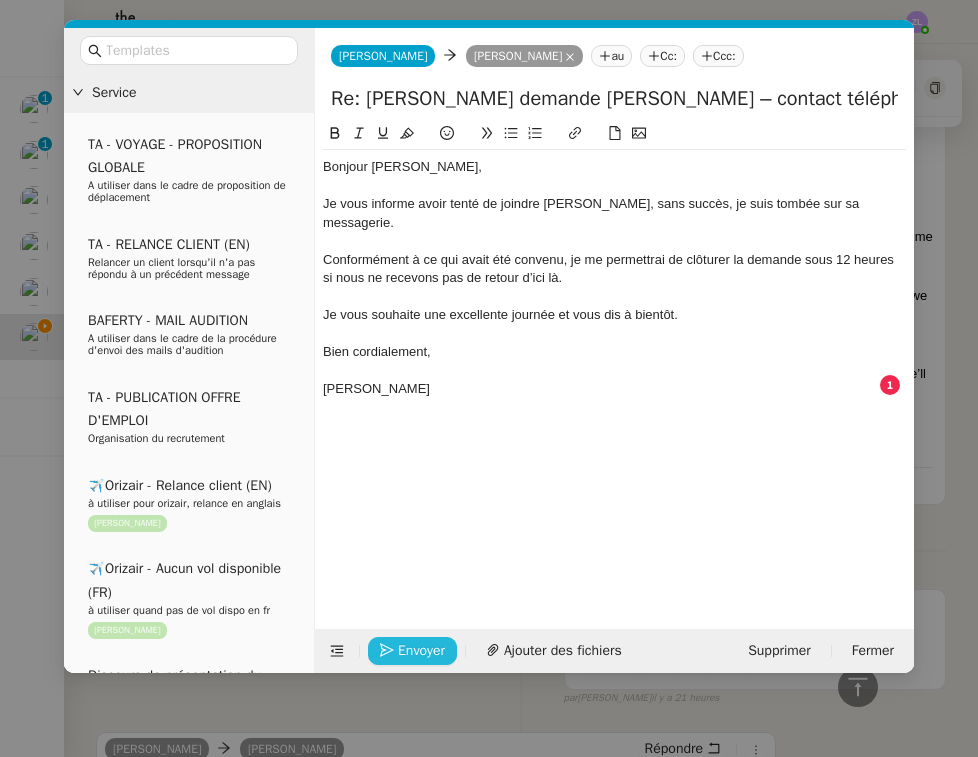 click on "Envoyer" 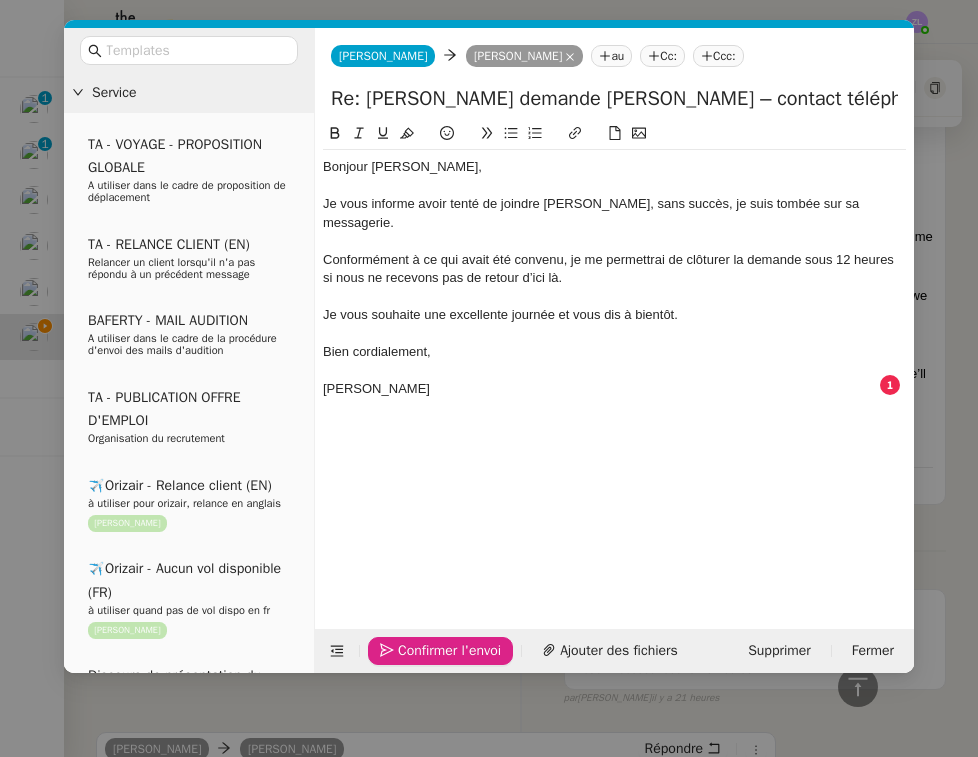 click on "Confirmer l'envoi" 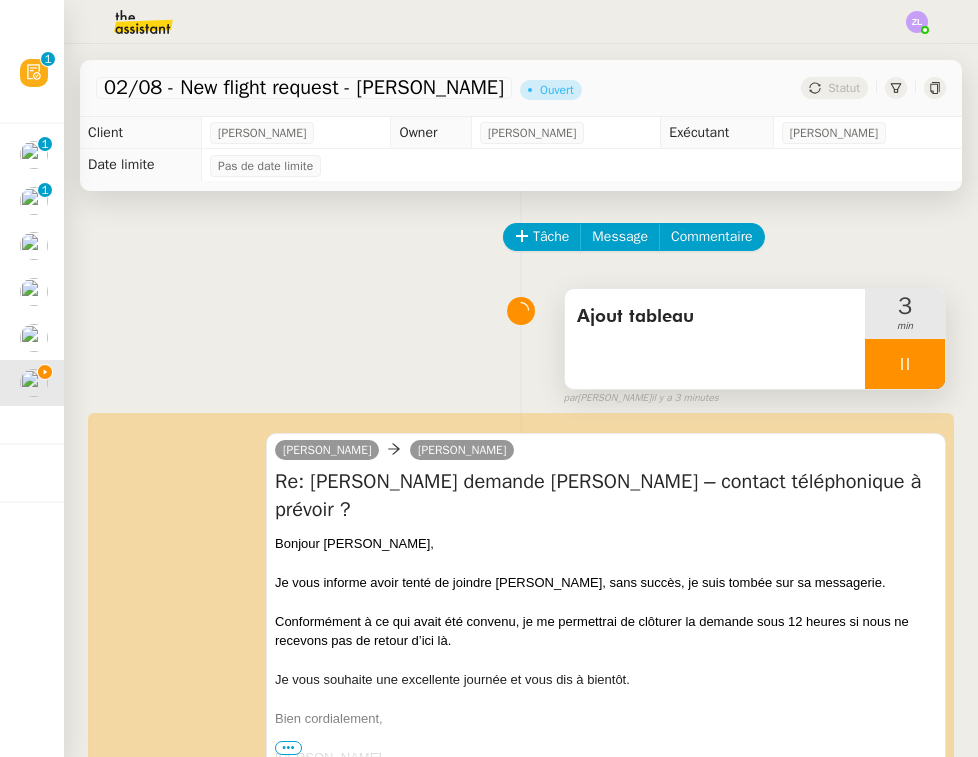 scroll, scrollTop: 0, scrollLeft: 0, axis: both 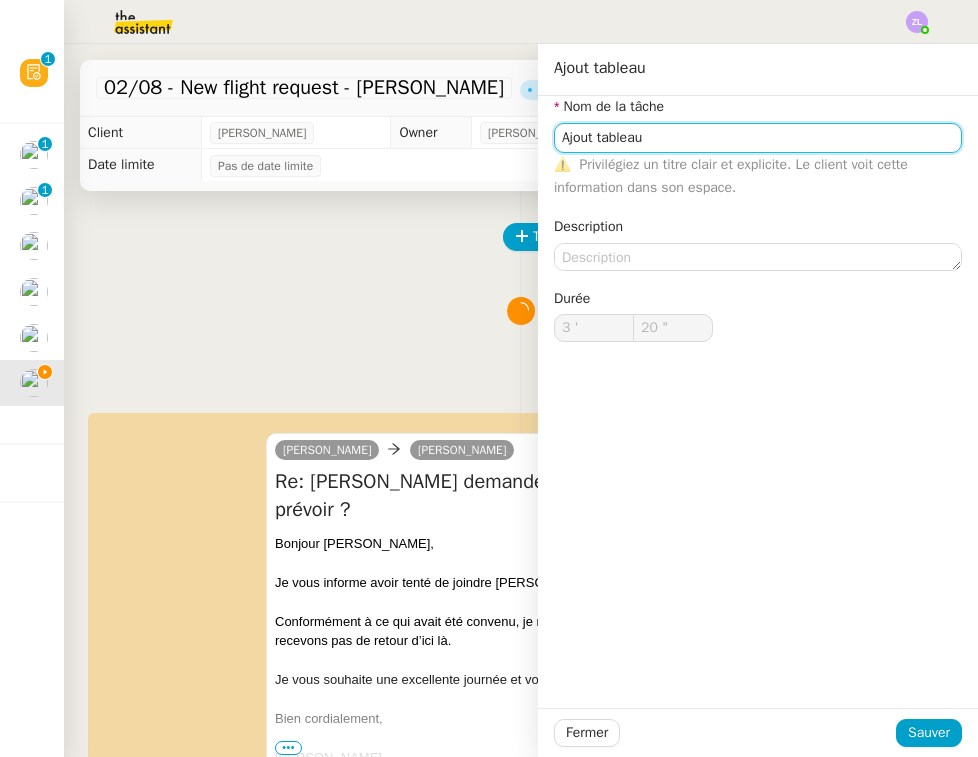 click on "Ajout tableau" 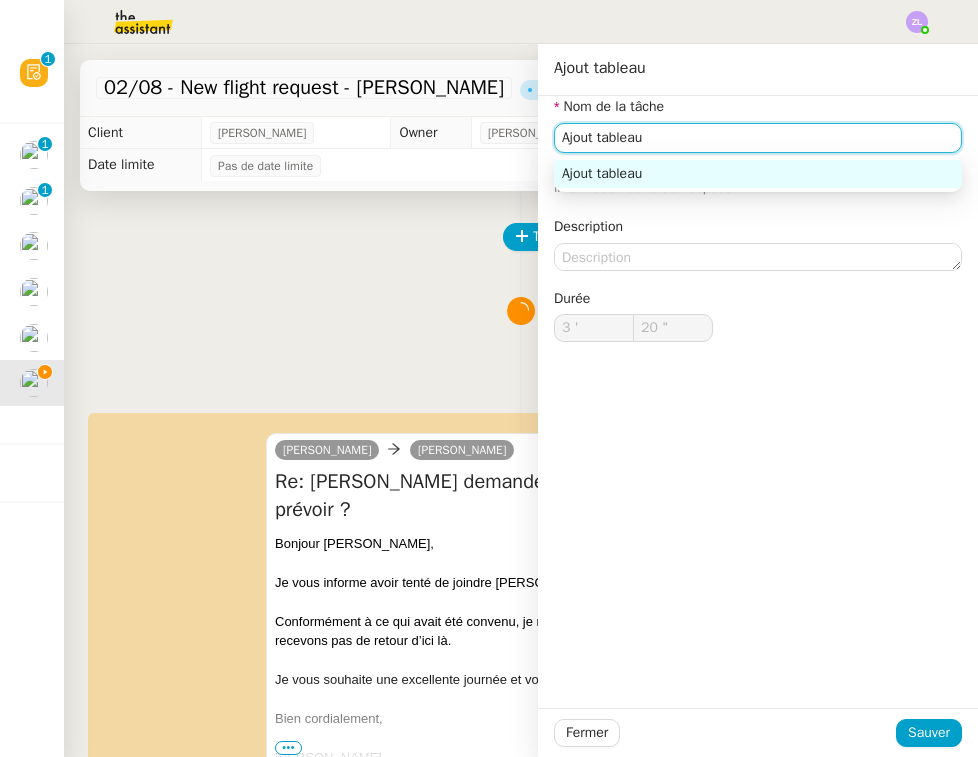 type on "21 "" 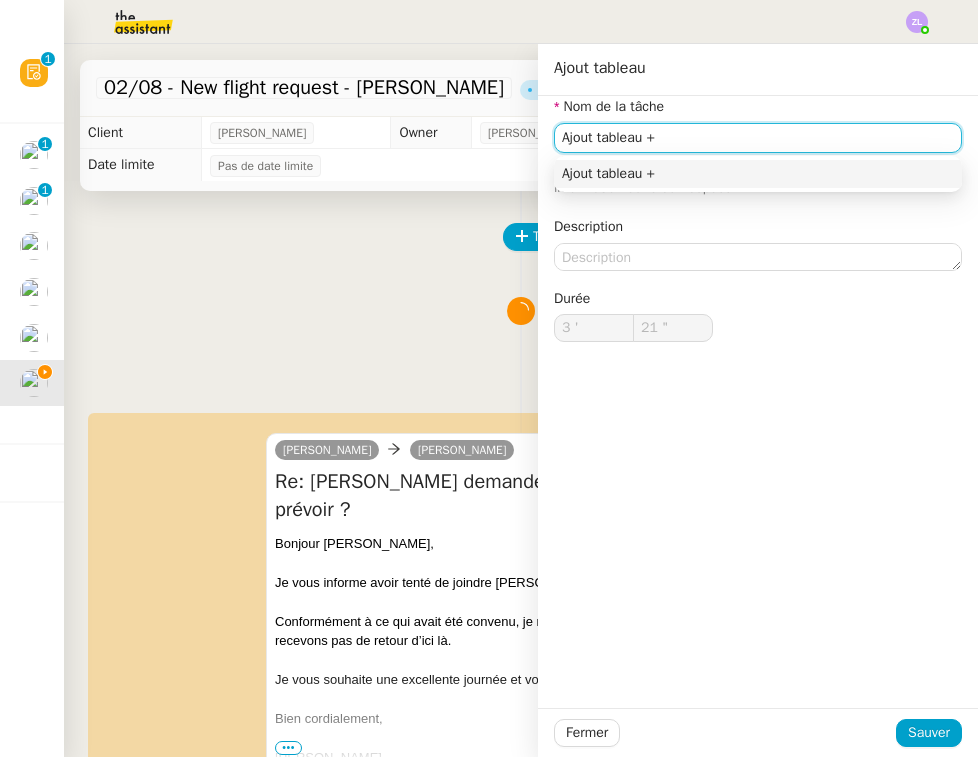 type on "Ajout tableau + e" 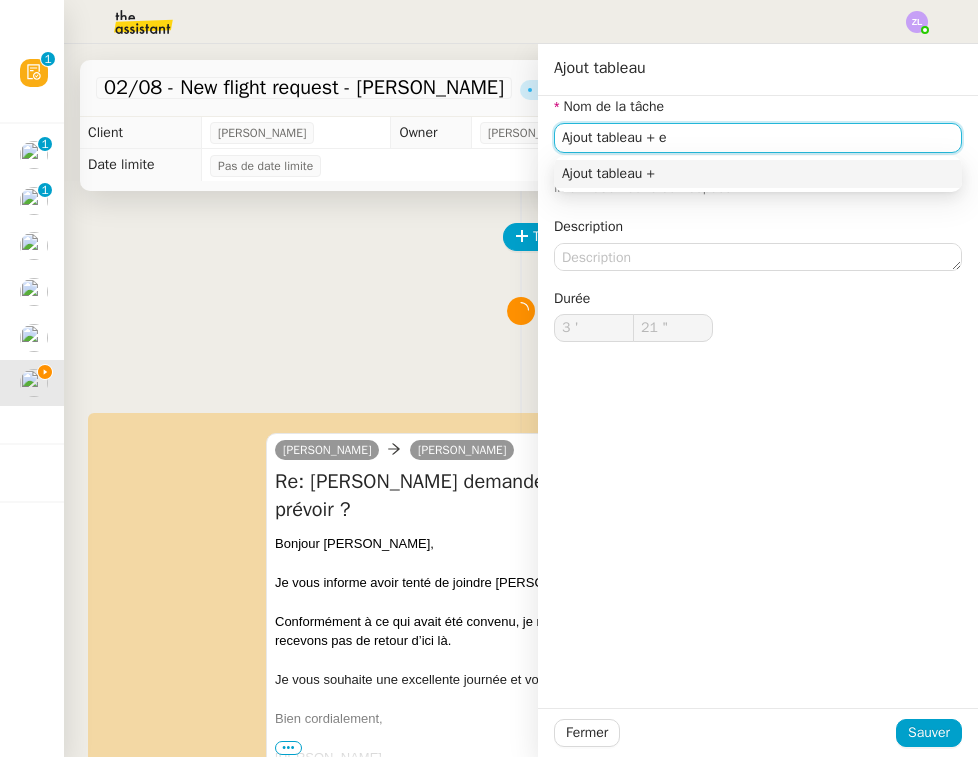 type on "22 "" 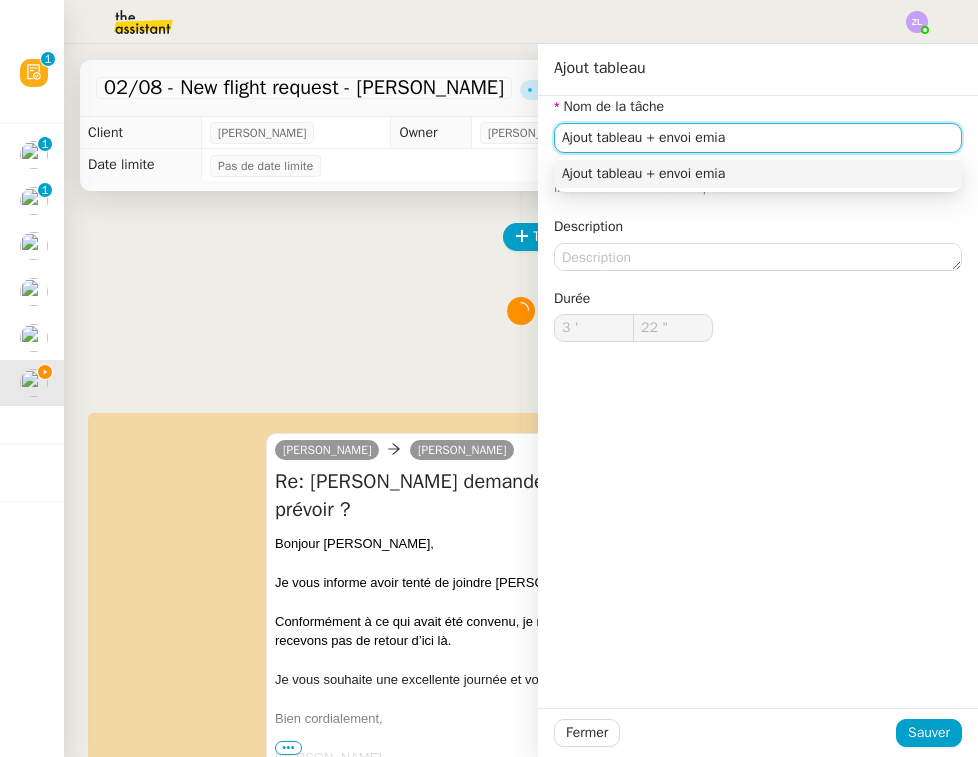 type on "Ajout tableau + envoi emial" 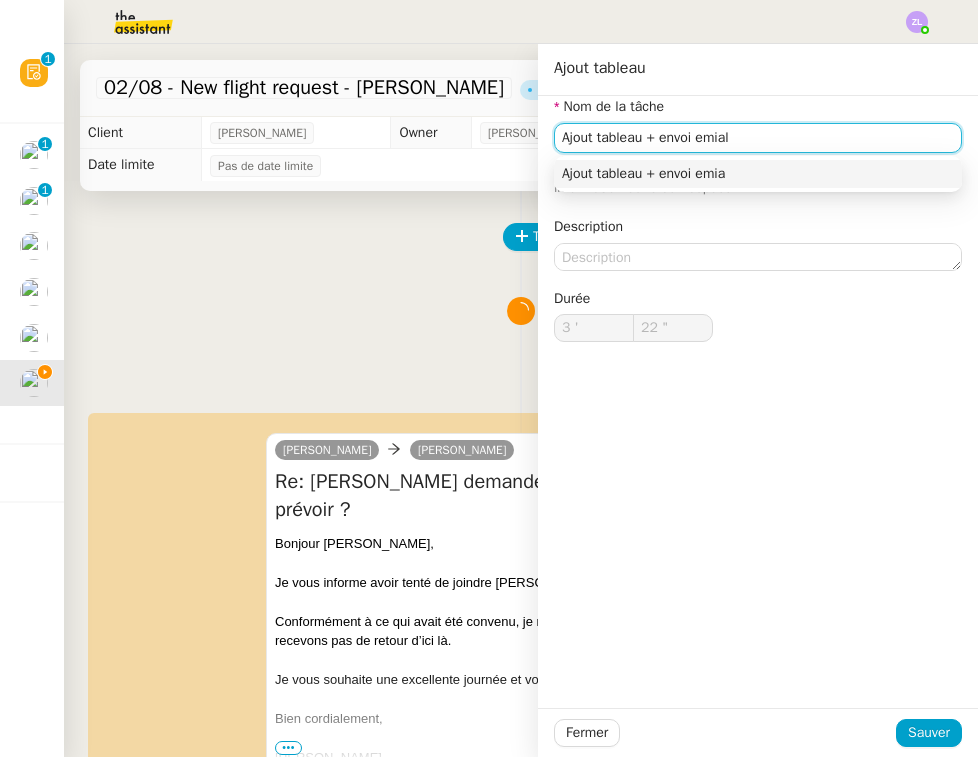 type on "23 "" 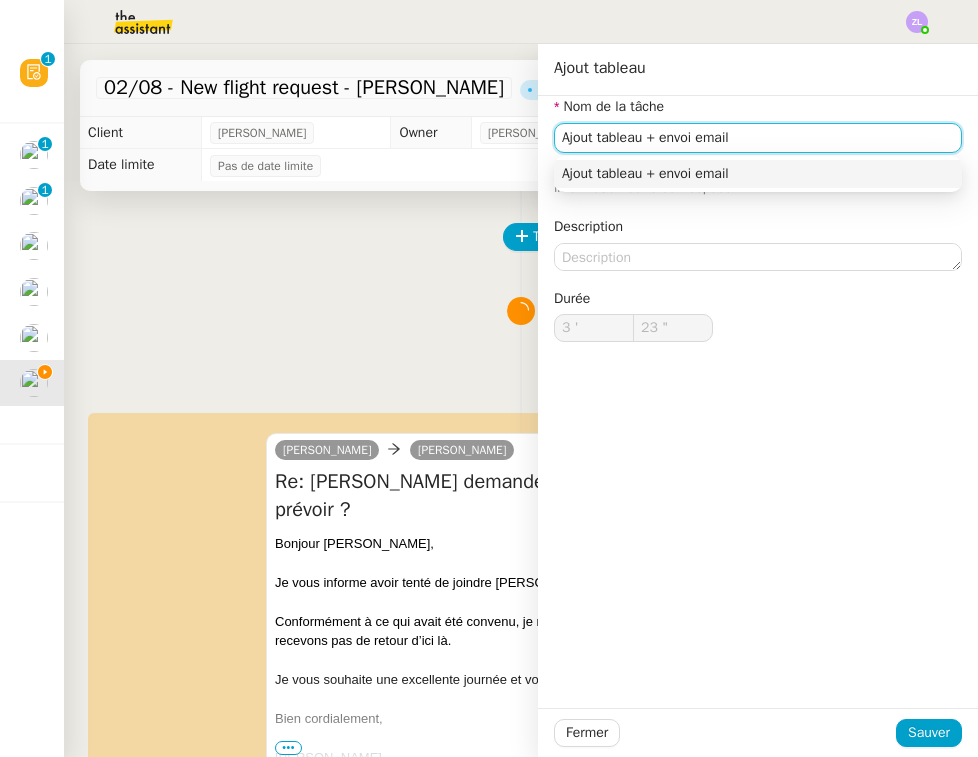 type on "Ajout tableau + envoi email L" 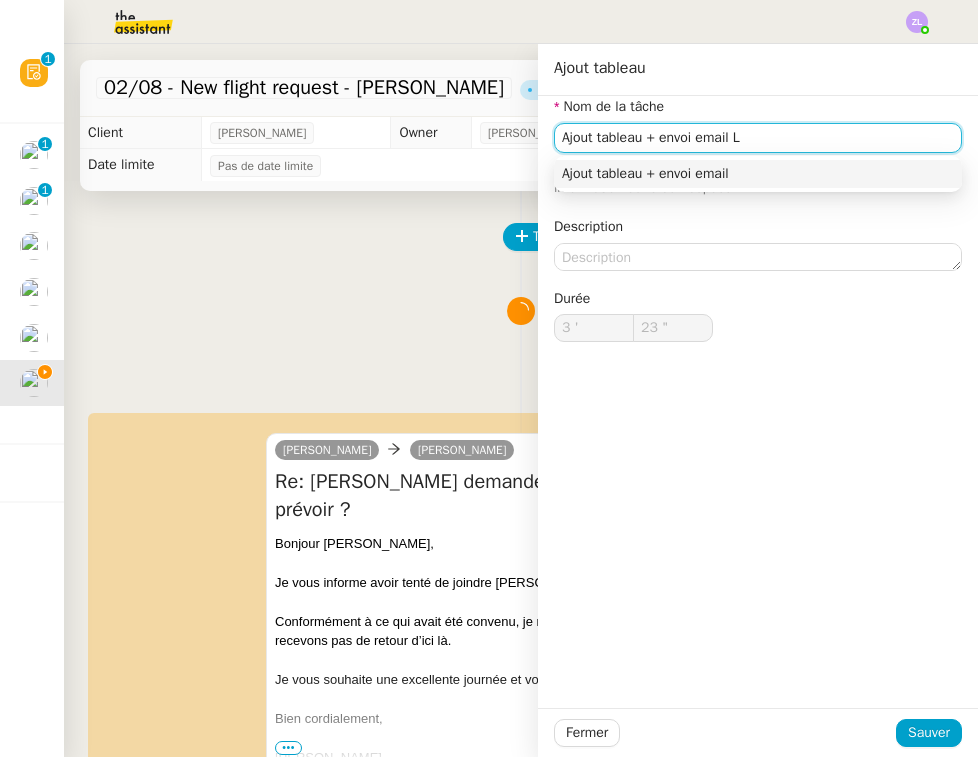 type on "24 "" 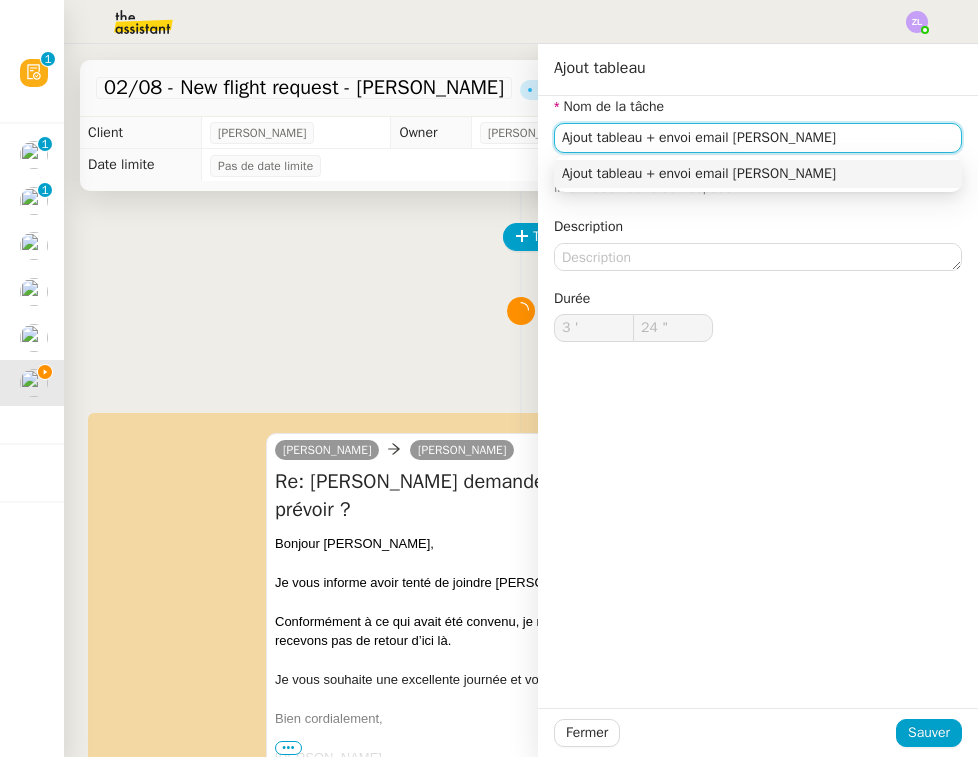 type on "Ajout tableau + envoi email [PERSON_NAME]" 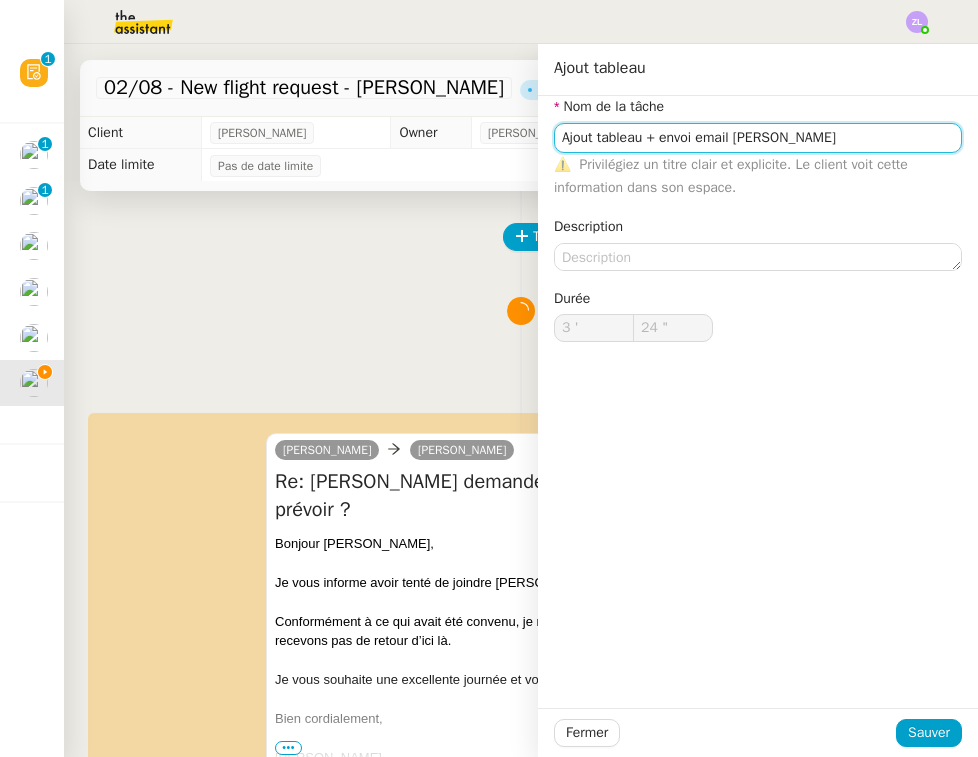 type on "25 "" 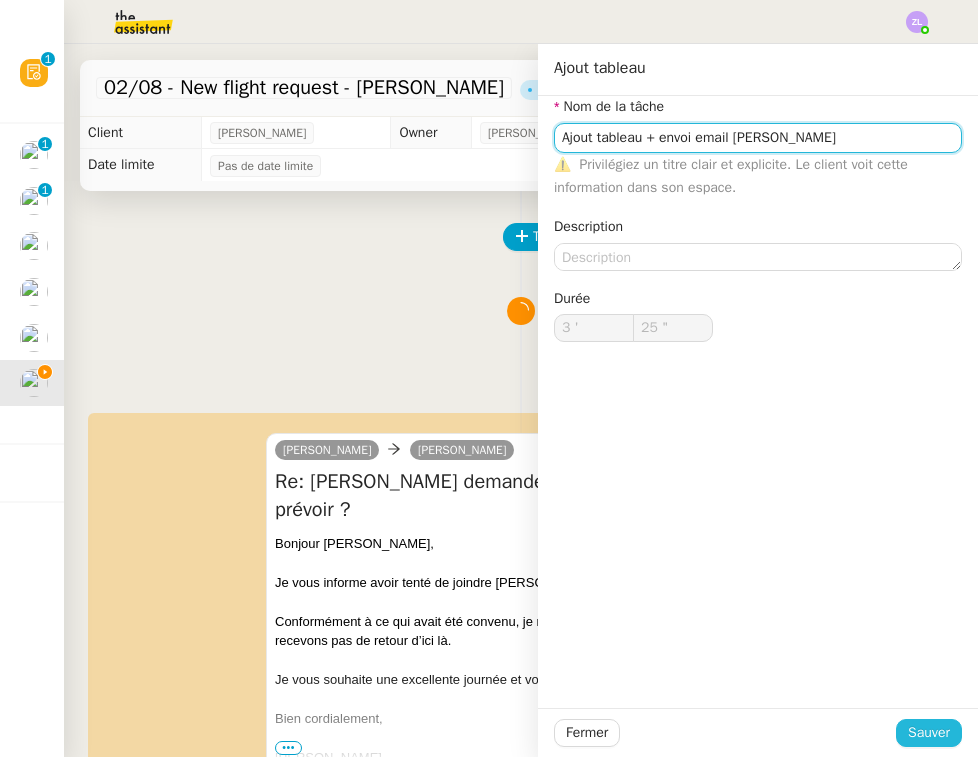 type on "Ajout tableau + envoi email [PERSON_NAME]" 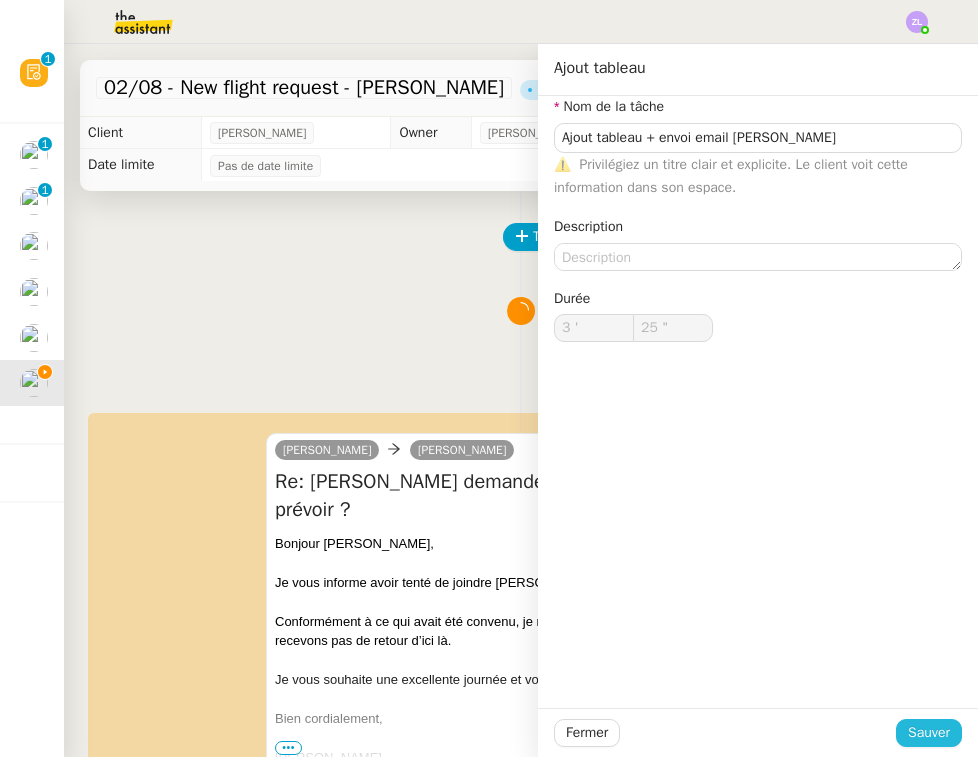 click on "Sauver" 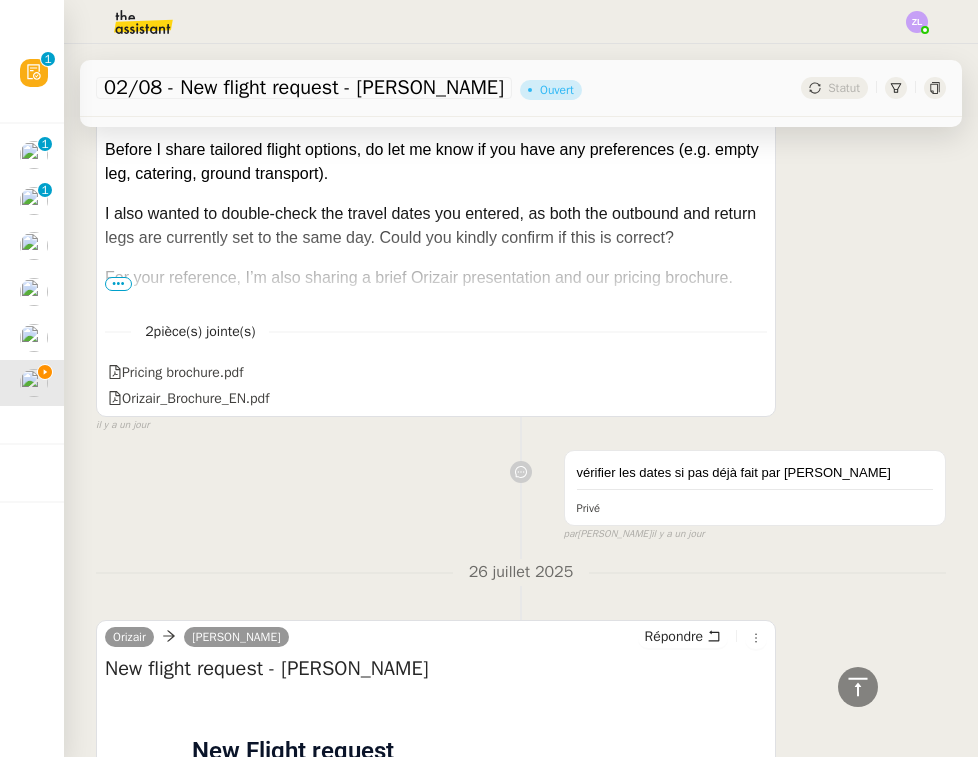 scroll, scrollTop: 3352, scrollLeft: 0, axis: vertical 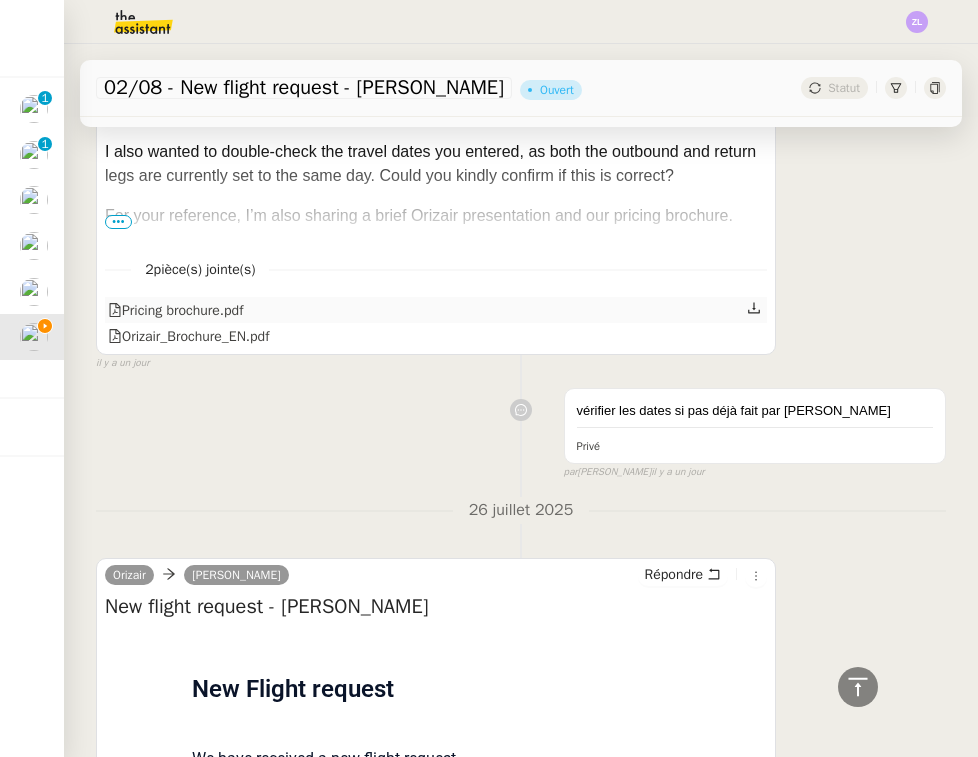 click on "Pricing brochure.pdf" 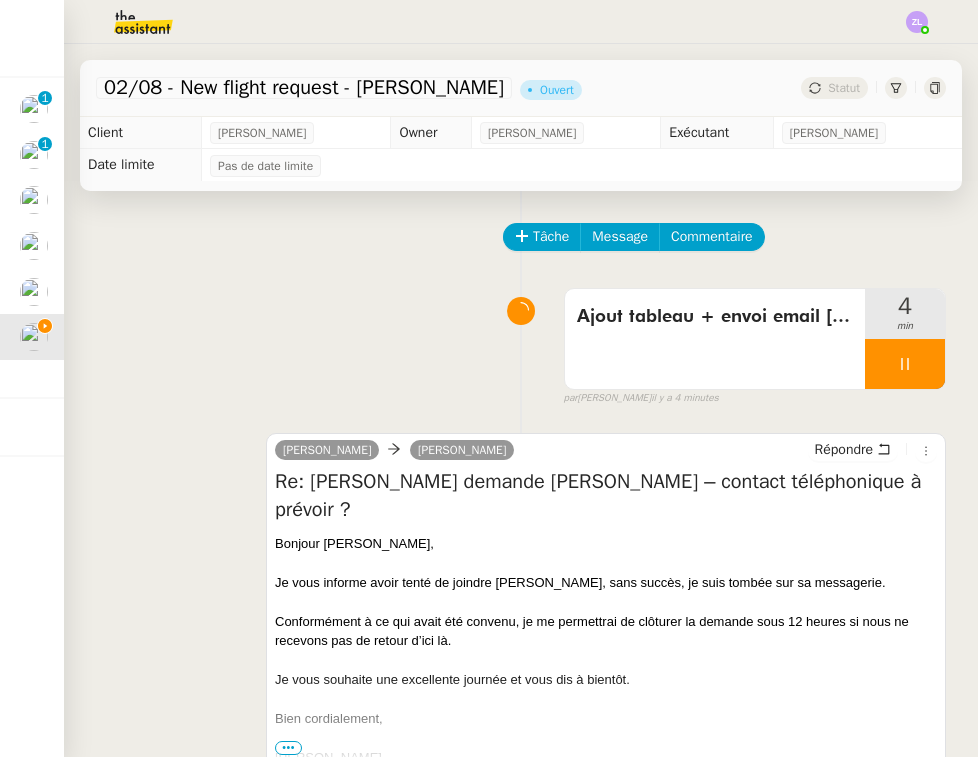 scroll, scrollTop: 0, scrollLeft: 0, axis: both 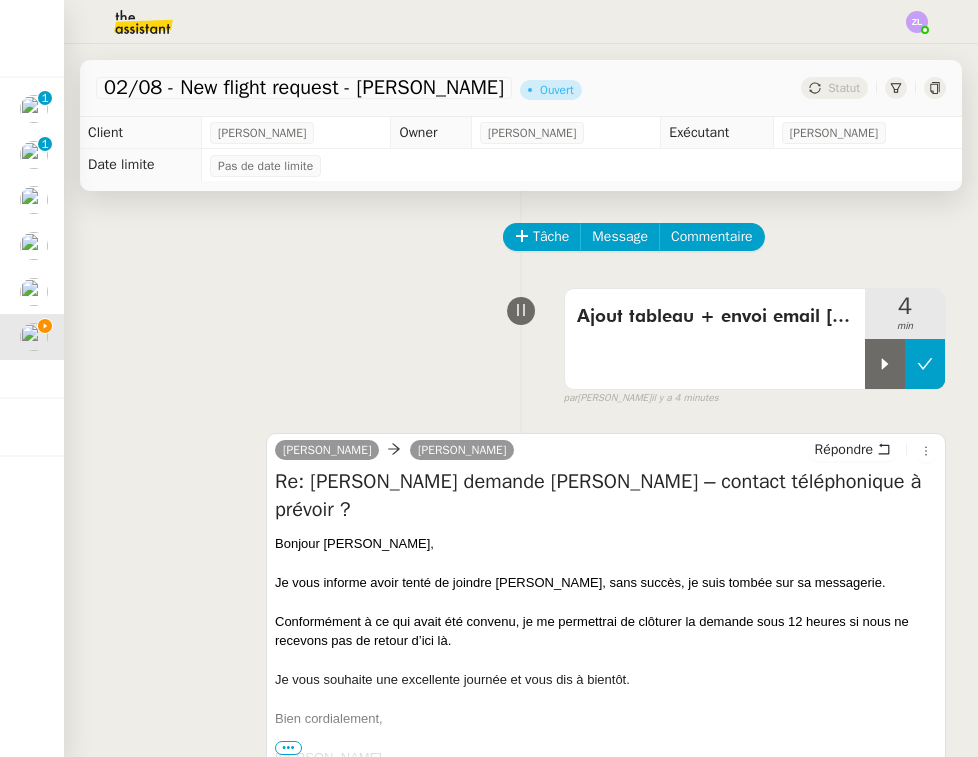 click 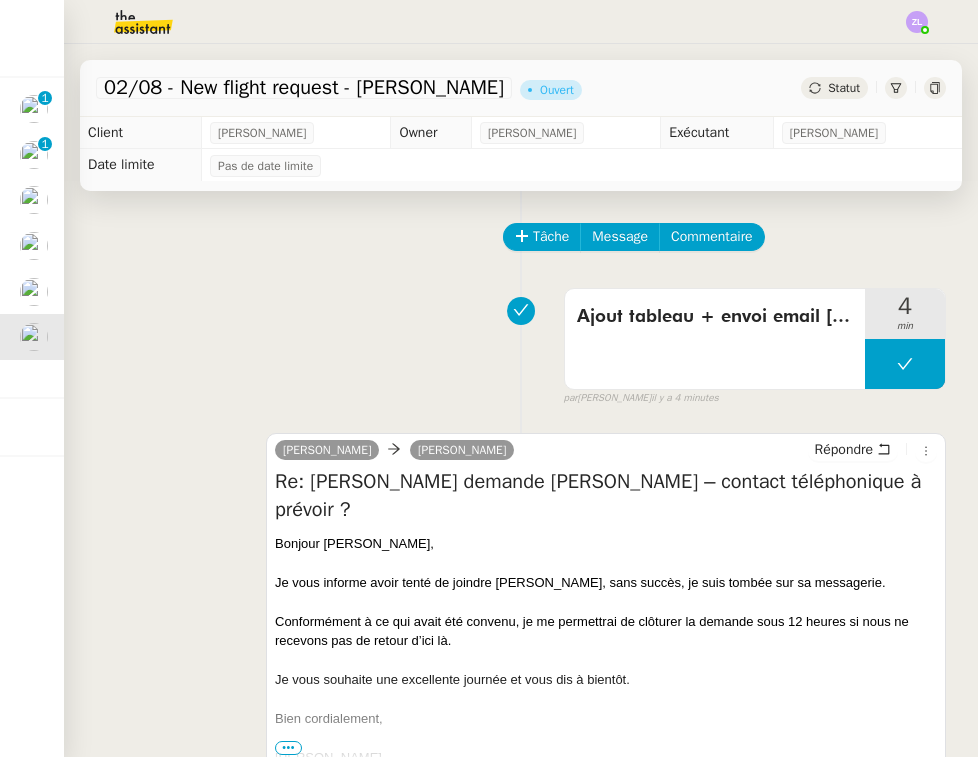 click on "Statut" 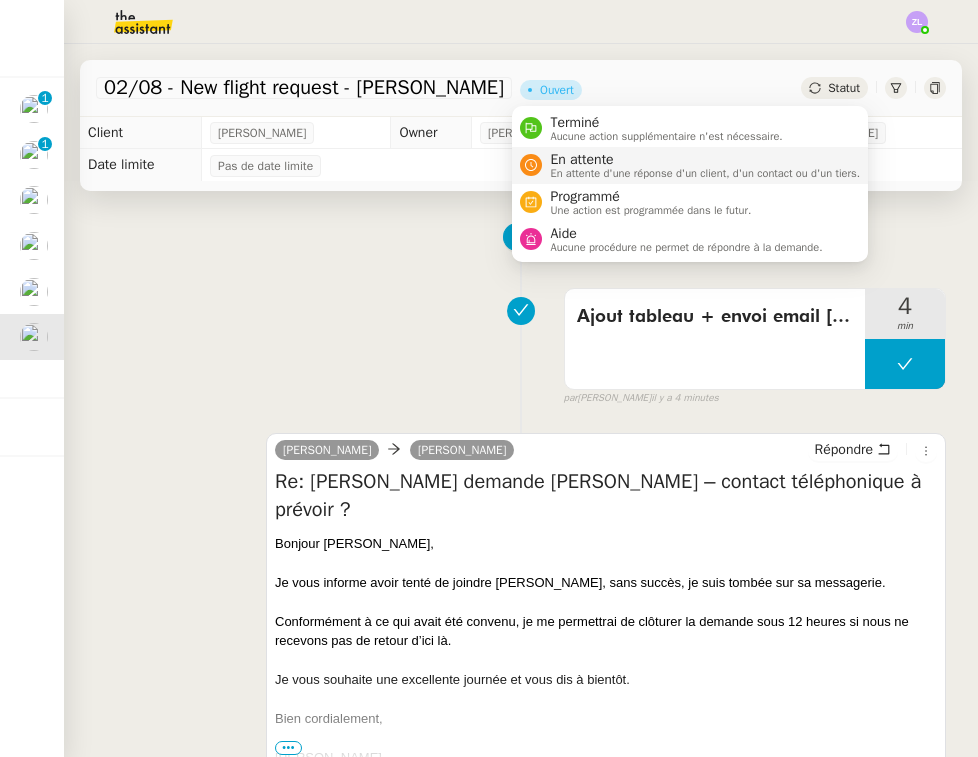 click on "En attente En attente d'une réponse d'un client, d'un contact ou d'un tiers." at bounding box center (690, 165) 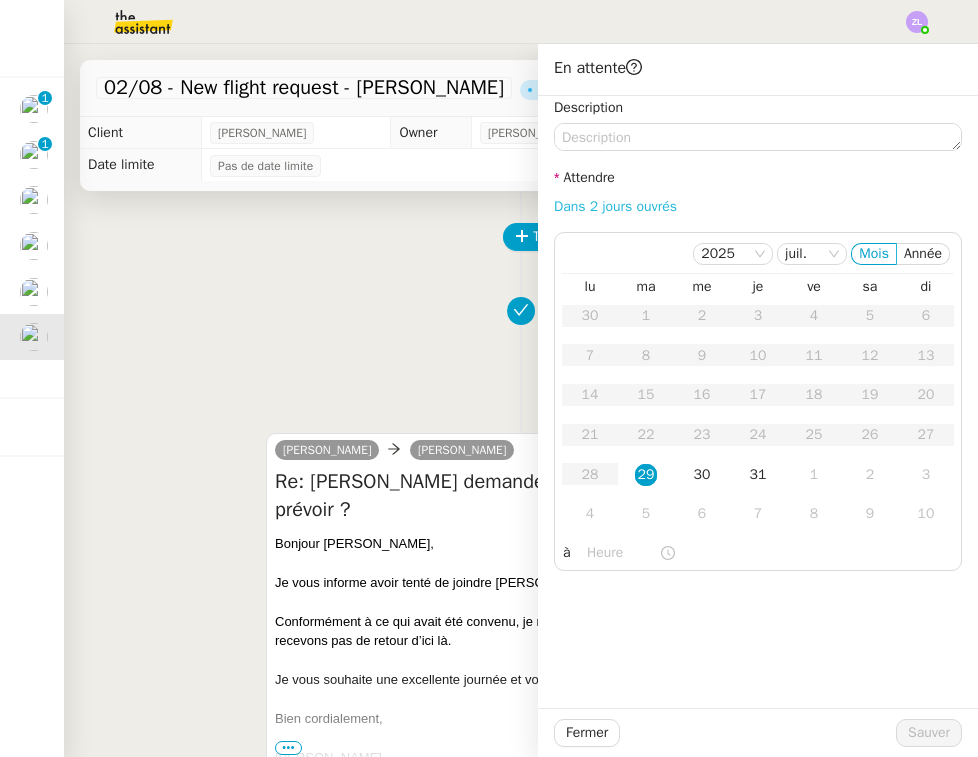 click on "Dans 2 jours ouvrés" 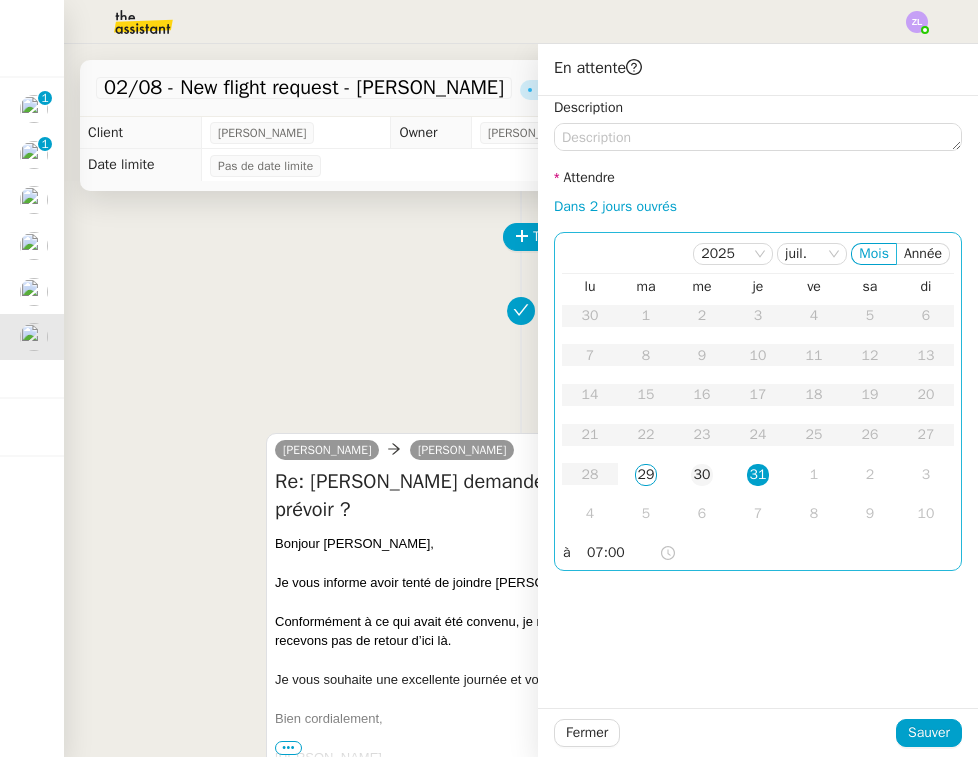 click on "30" 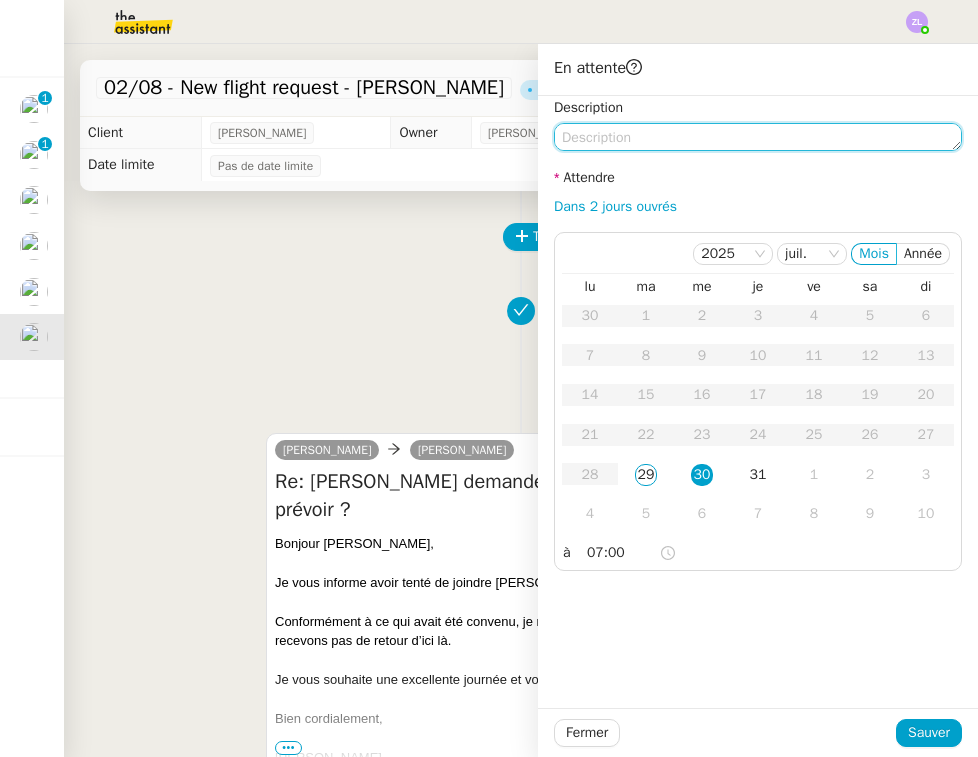 click 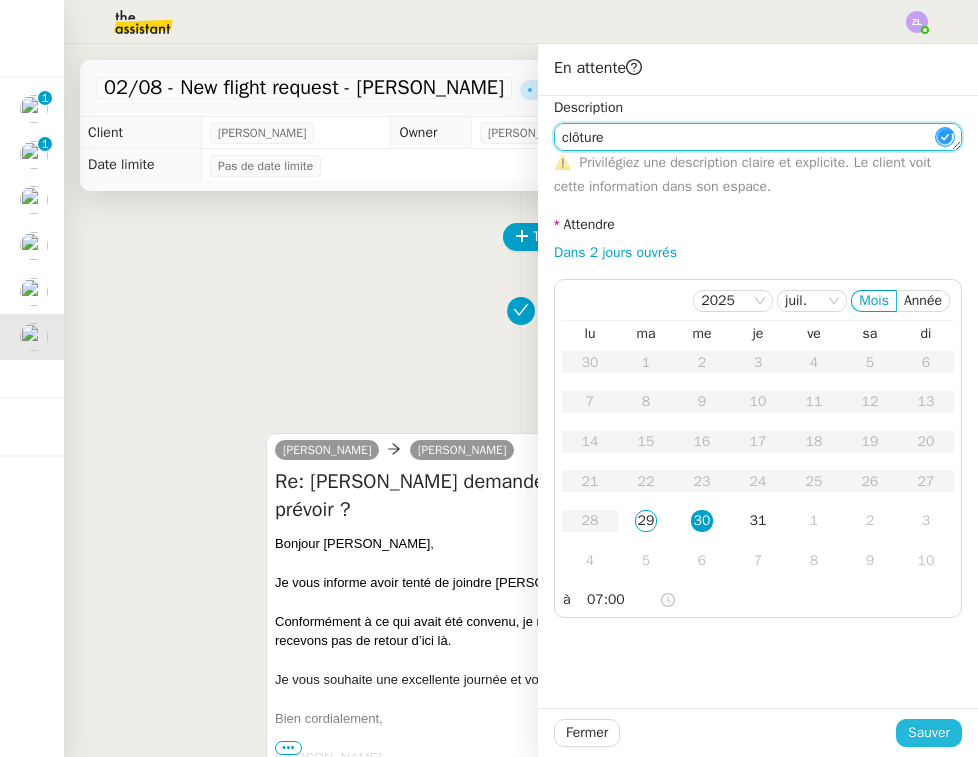 type on "clôture" 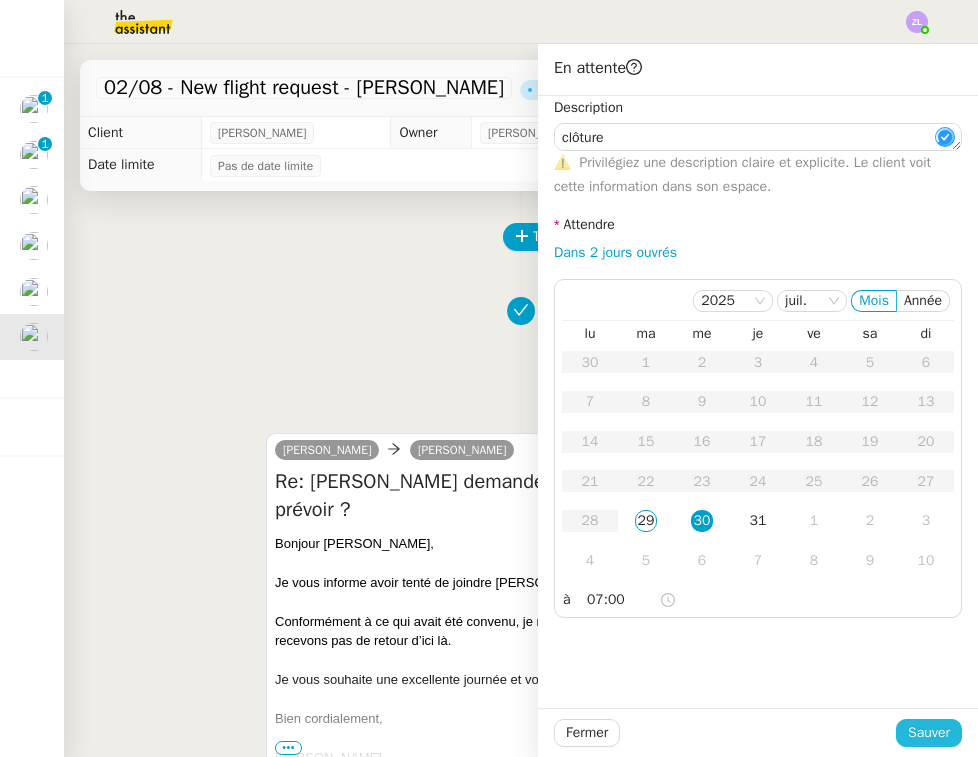click on "Sauver" 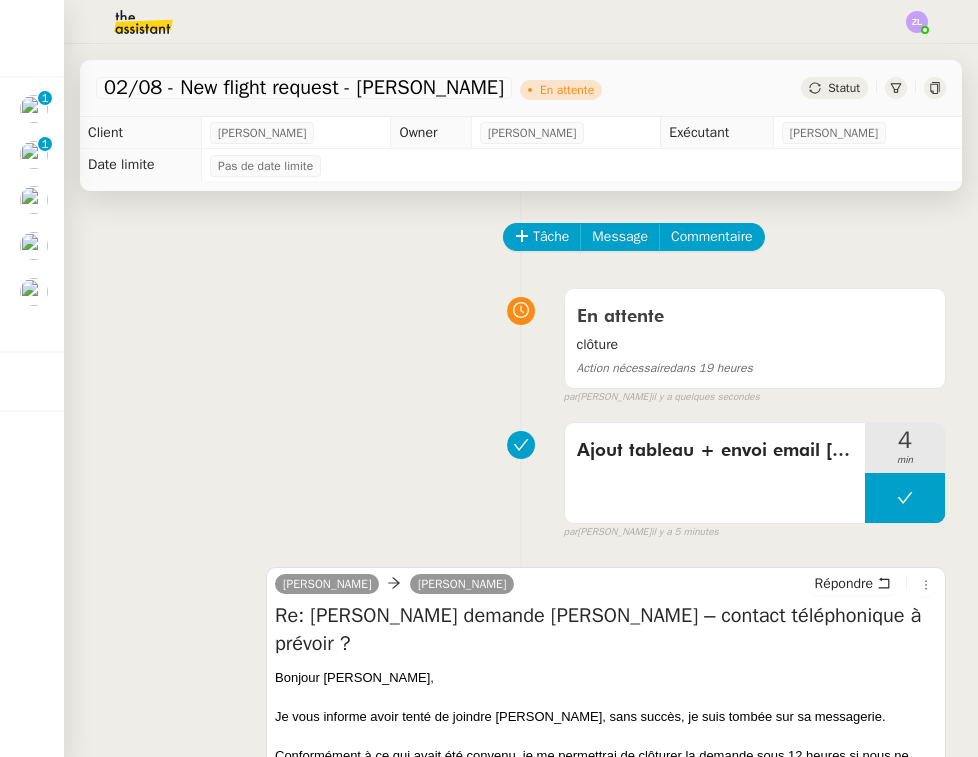 click 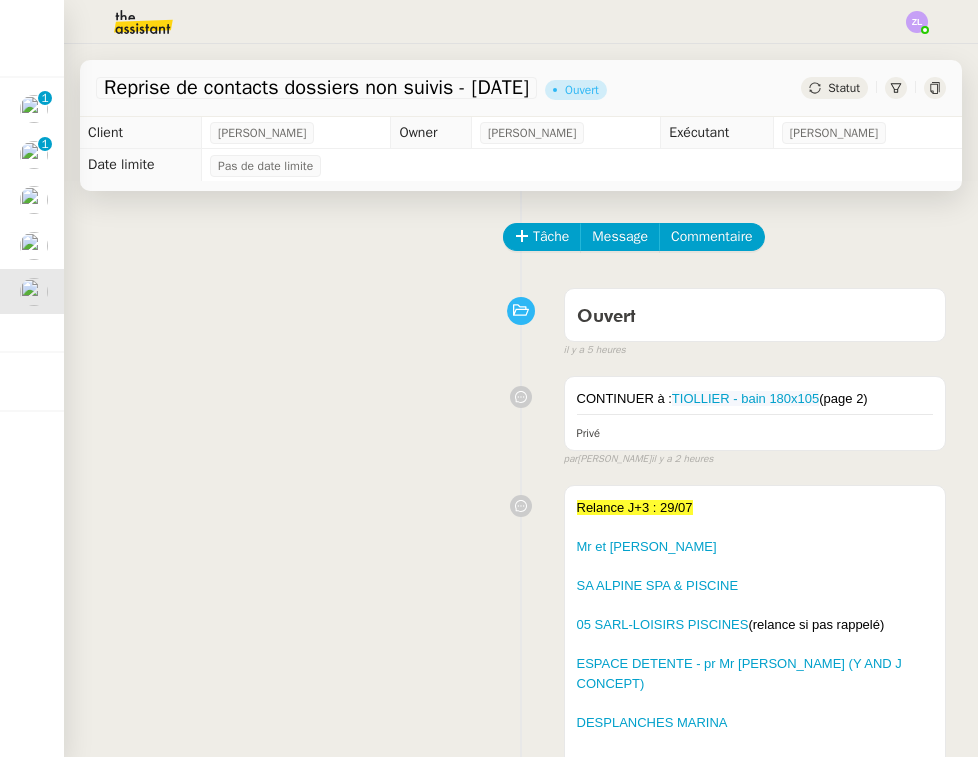 click 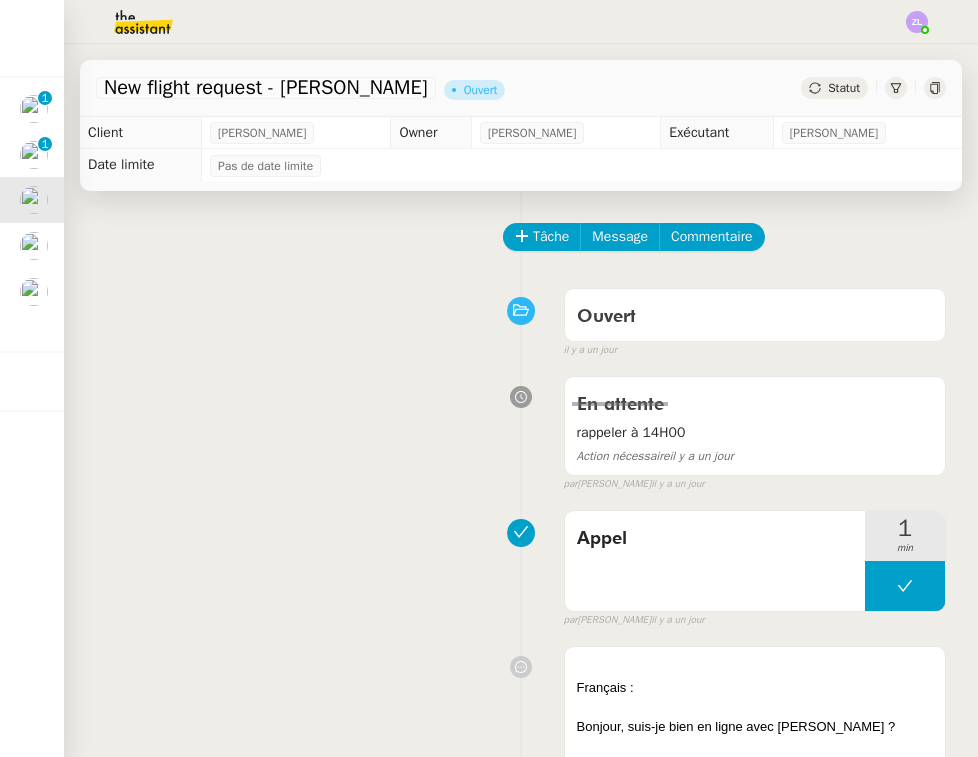 scroll, scrollTop: 0, scrollLeft: 0, axis: both 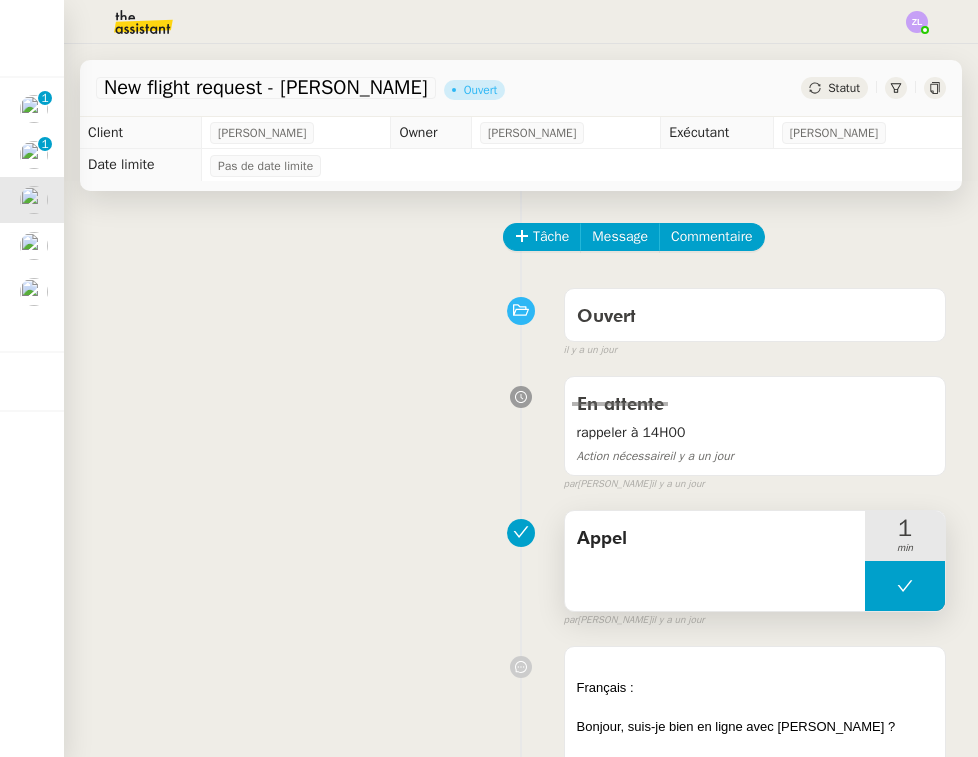 click at bounding box center (905, 586) 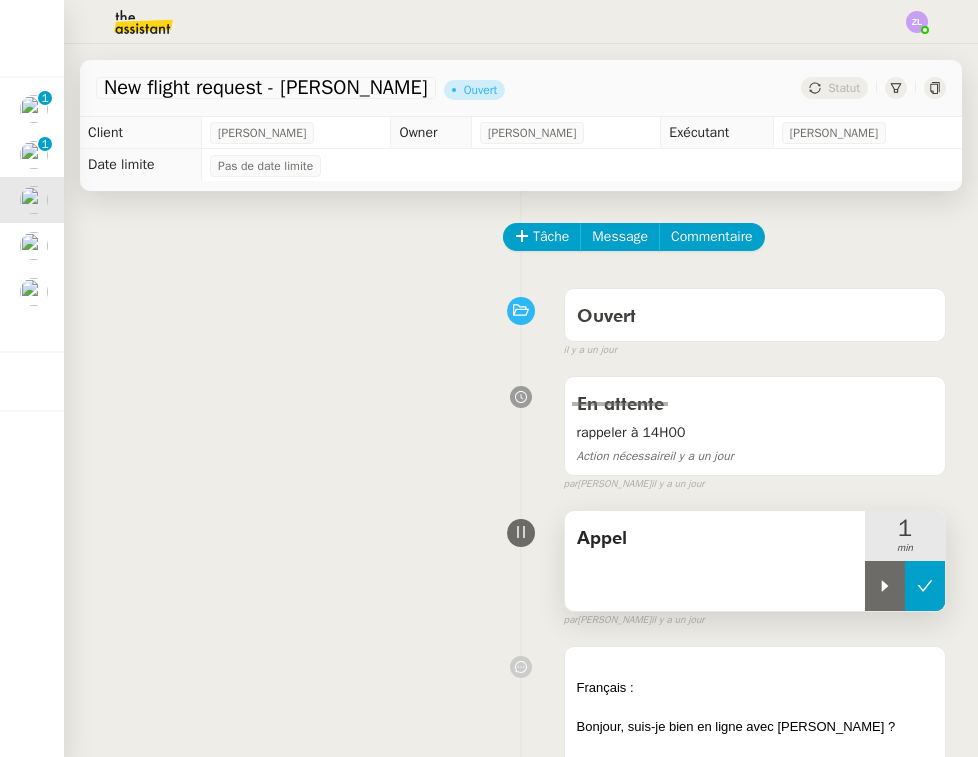 click 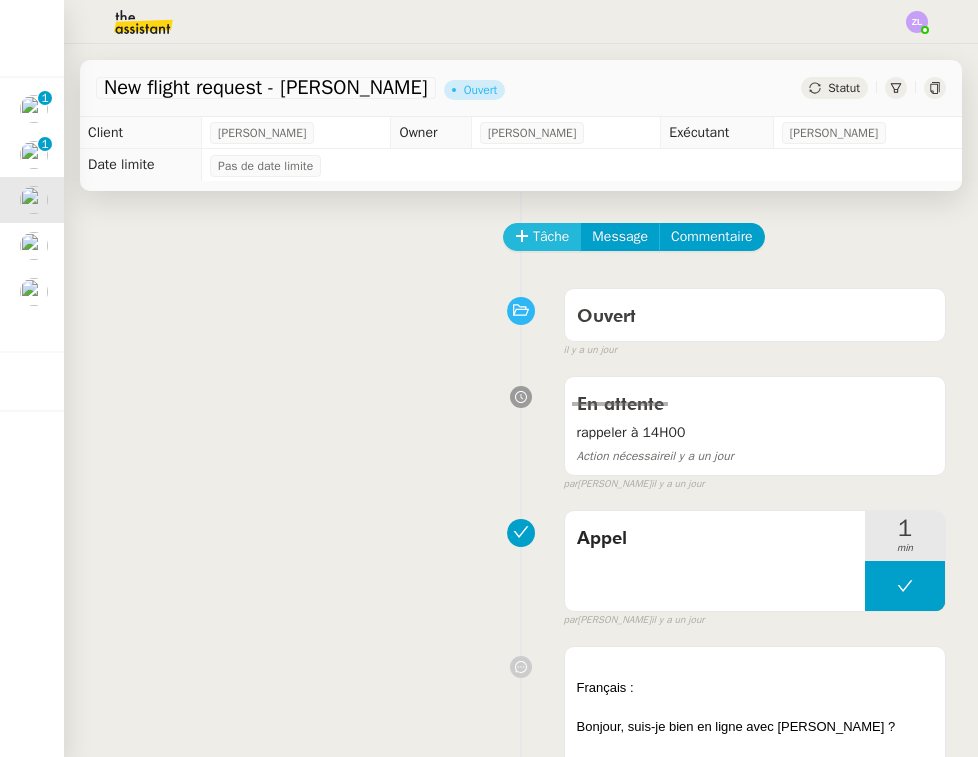 click on "Tâche" 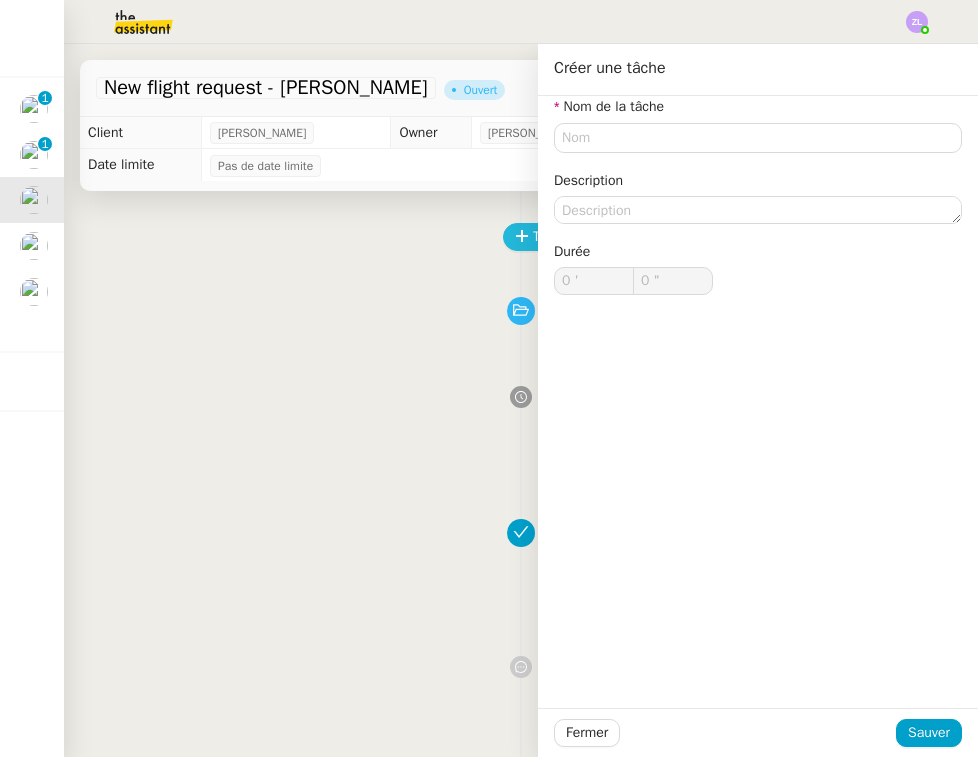 type on "0 '" 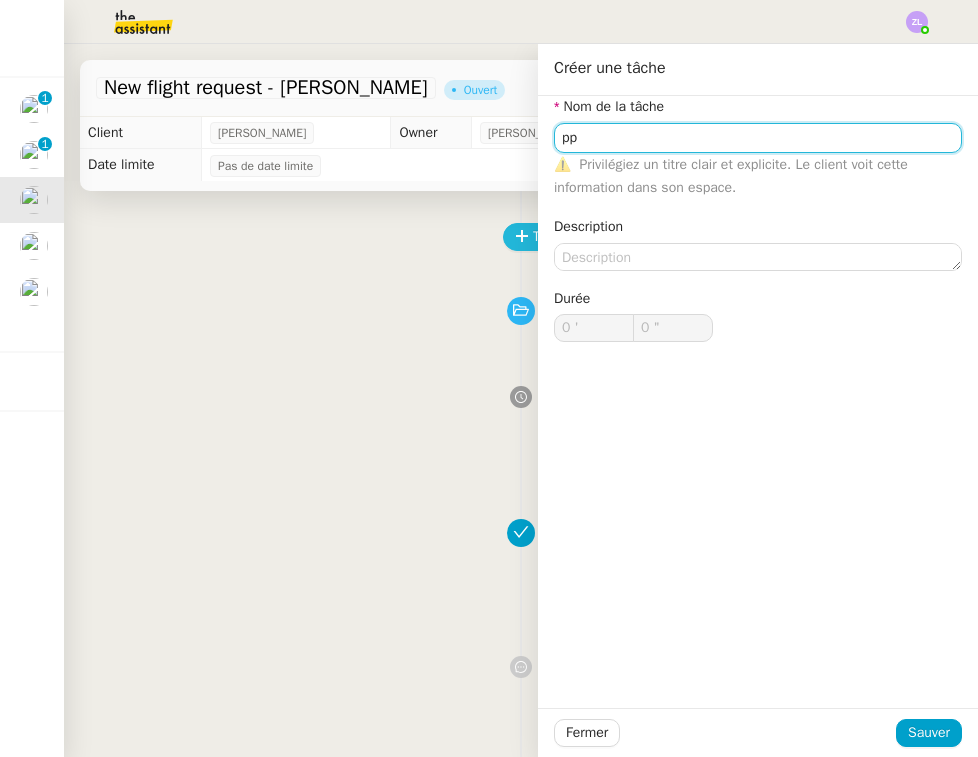 type on "p" 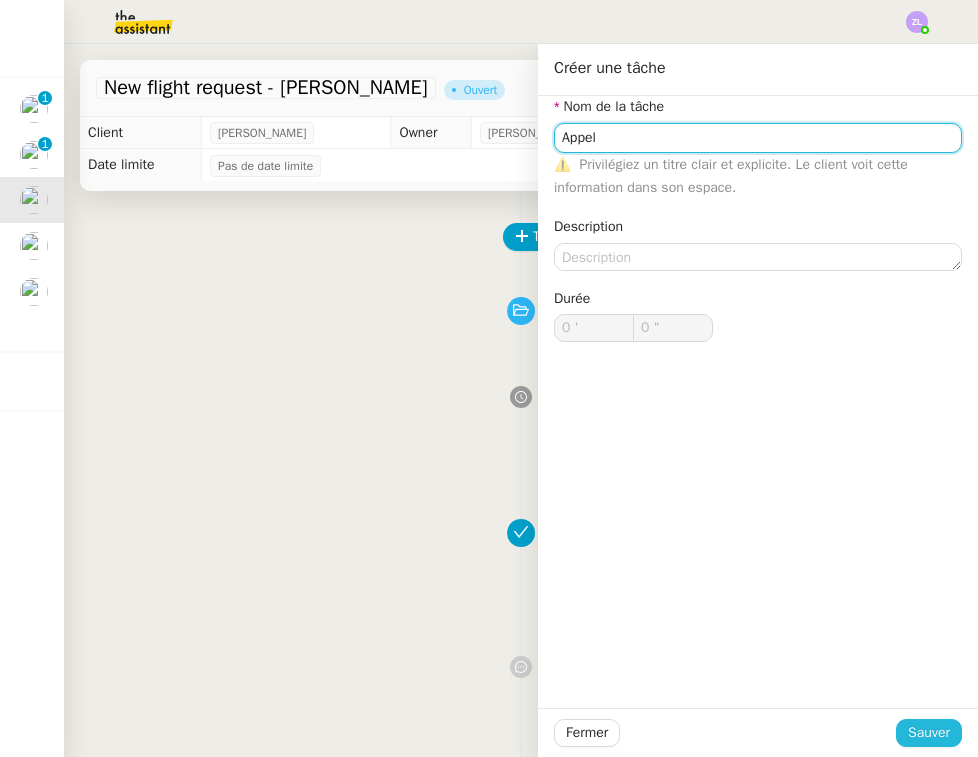 type on "Appel" 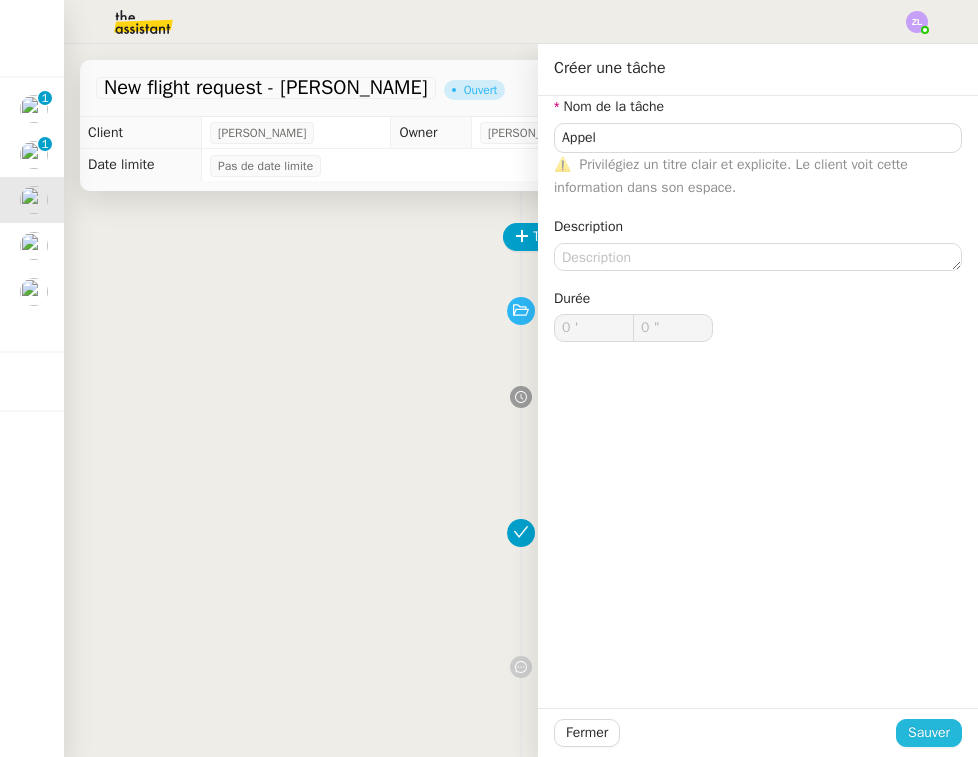 click on "Sauver" 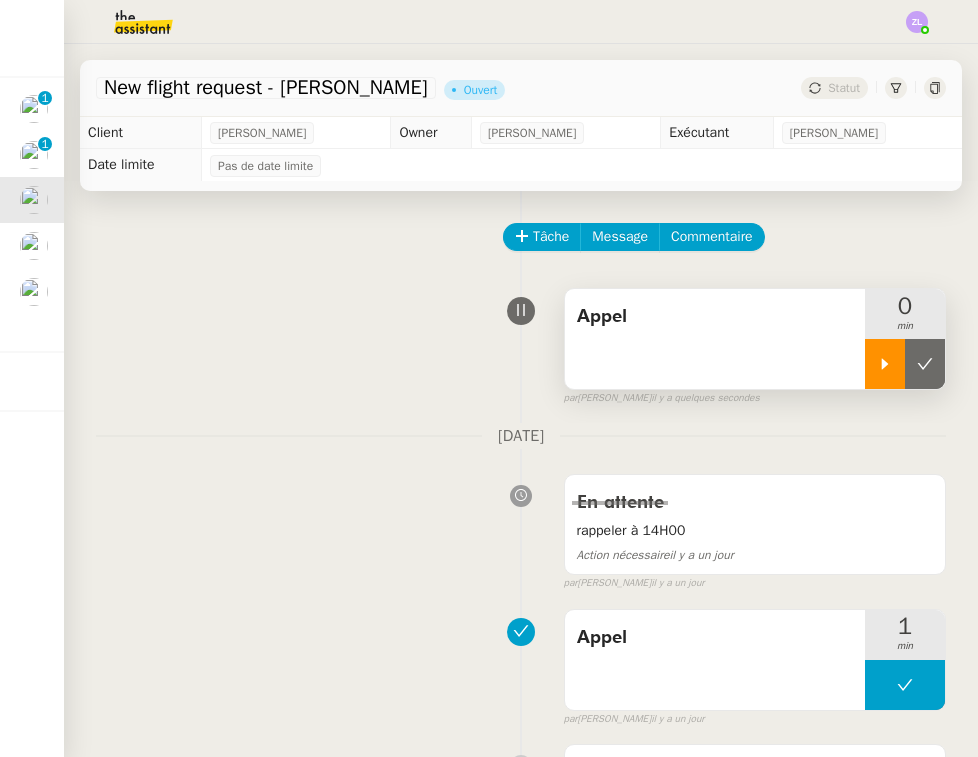 click at bounding box center [885, 364] 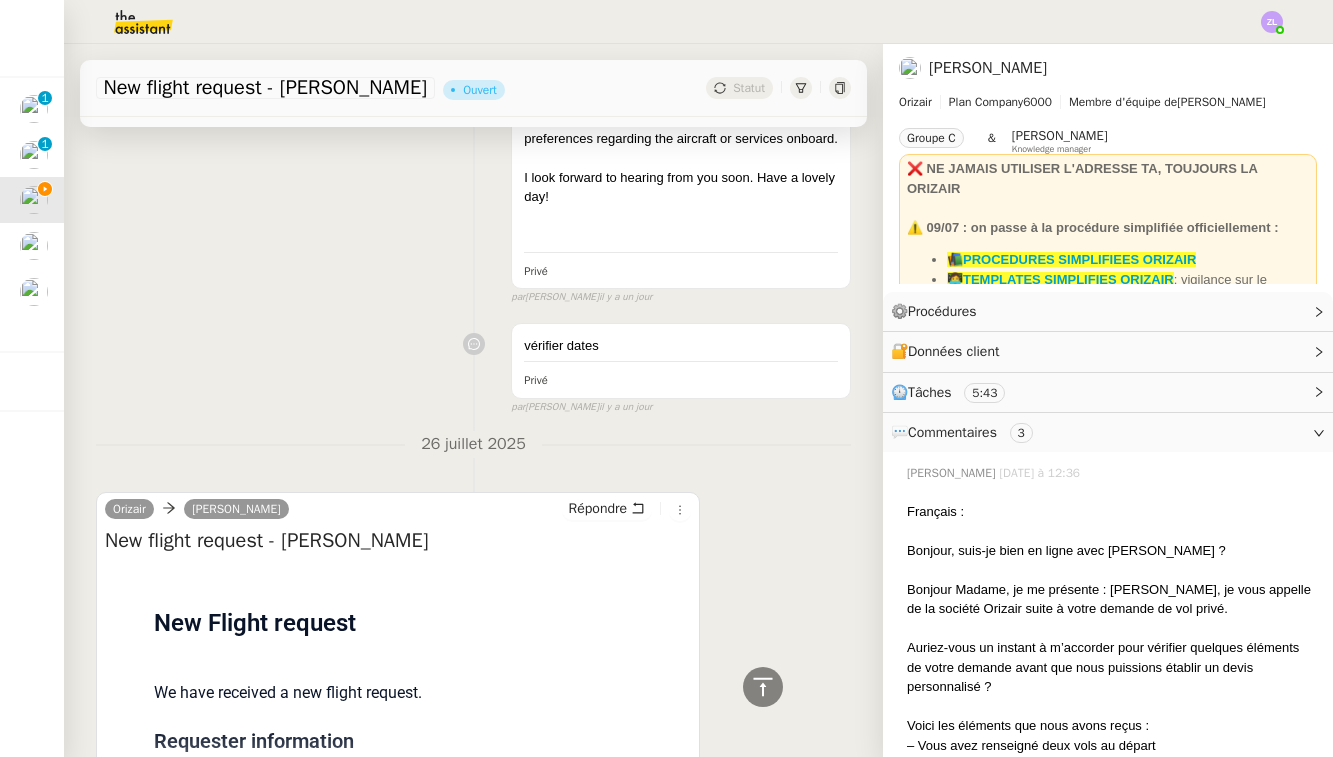 scroll, scrollTop: 2647, scrollLeft: 0, axis: vertical 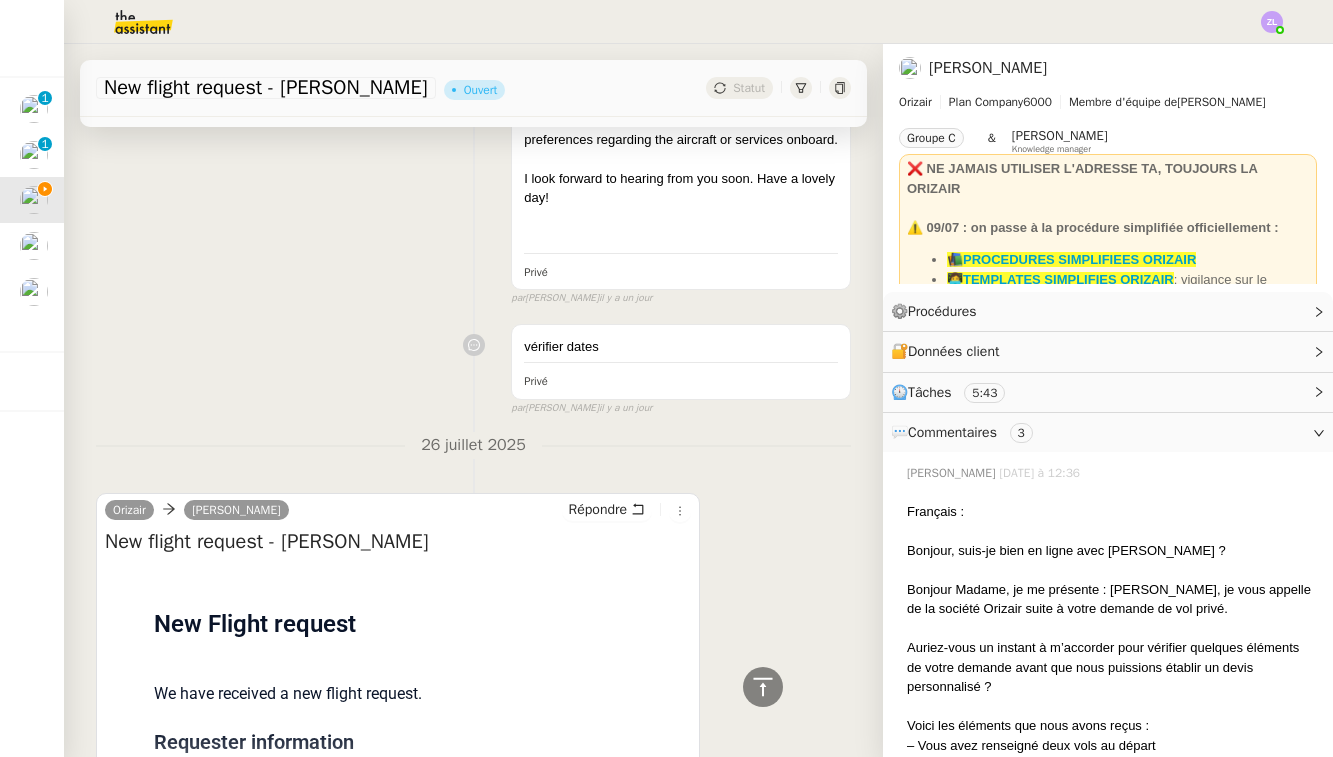 click on "•••" at bounding box center [118, 808] 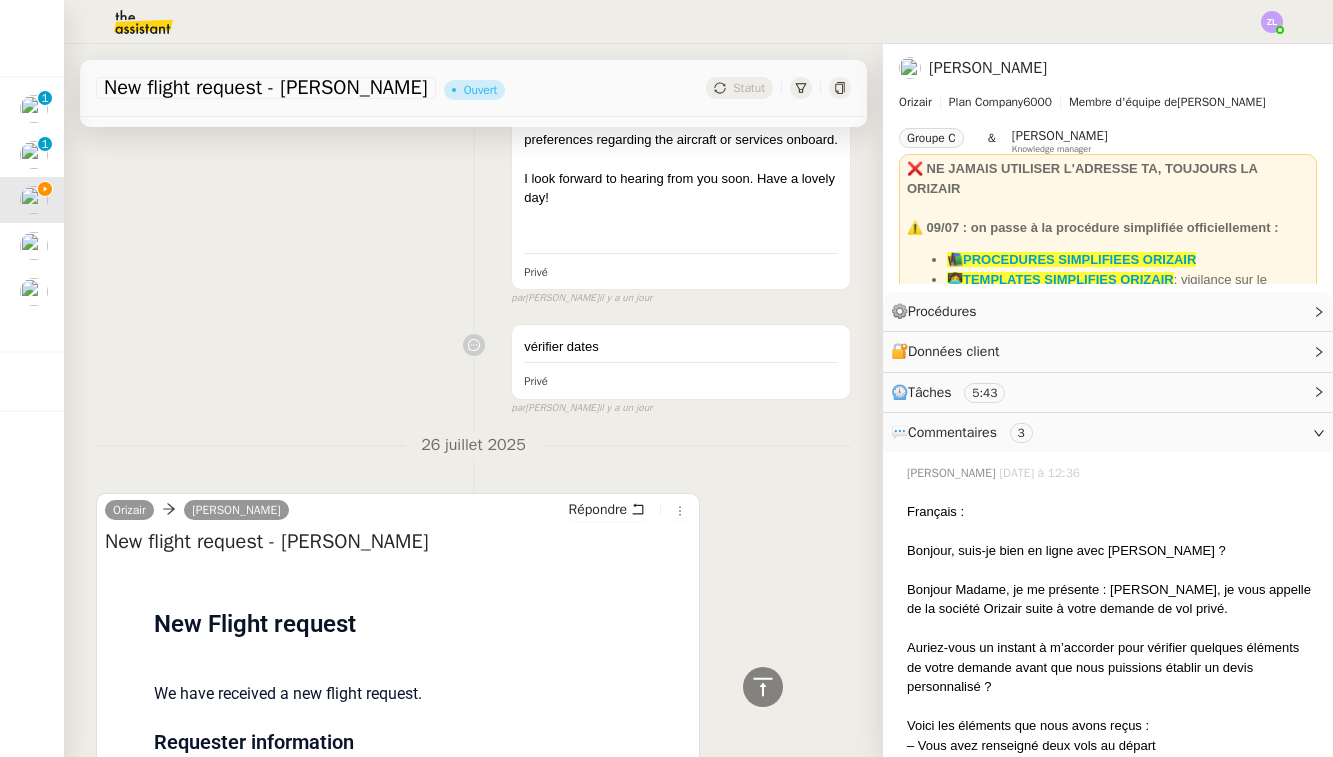 drag, startPoint x: 333, startPoint y: 660, endPoint x: 212, endPoint y: 656, distance: 121.0661 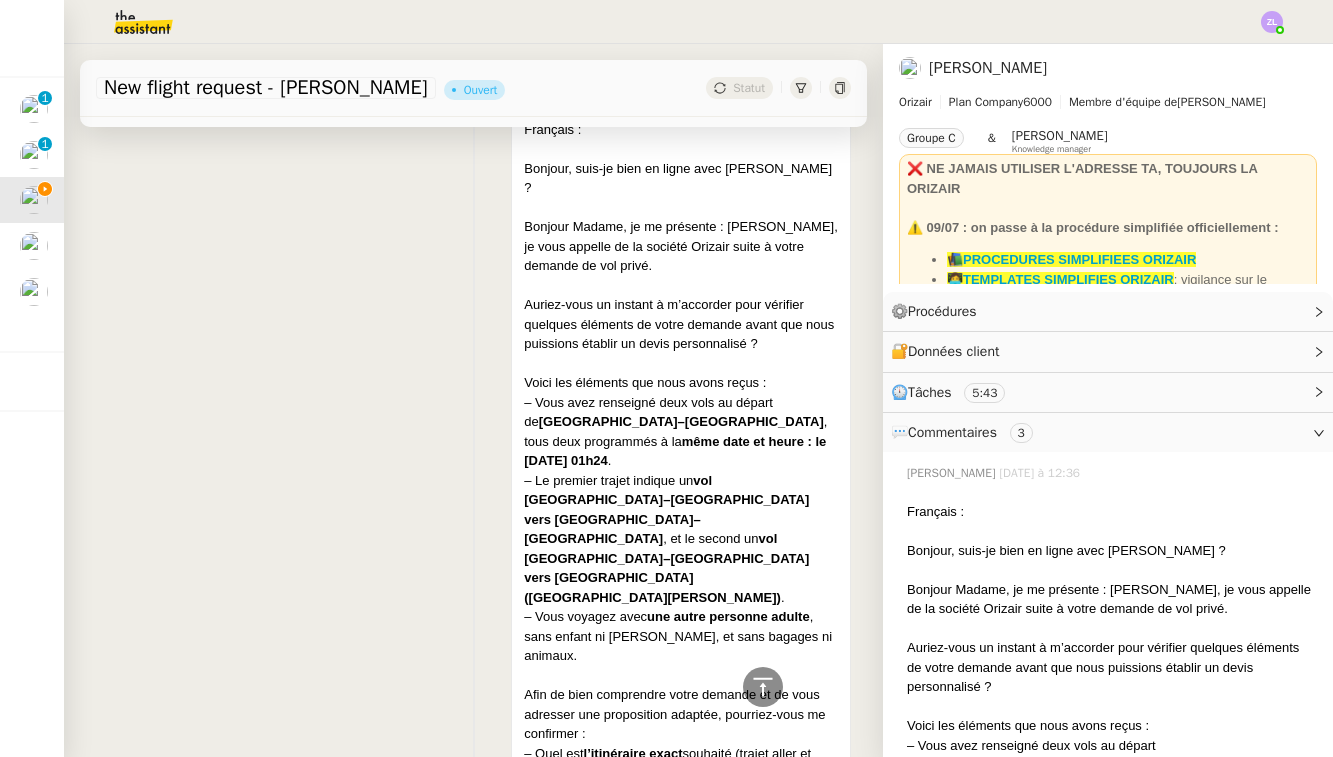 scroll, scrollTop: 651, scrollLeft: 0, axis: vertical 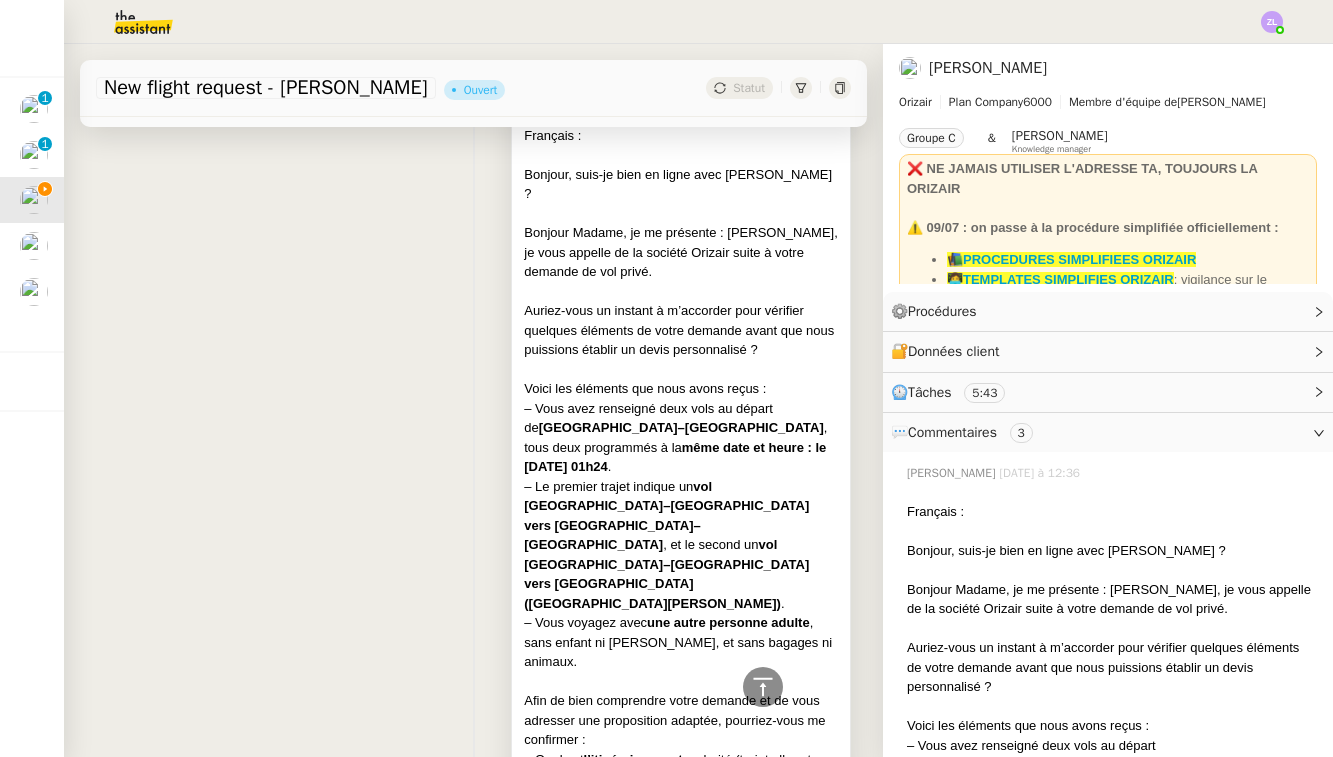 drag, startPoint x: 817, startPoint y: 750, endPoint x: 708, endPoint y: 326, distance: 437.78647 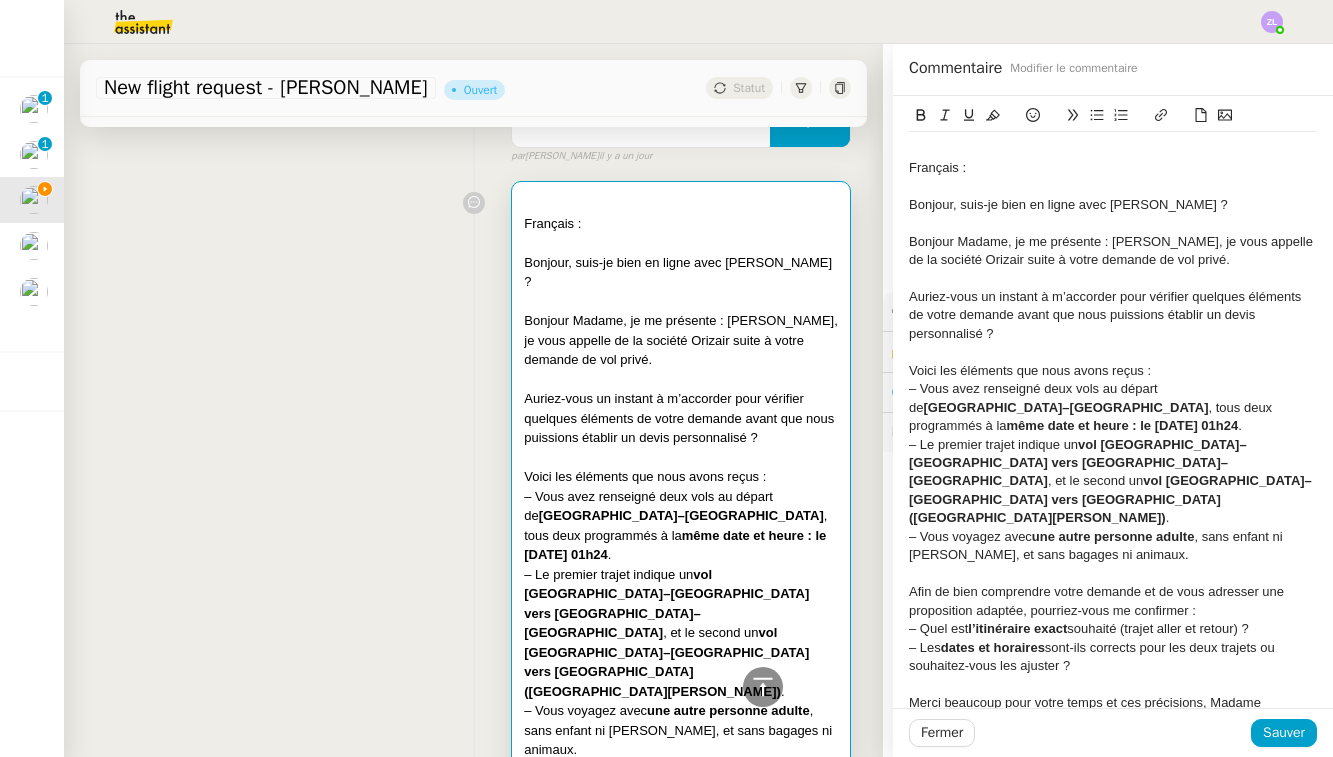 scroll, scrollTop: 583, scrollLeft: 0, axis: vertical 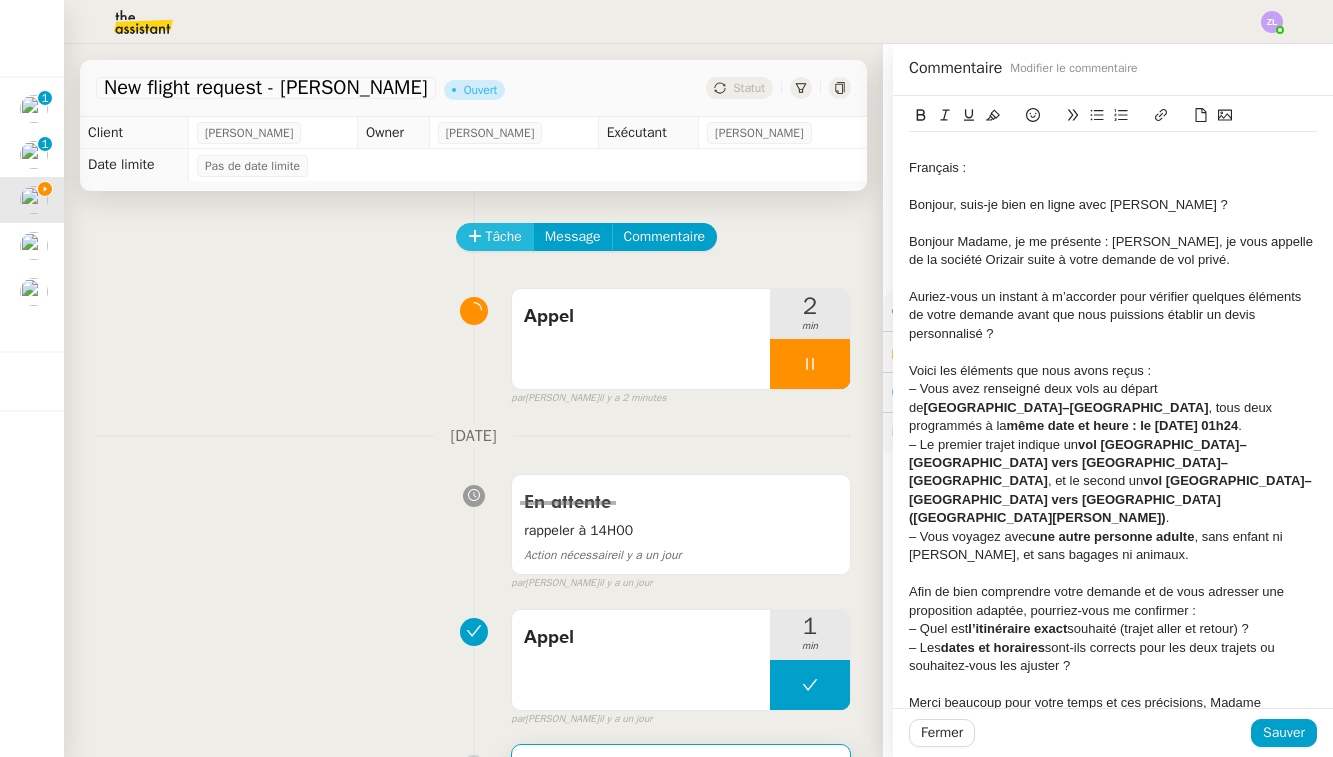 drag, startPoint x: 708, startPoint y: 326, endPoint x: 490, endPoint y: 227, distance: 239.42639 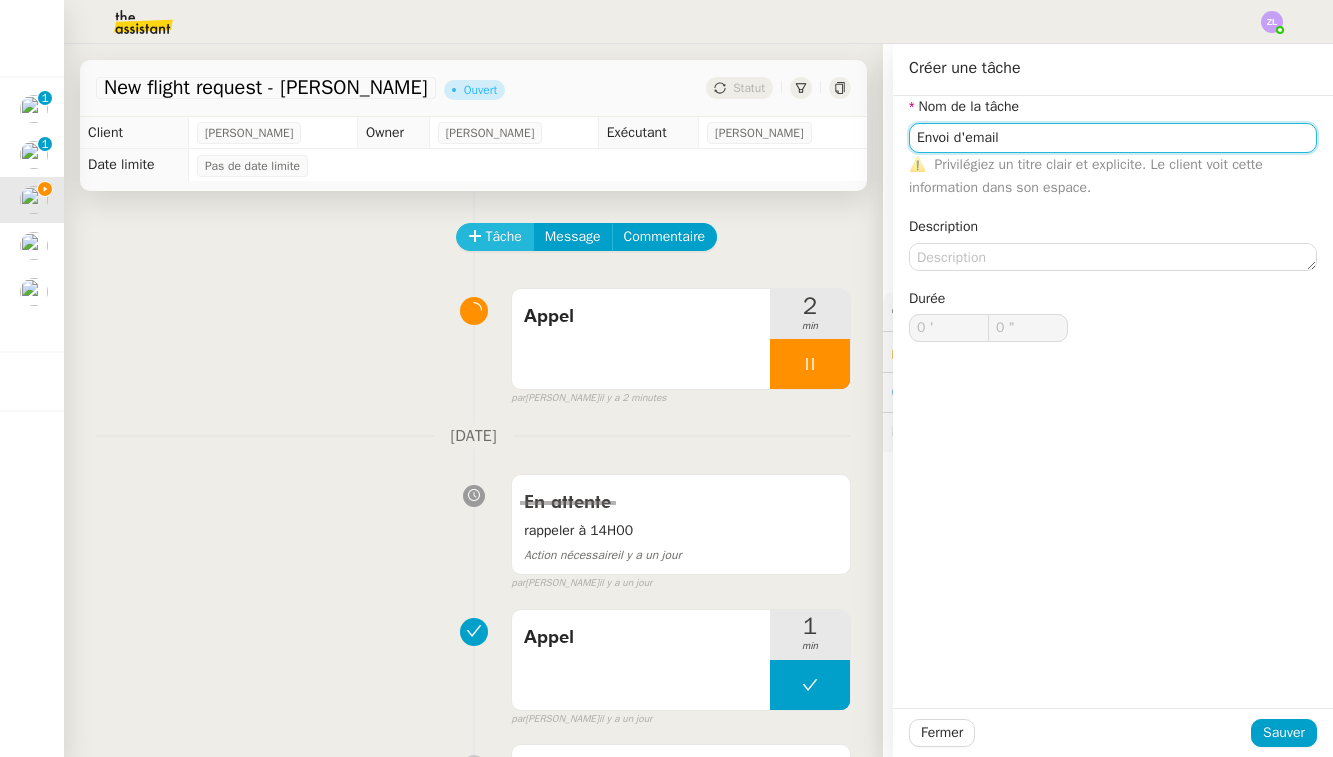 type on "Envoi d'email" 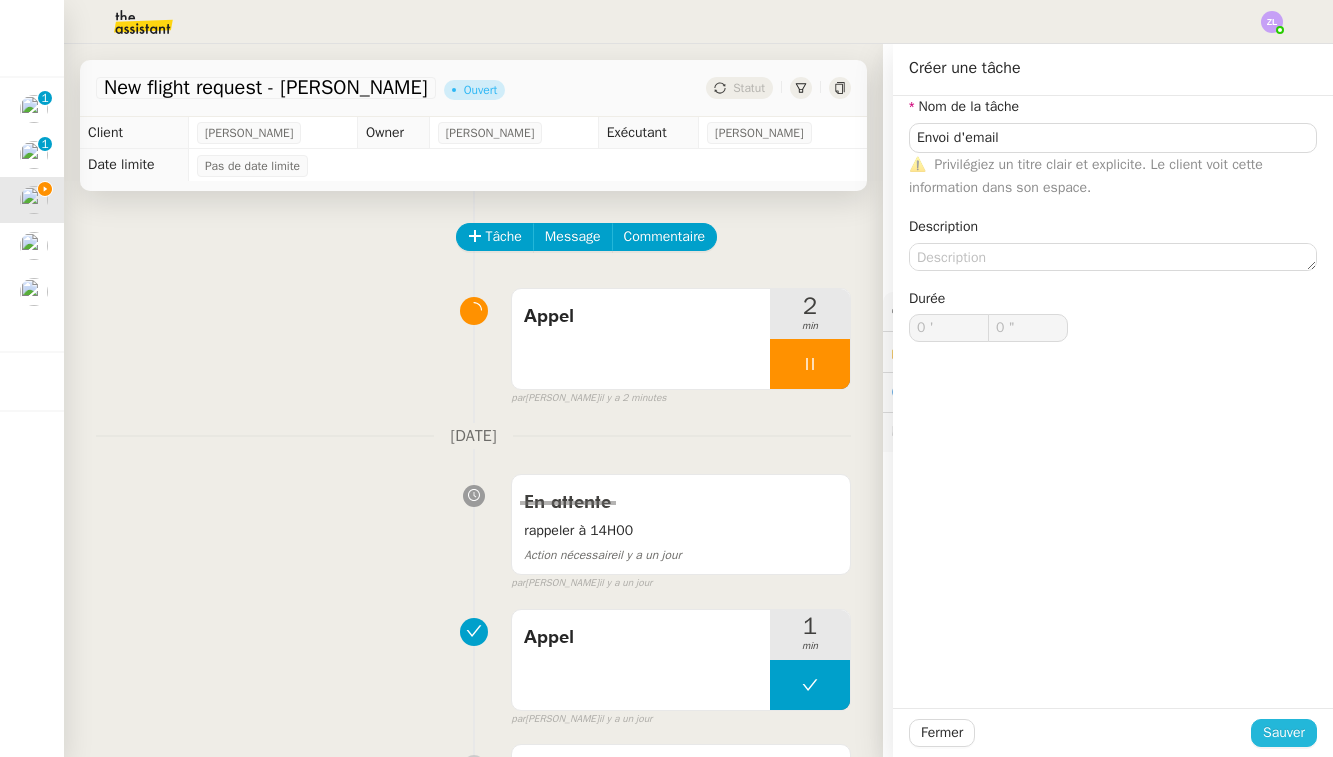 drag, startPoint x: 490, startPoint y: 227, endPoint x: 1290, endPoint y: 738, distance: 949.2739 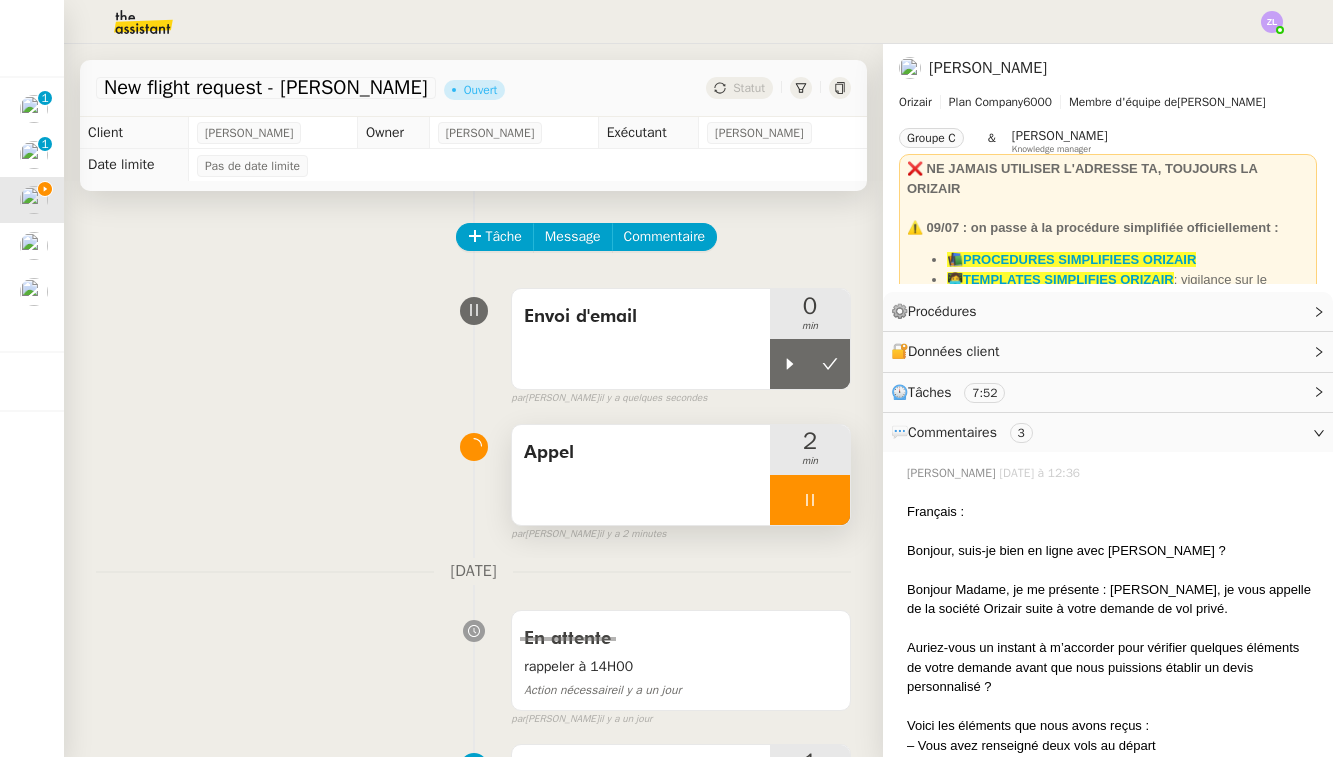 click at bounding box center [810, 500] 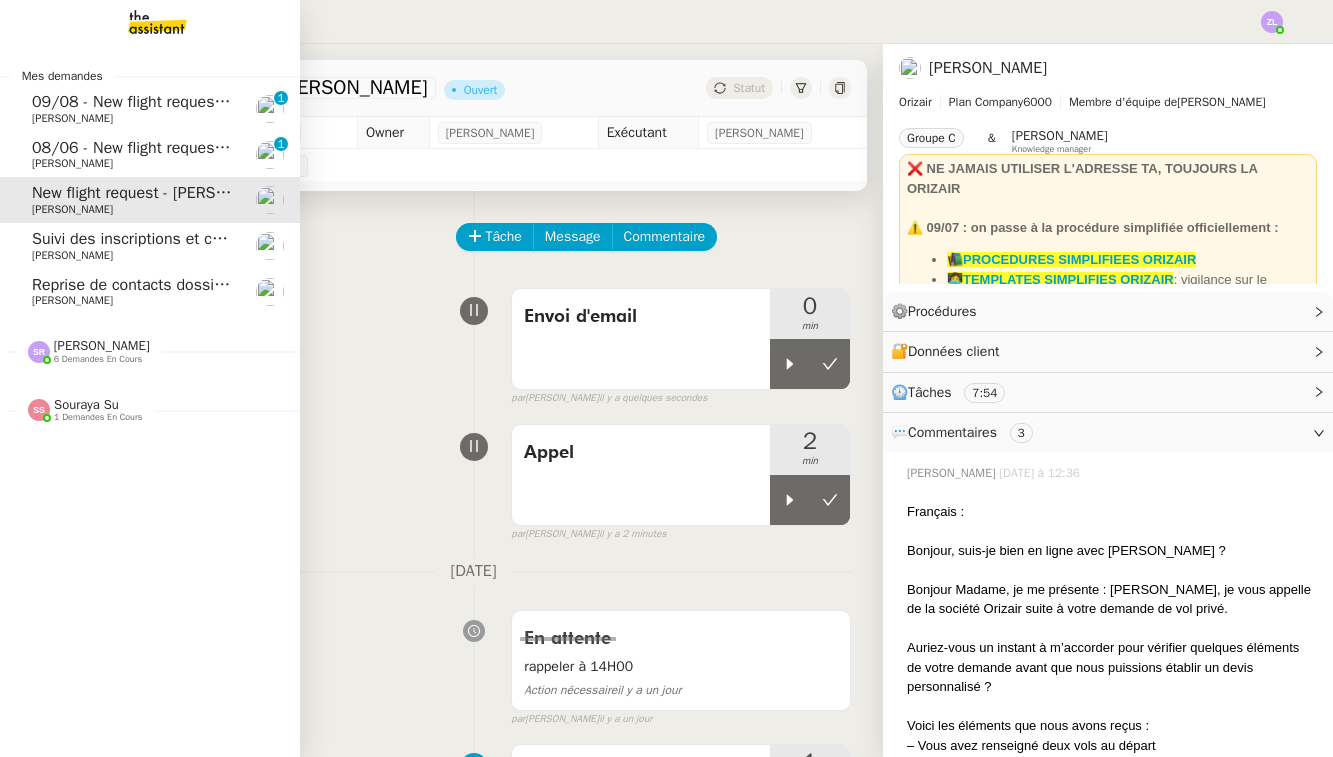 click on "Souraya Su" 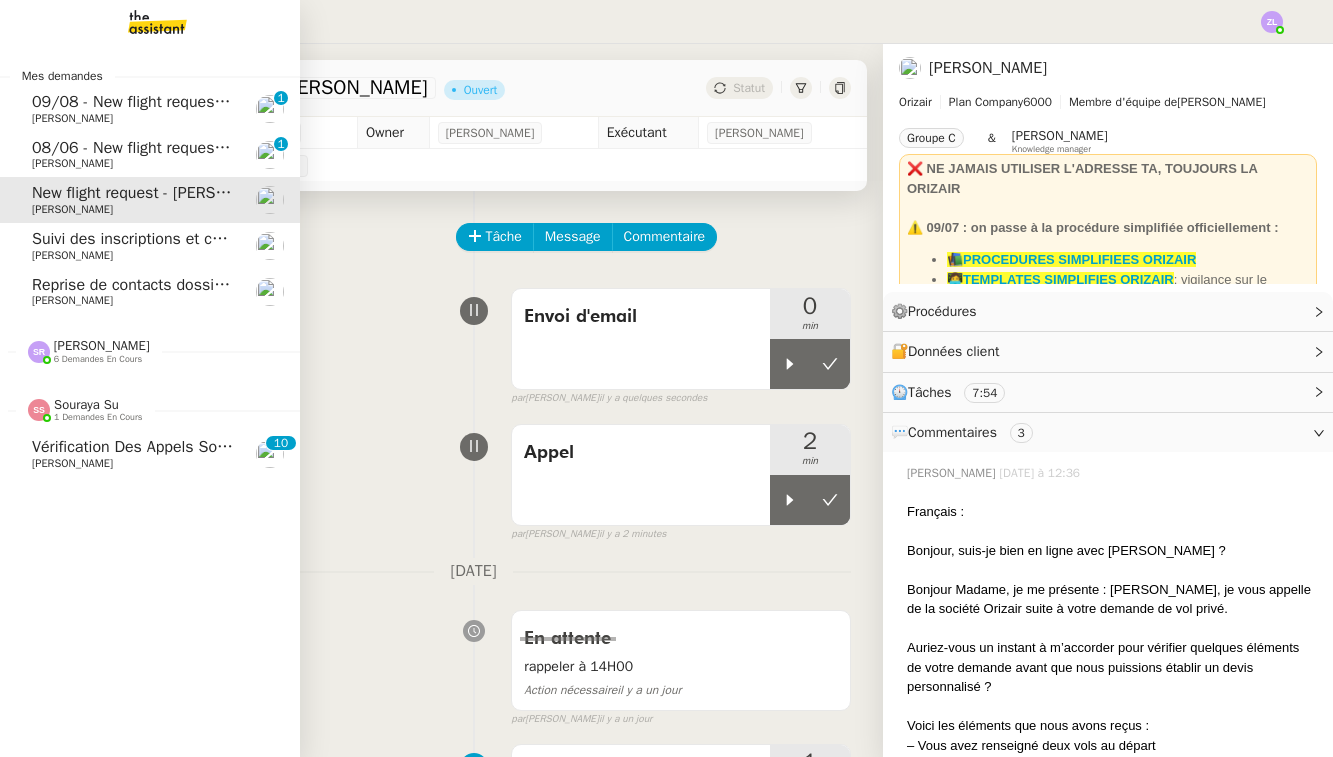 click on "Souraya Su" 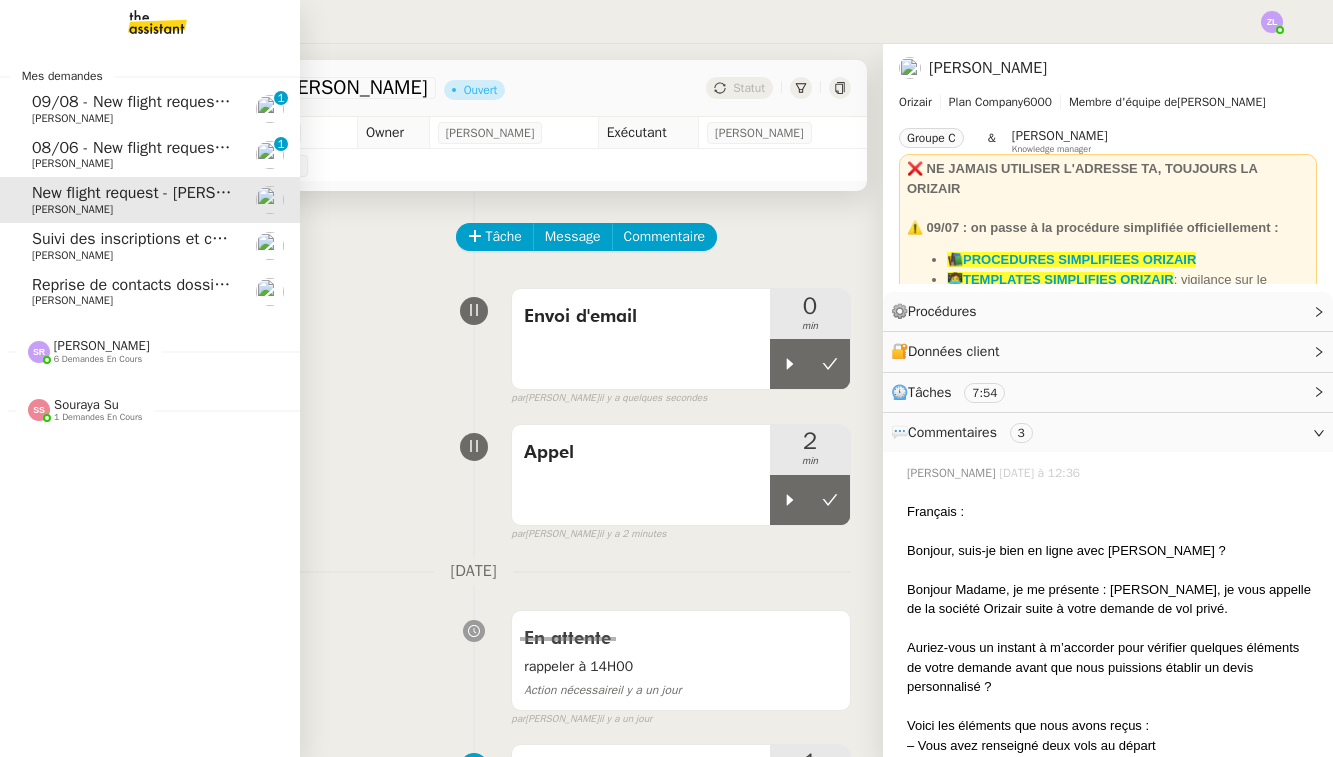 click on "[PERSON_NAME]" 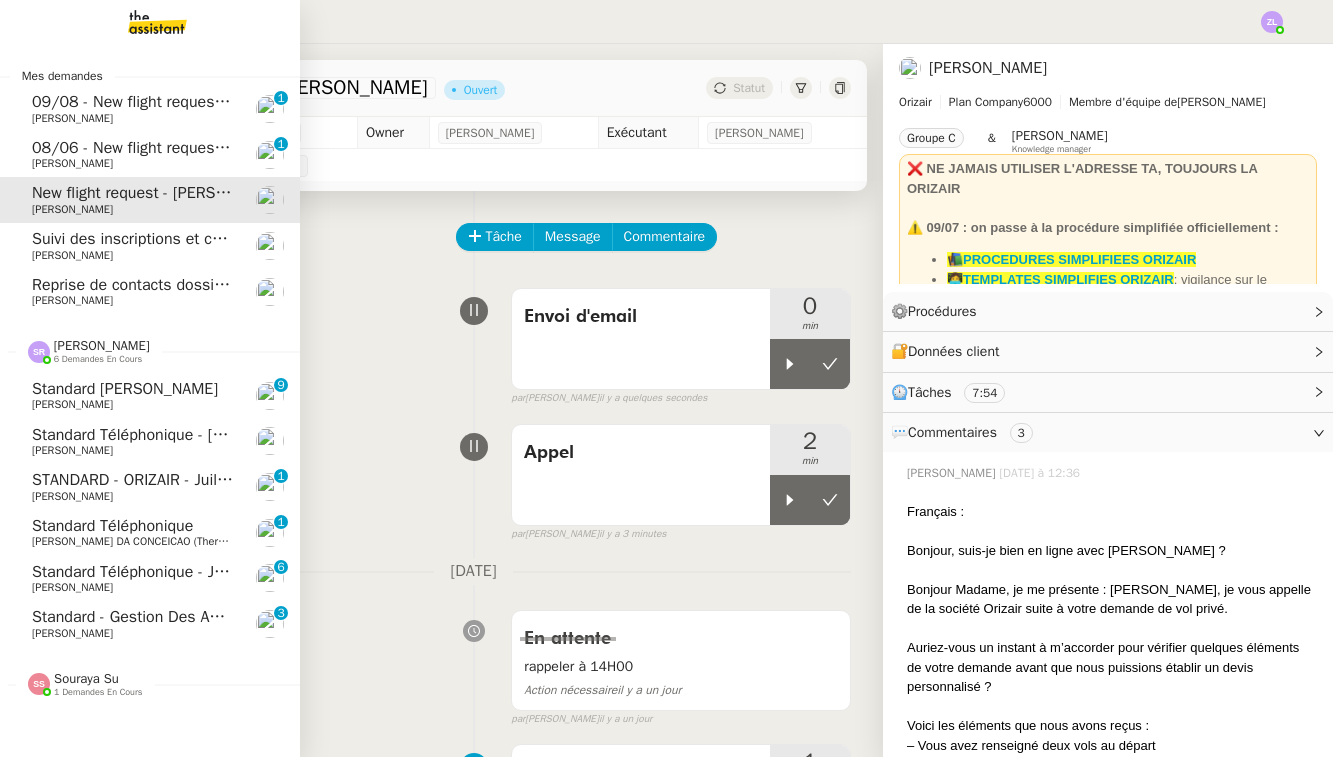 click on "[PERSON_NAME]" 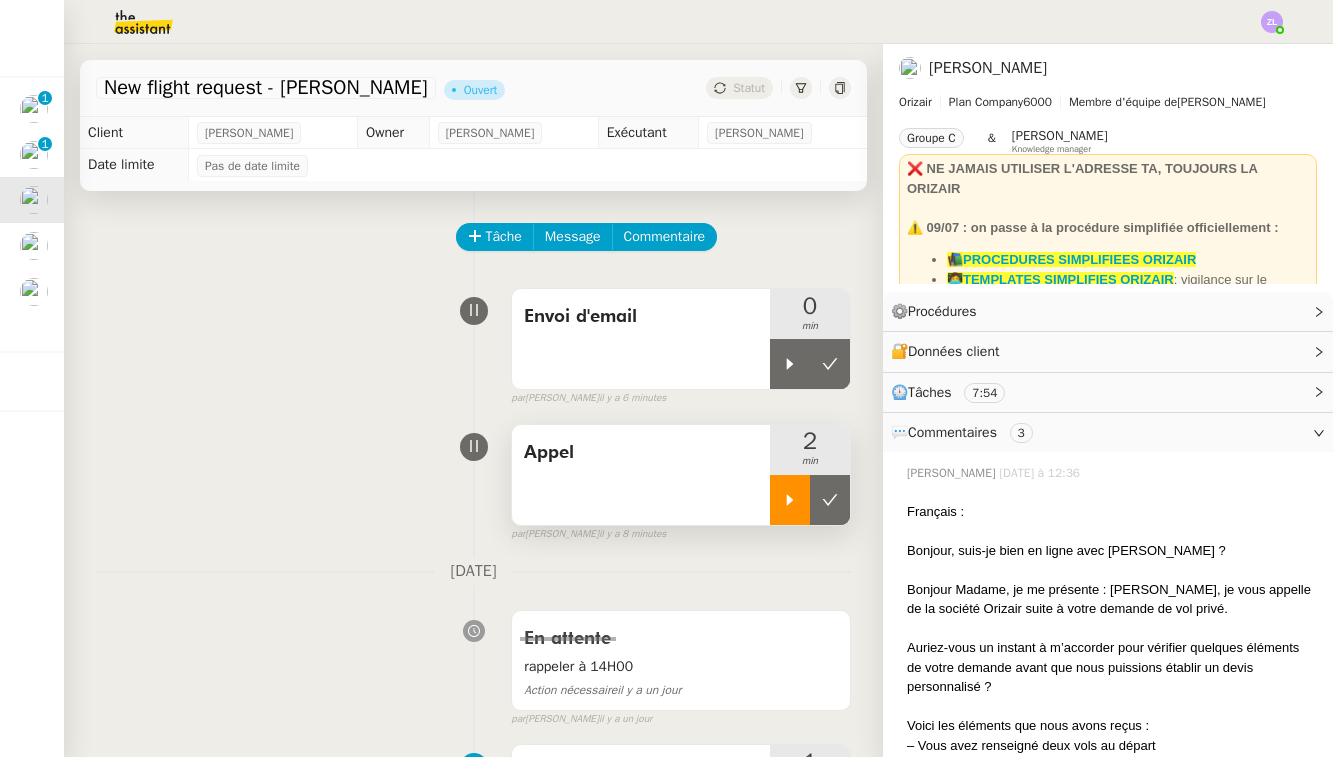 click 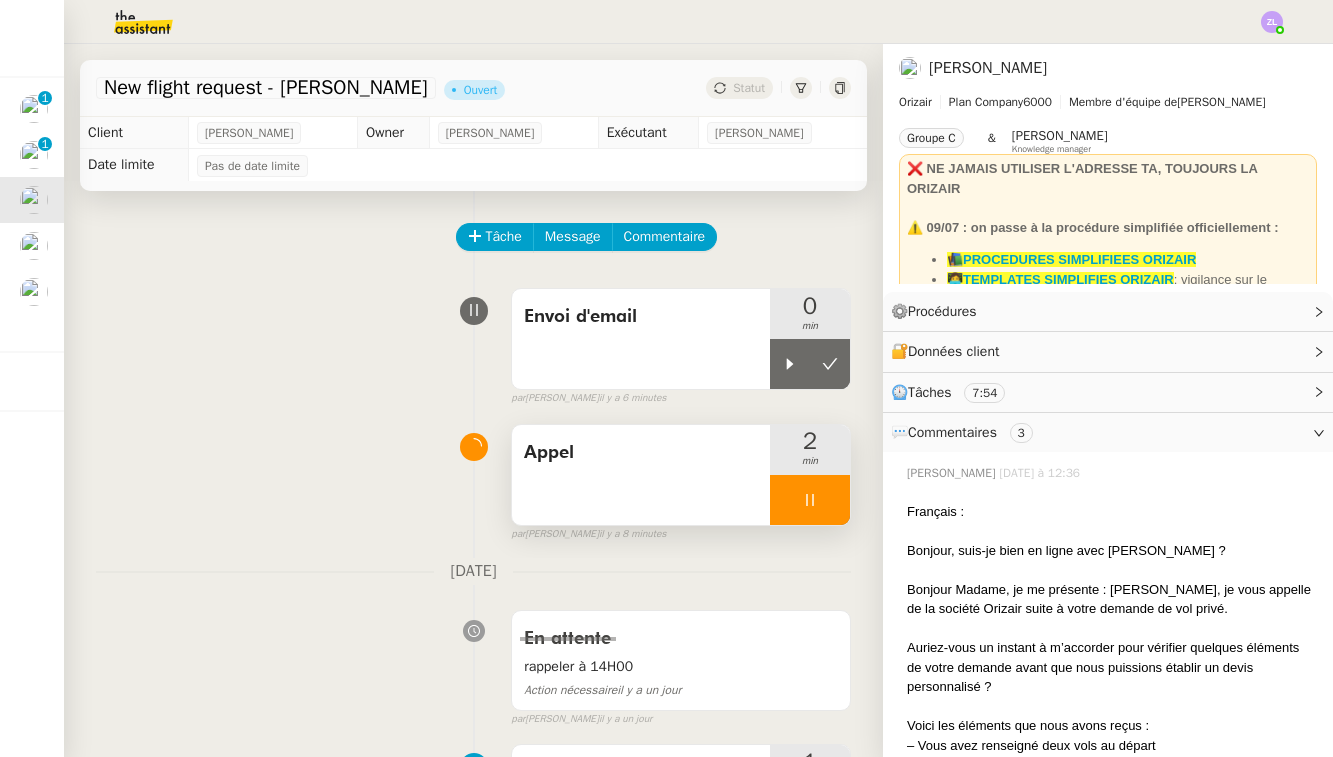 click at bounding box center (810, 500) 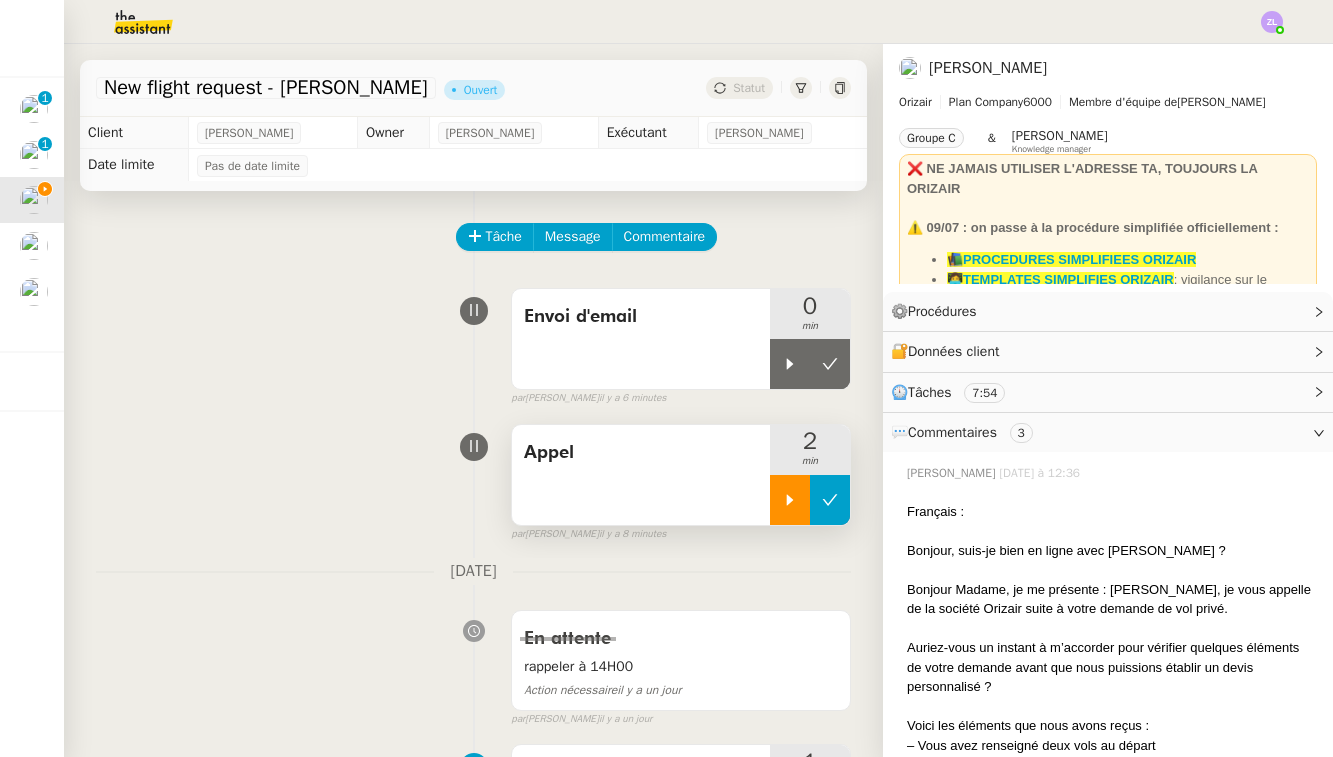click 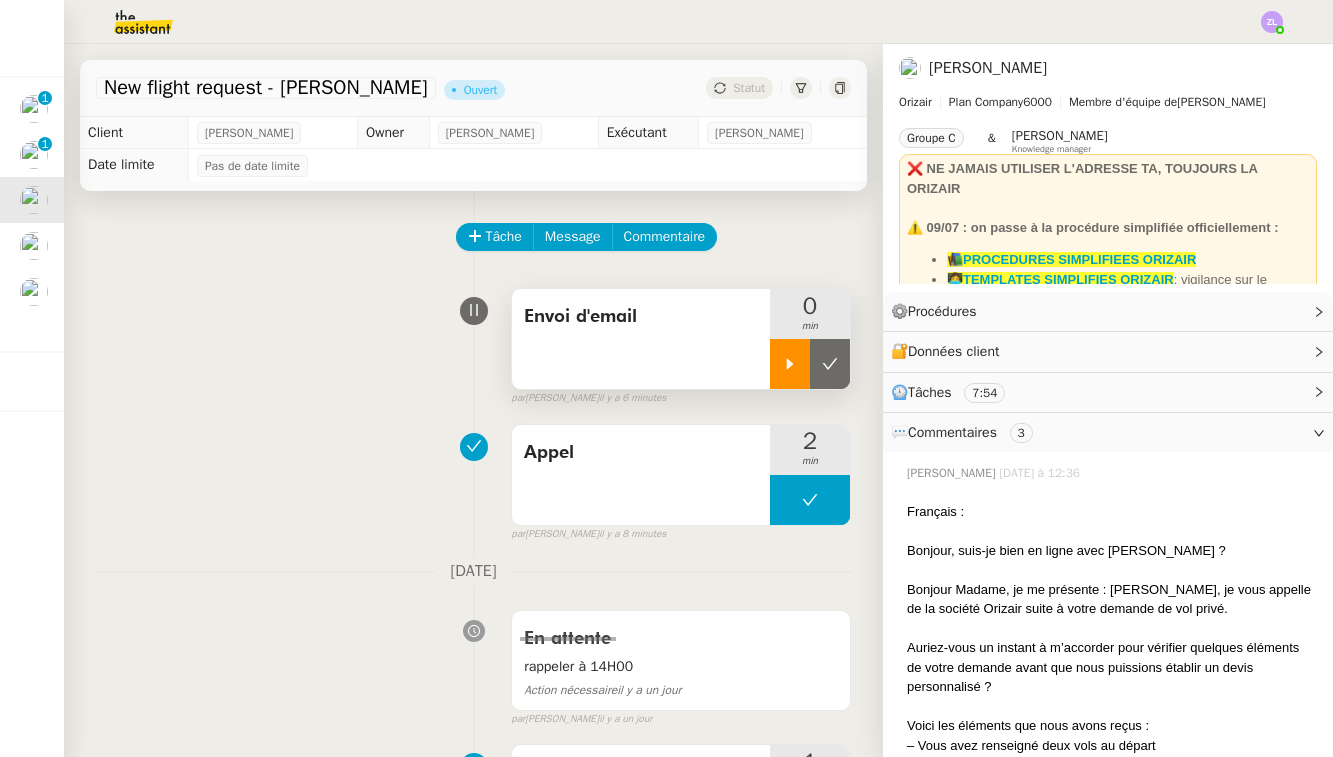 click 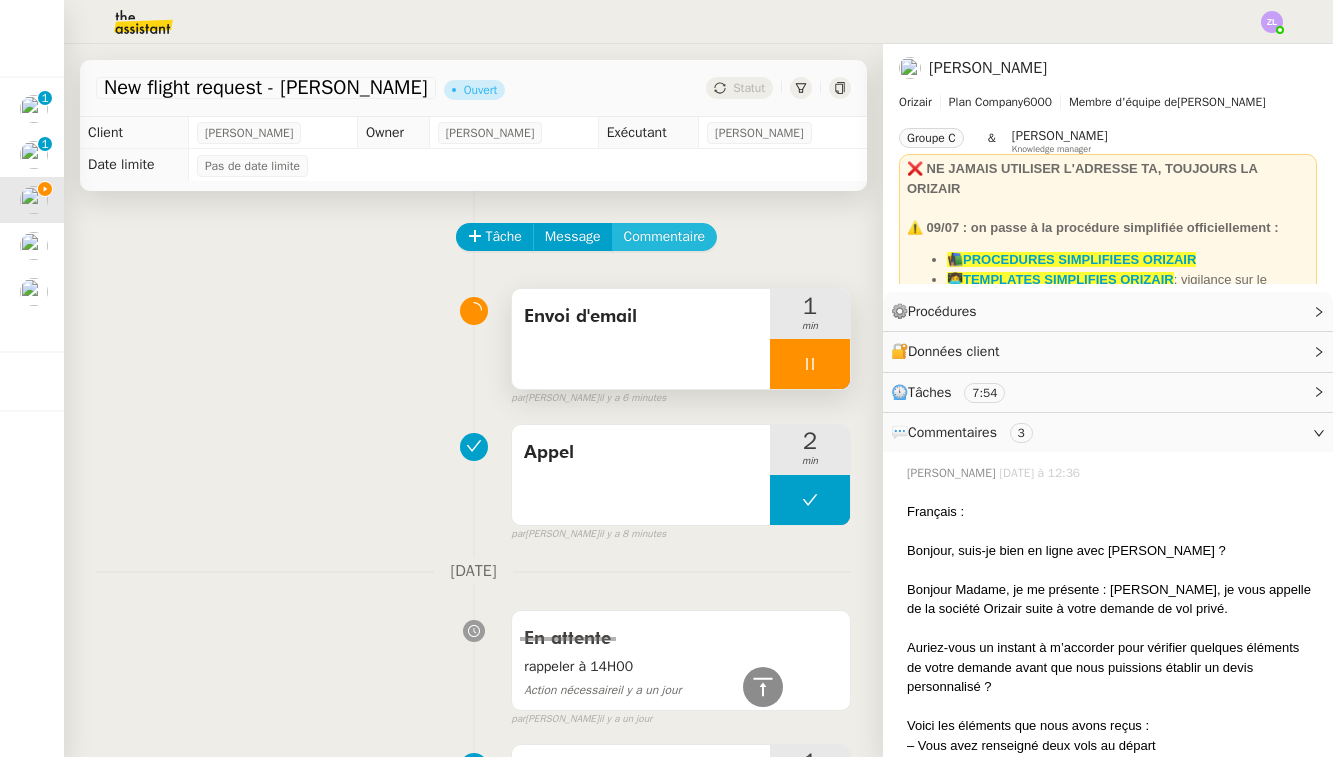 scroll, scrollTop: 0, scrollLeft: 0, axis: both 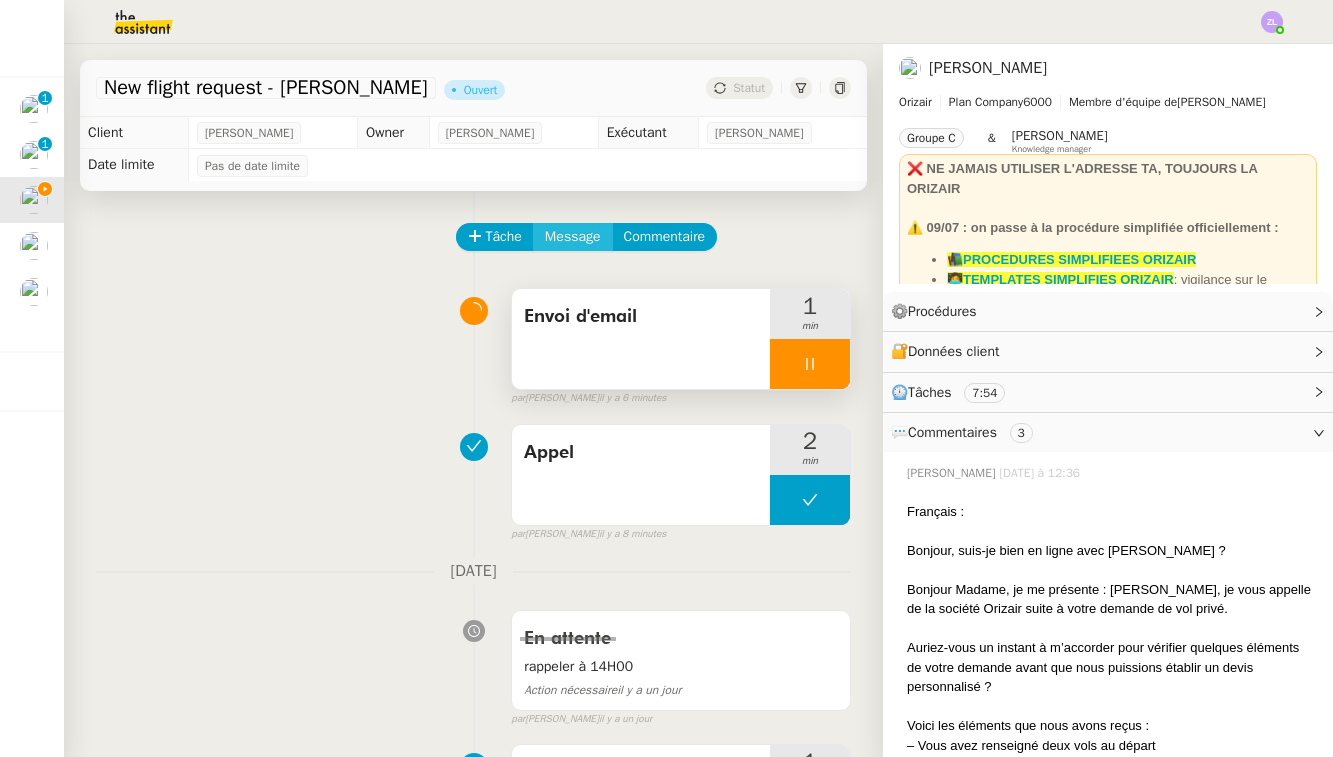 click on "Message" 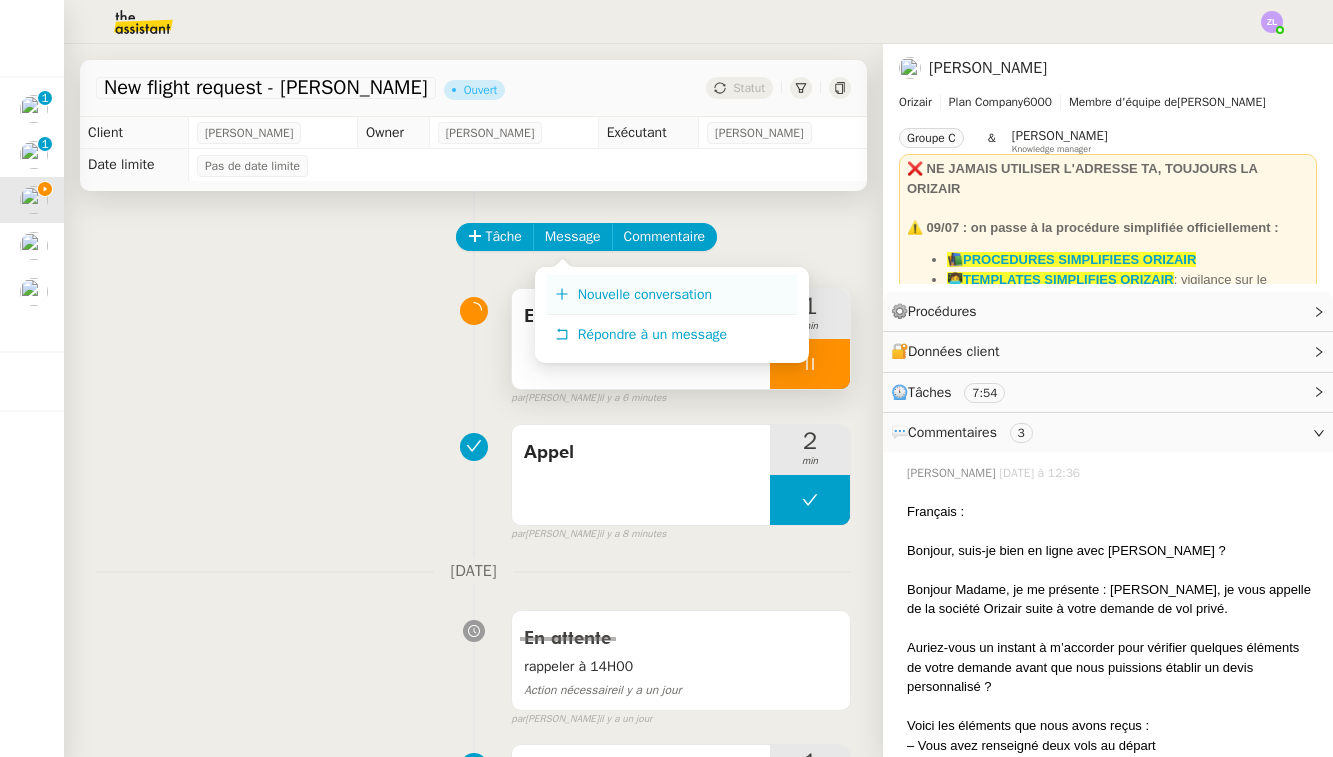click on "Nouvelle conversation" at bounding box center [645, 294] 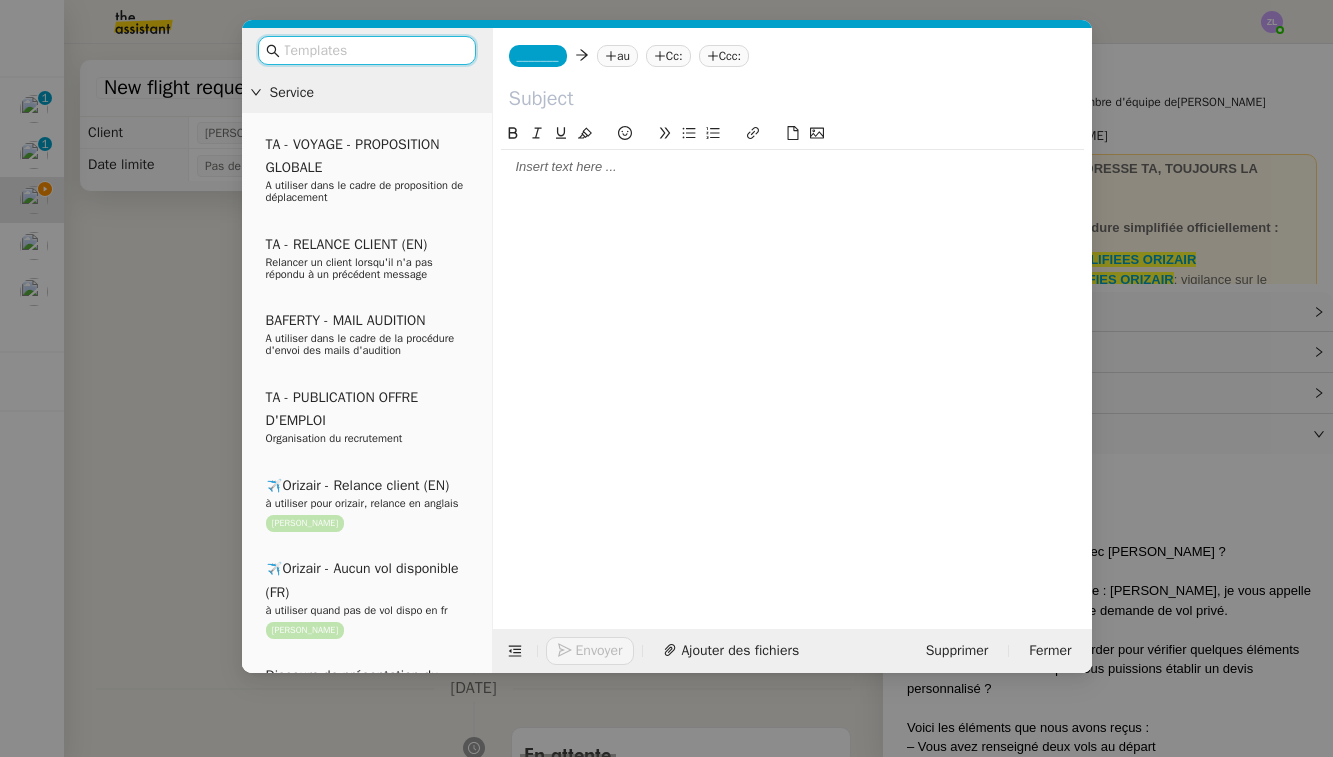 click on "_______" 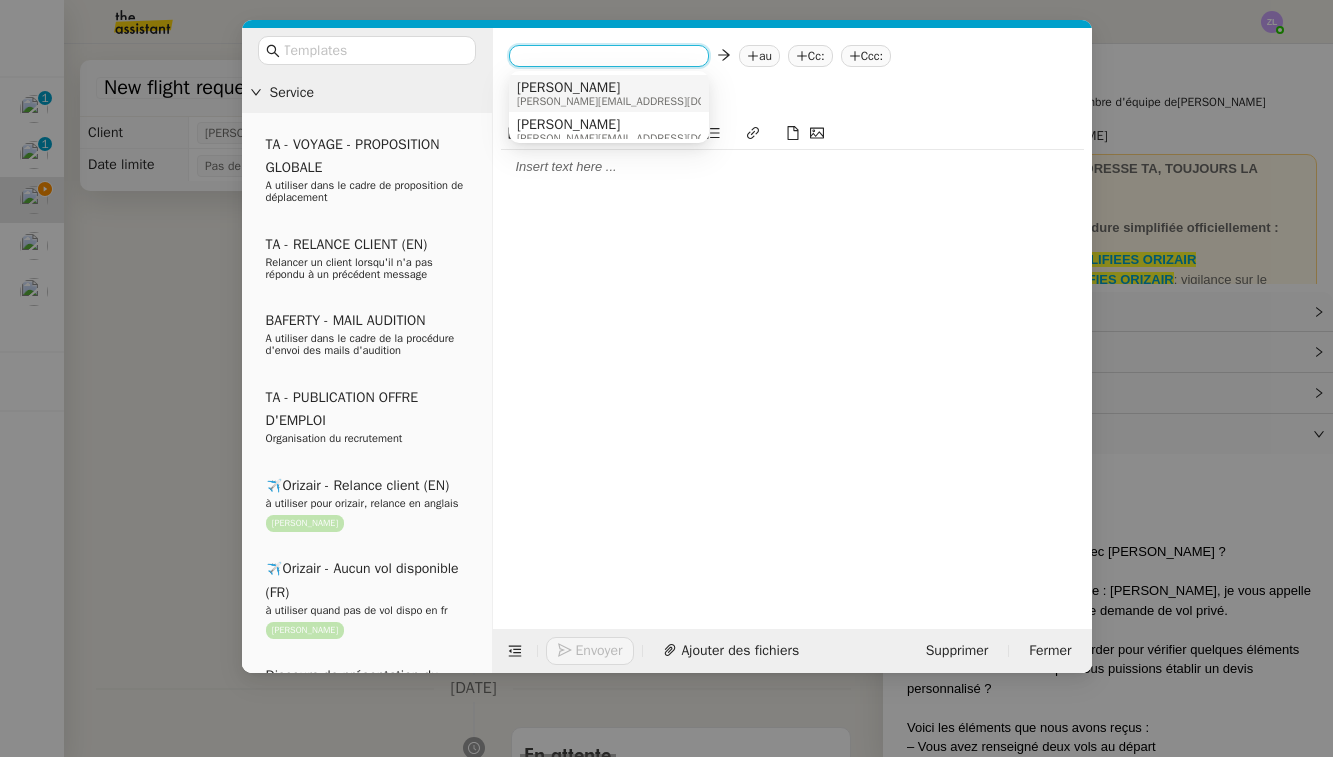click on "[PERSON_NAME]" at bounding box center [642, 88] 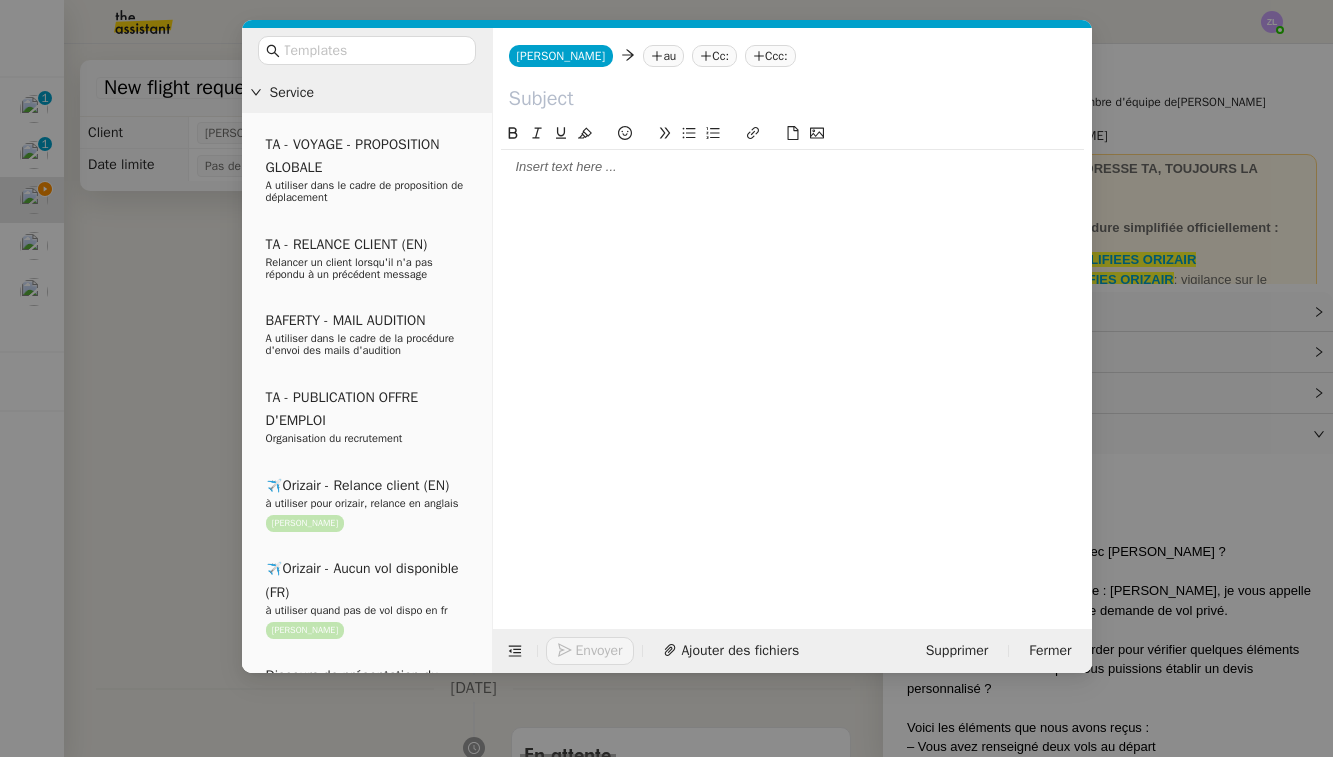 click on "au" 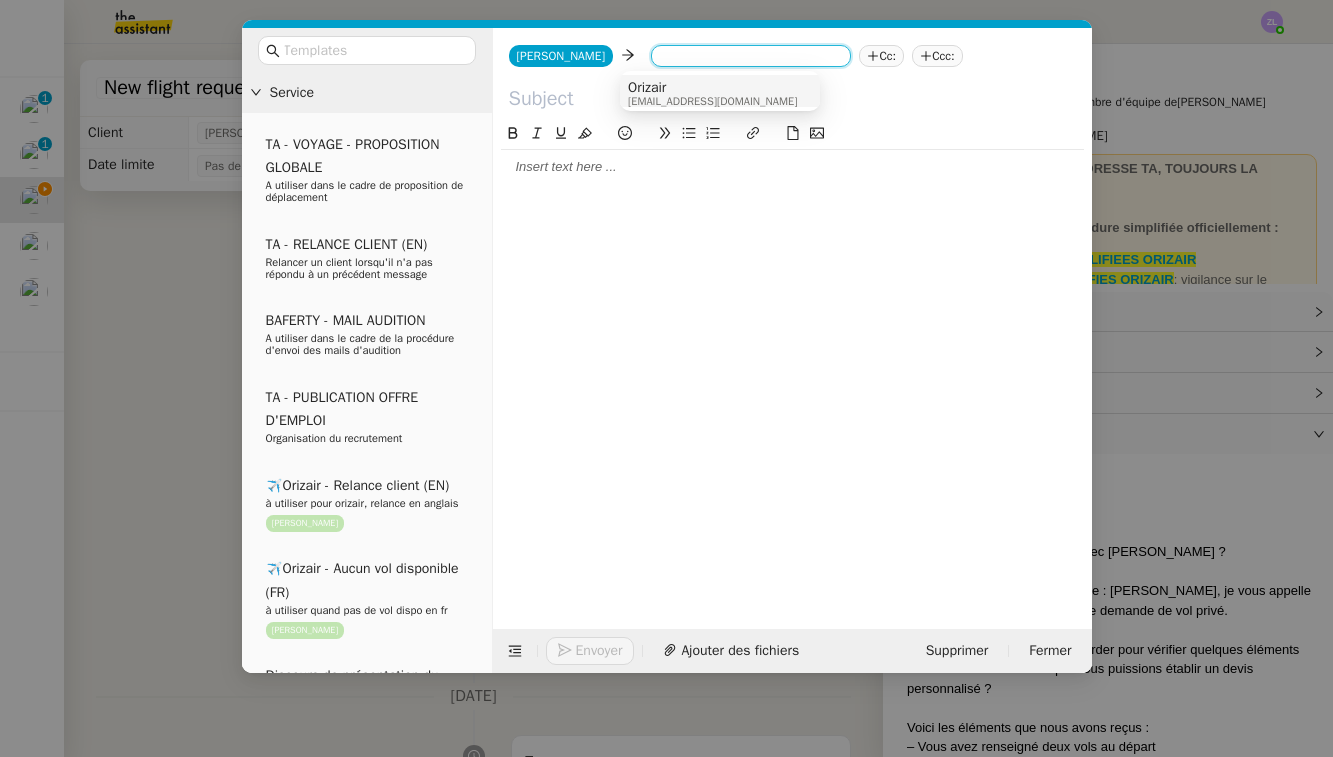 click at bounding box center (751, 58) 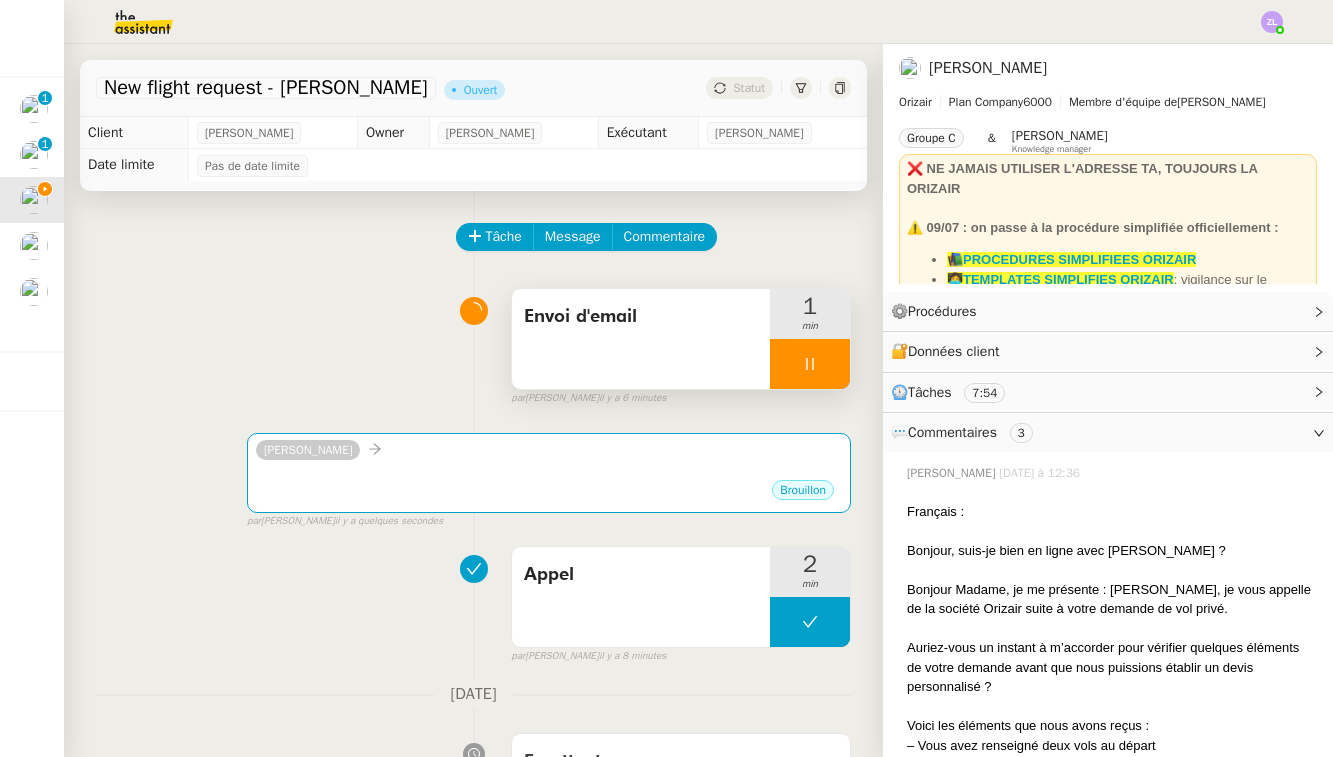 scroll, scrollTop: 0, scrollLeft: 0, axis: both 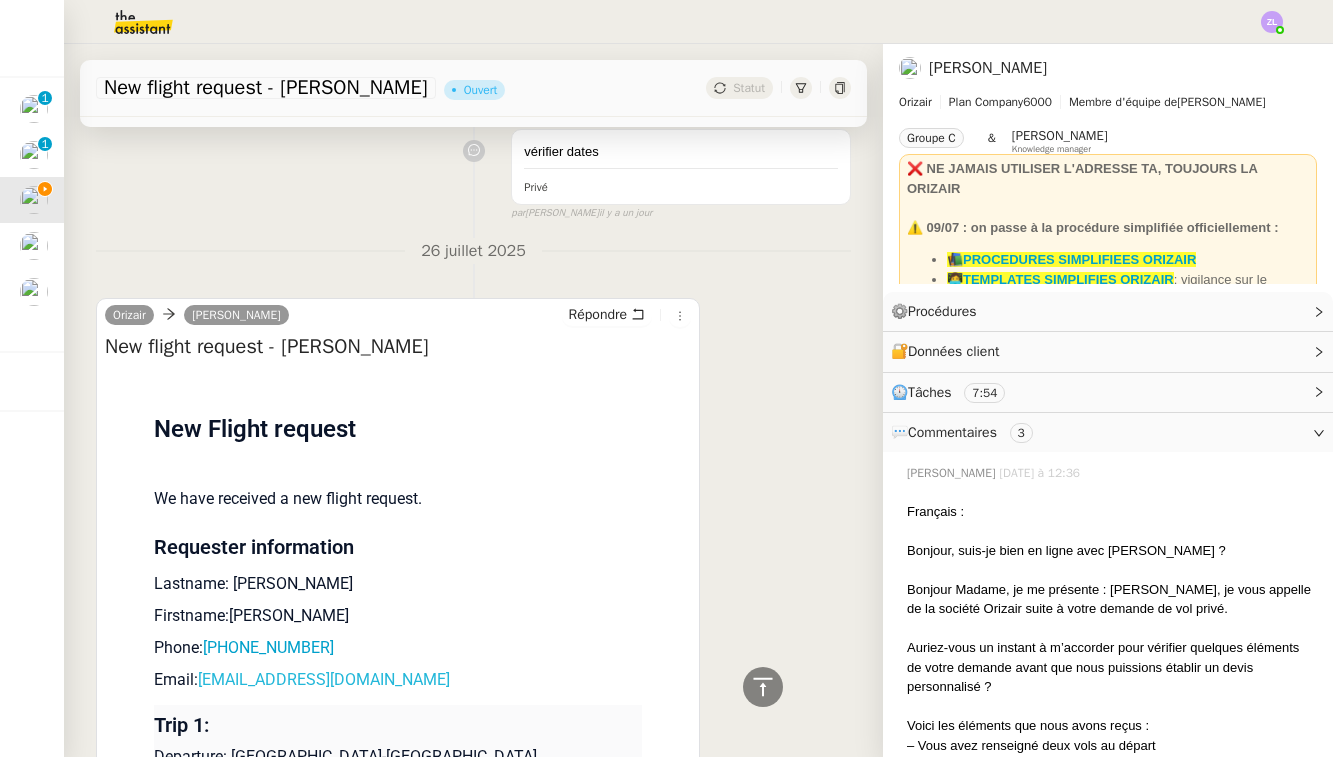 drag, startPoint x: 488, startPoint y: 491, endPoint x: 202, endPoint y: 491, distance: 286 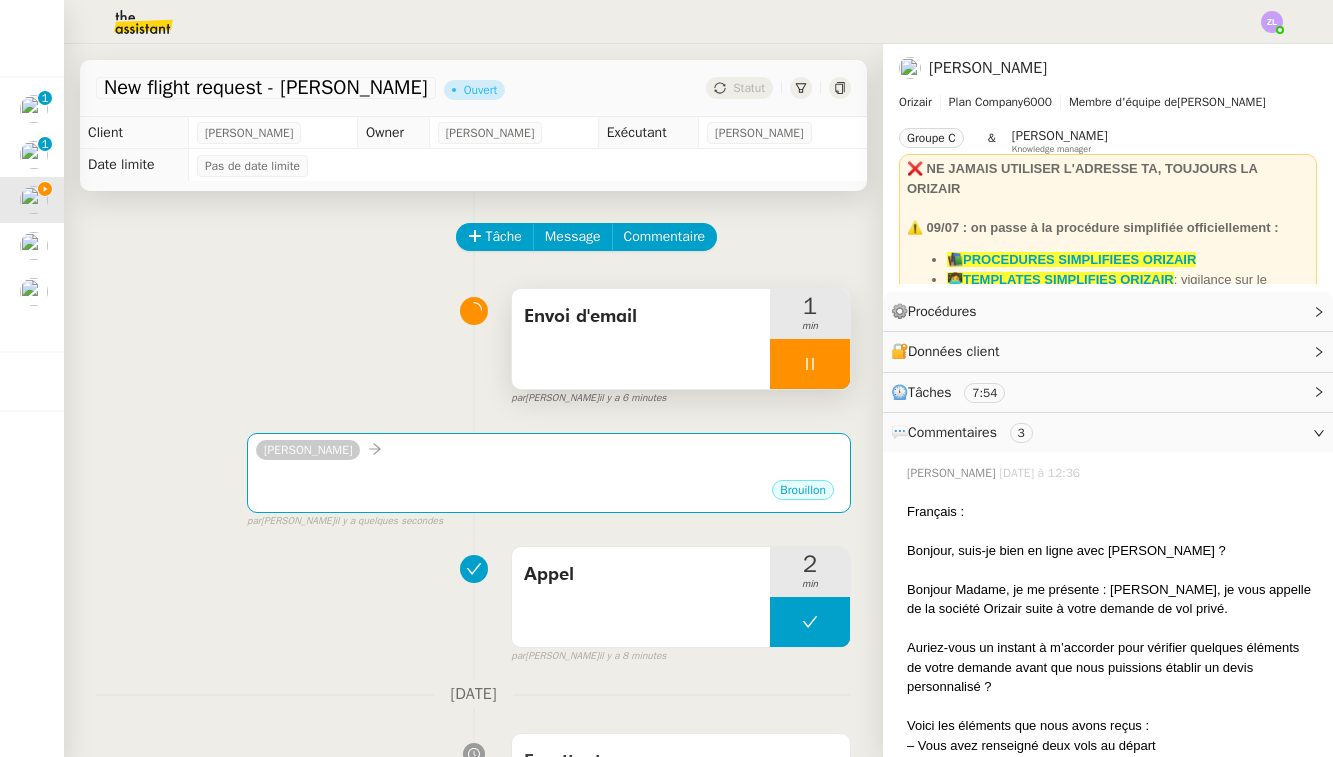 scroll, scrollTop: 0, scrollLeft: 0, axis: both 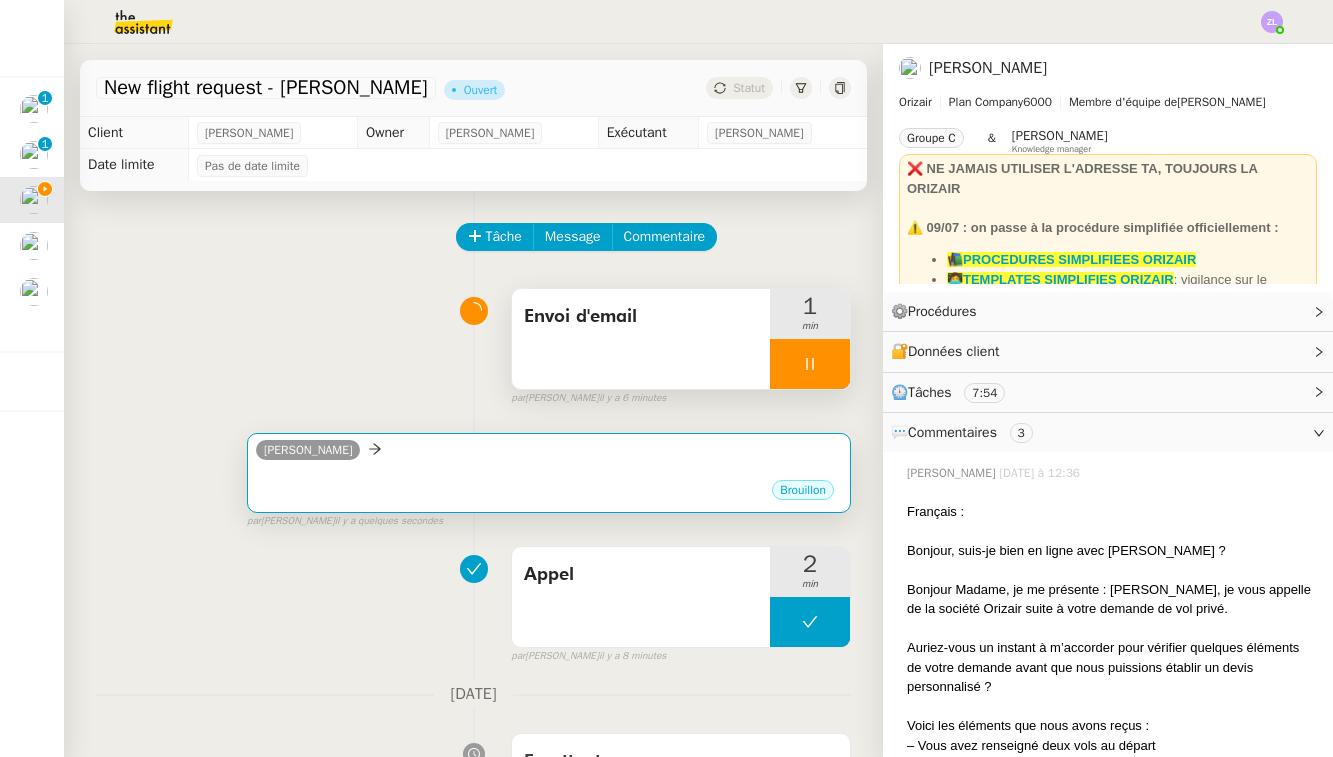 click on "[PERSON_NAME]" at bounding box center [549, 453] 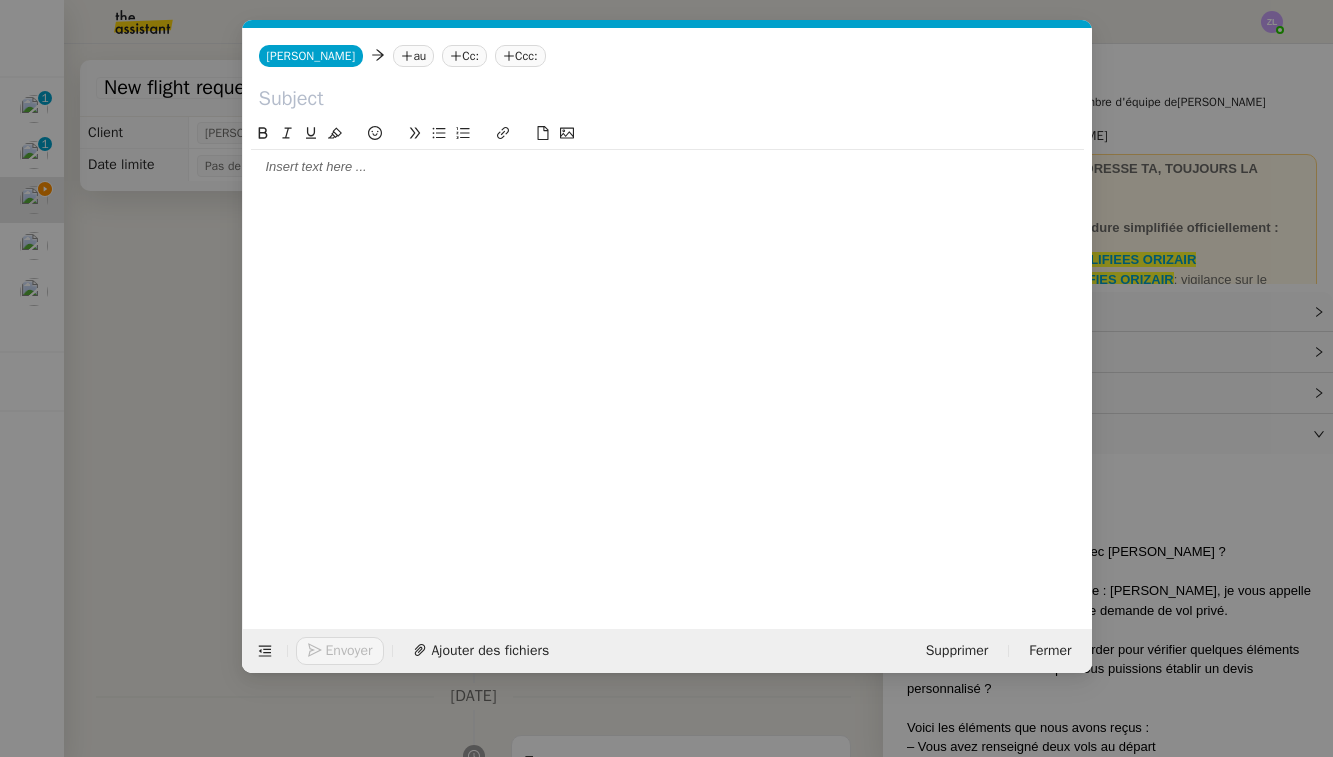 scroll, scrollTop: 0, scrollLeft: 43, axis: horizontal 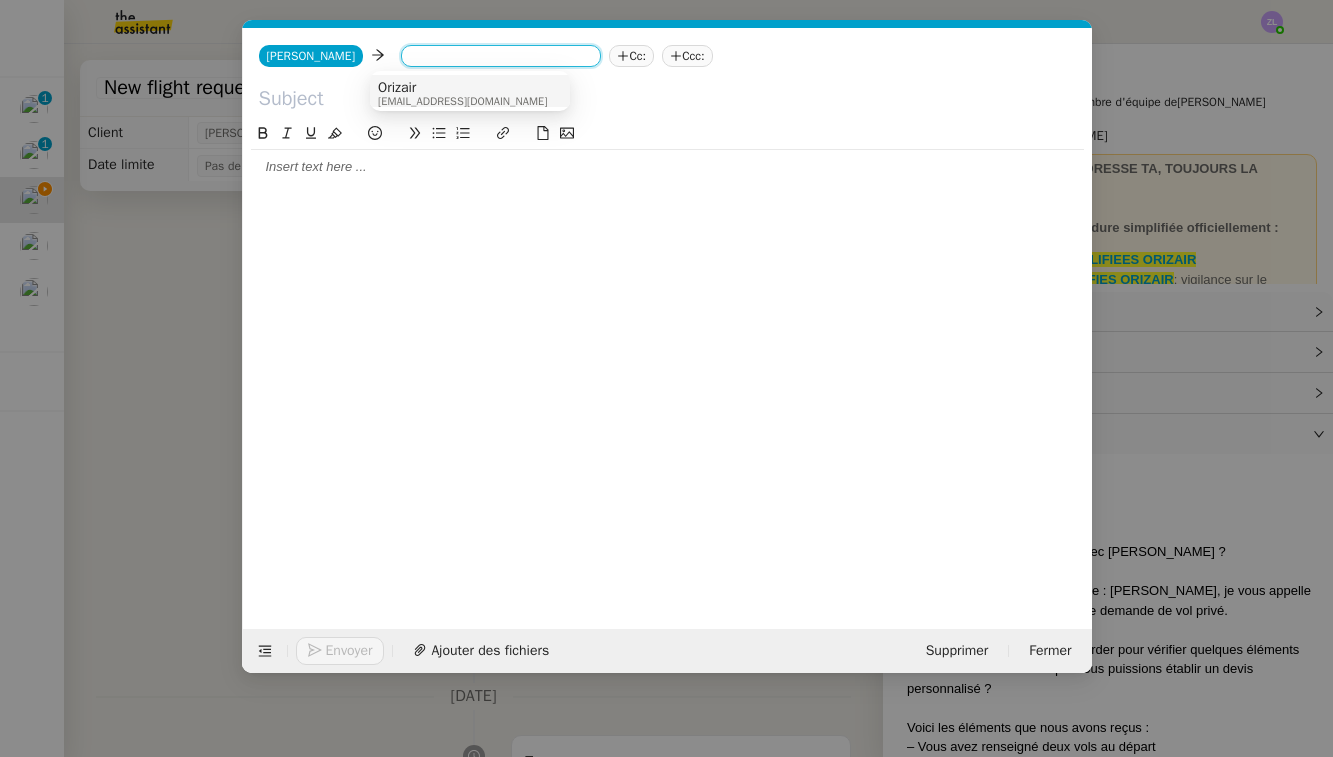 paste on "[EMAIL_ADDRESS][DOMAIN_NAME]" 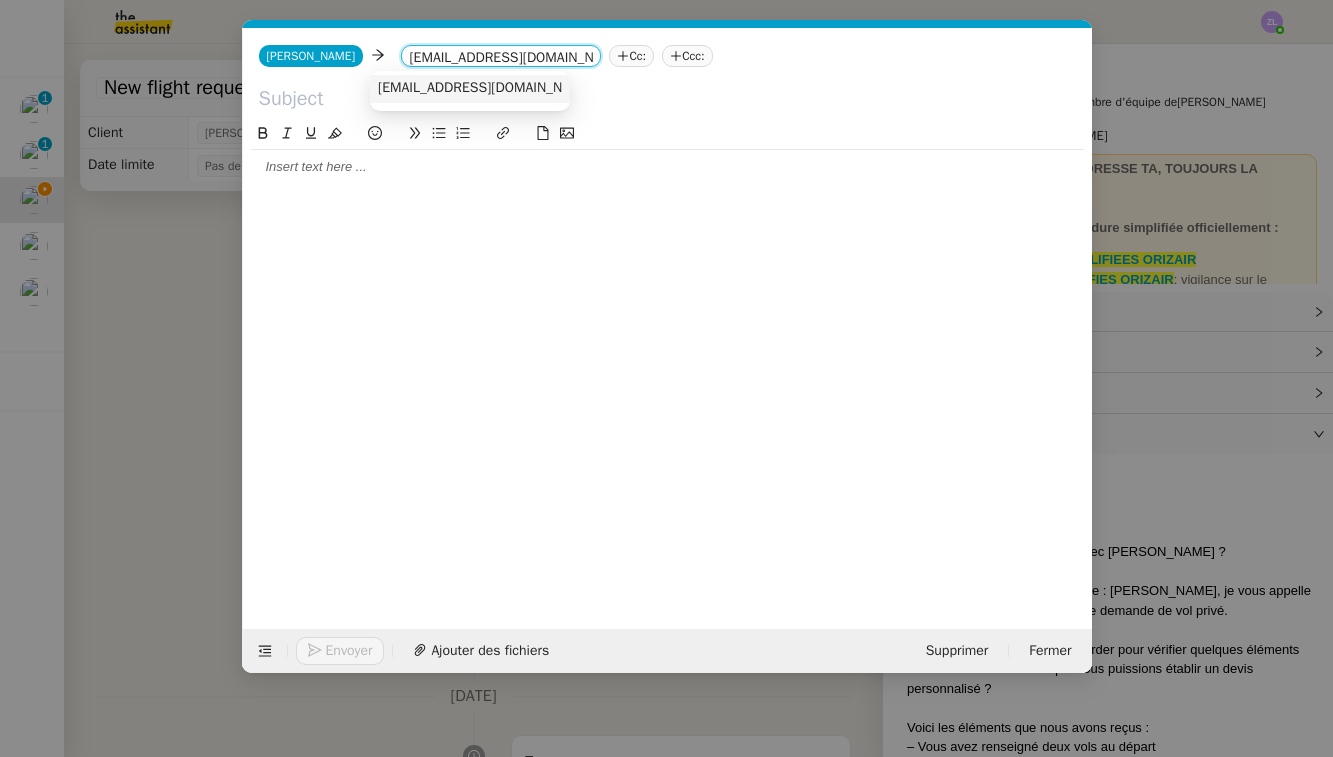 type on "[EMAIL_ADDRESS][DOMAIN_NAME]" 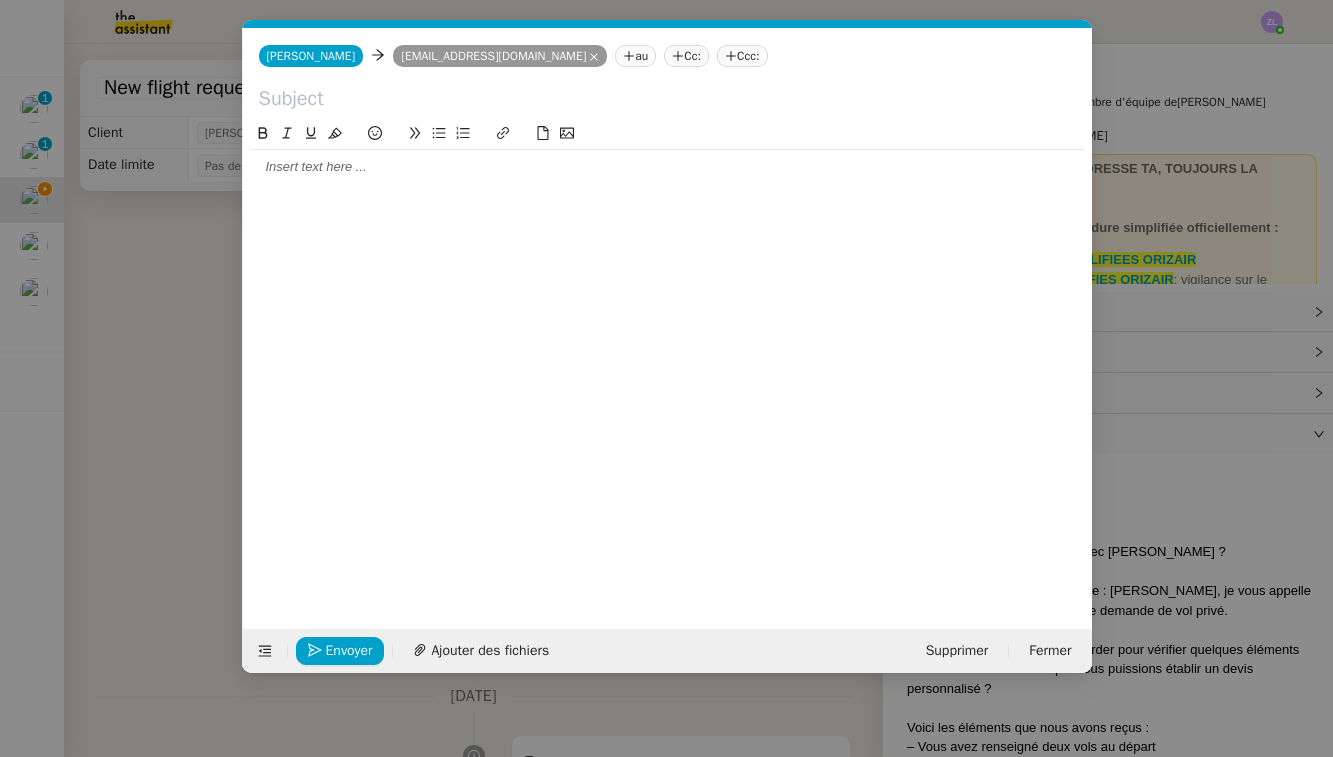 click on "[PERSON_NAME]     [EMAIL_ADDRESS][DOMAIN_NAME]
[EMAIL_ADDRESS][DOMAIN_NAME]   au
Cc:
Ccc:" 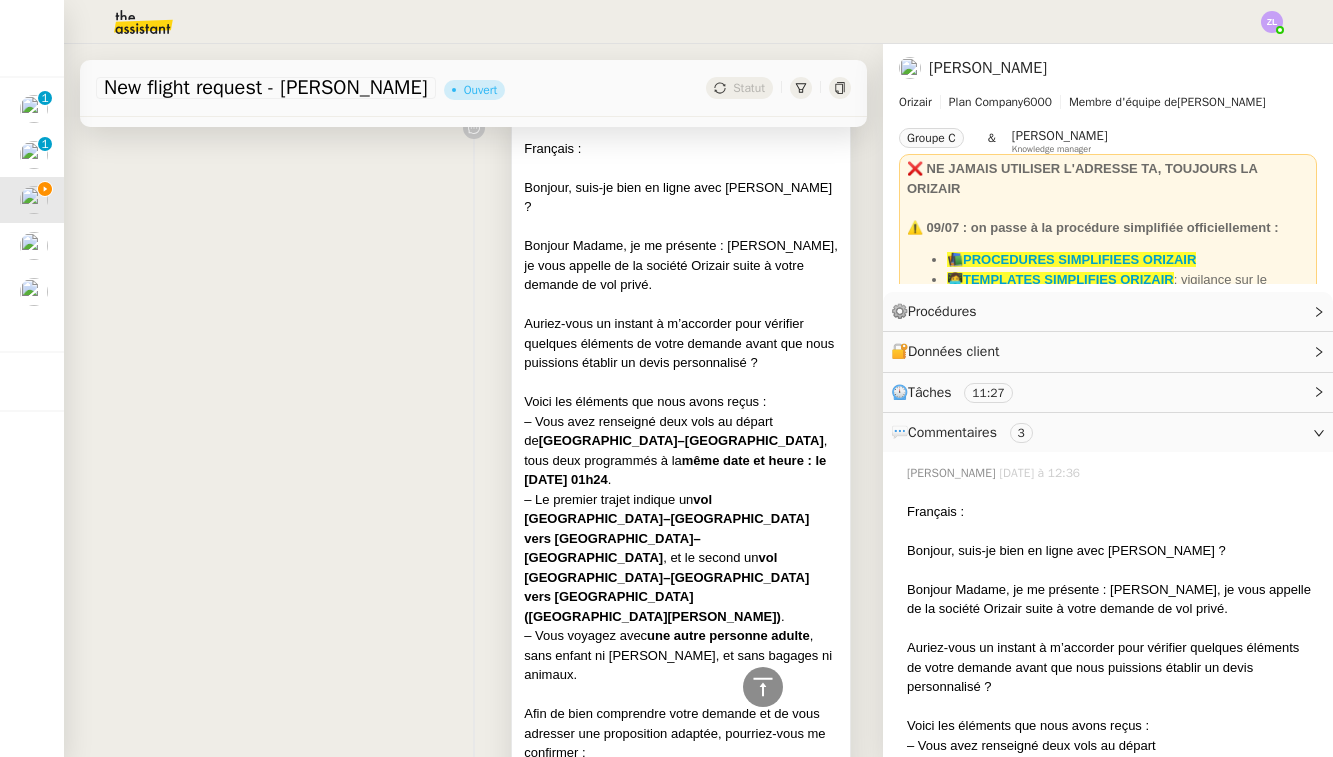 scroll, scrollTop: 892, scrollLeft: 0, axis: vertical 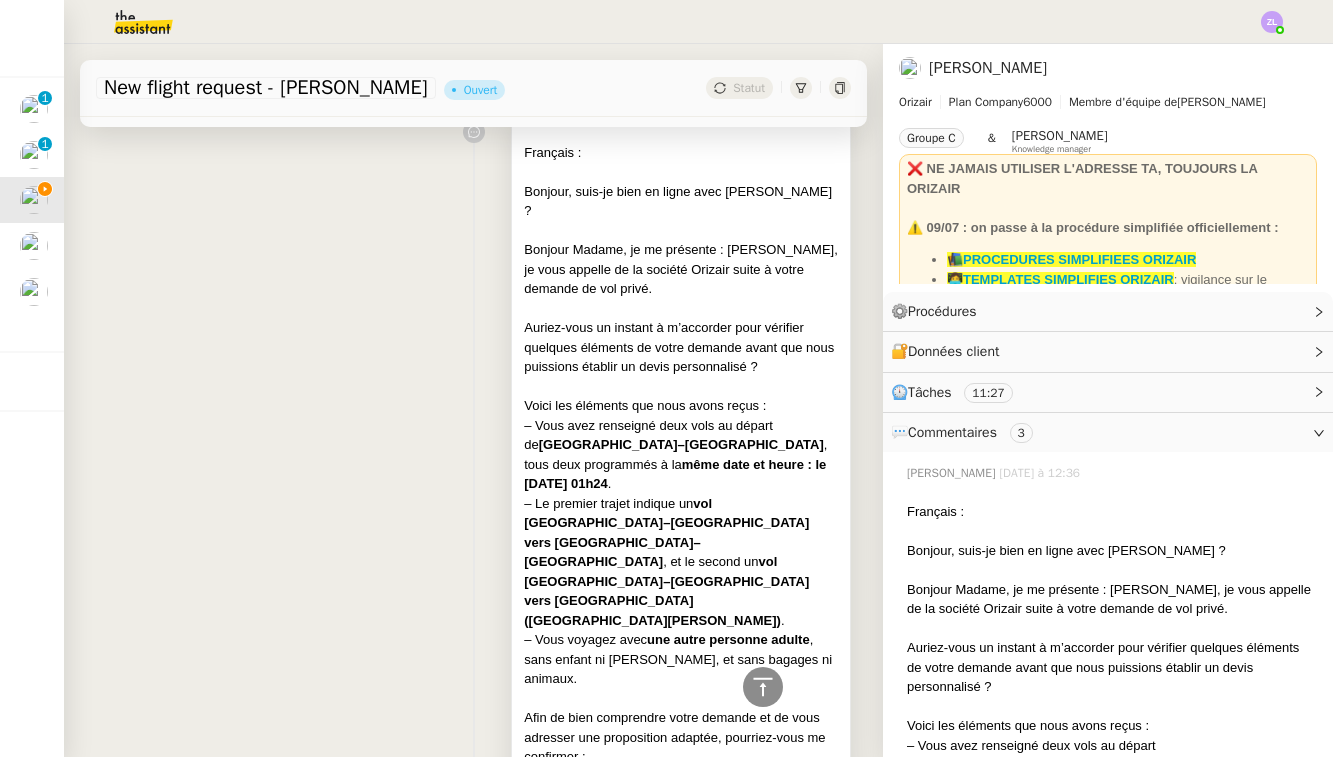 click on "– Vous avez renseigné deux vols au départ de  [GEOGRAPHIC_DATA]–[GEOGRAPHIC_DATA] , tous deux programmés à la  même date et heure : le [DATE] 01h24 ." at bounding box center [681, 455] 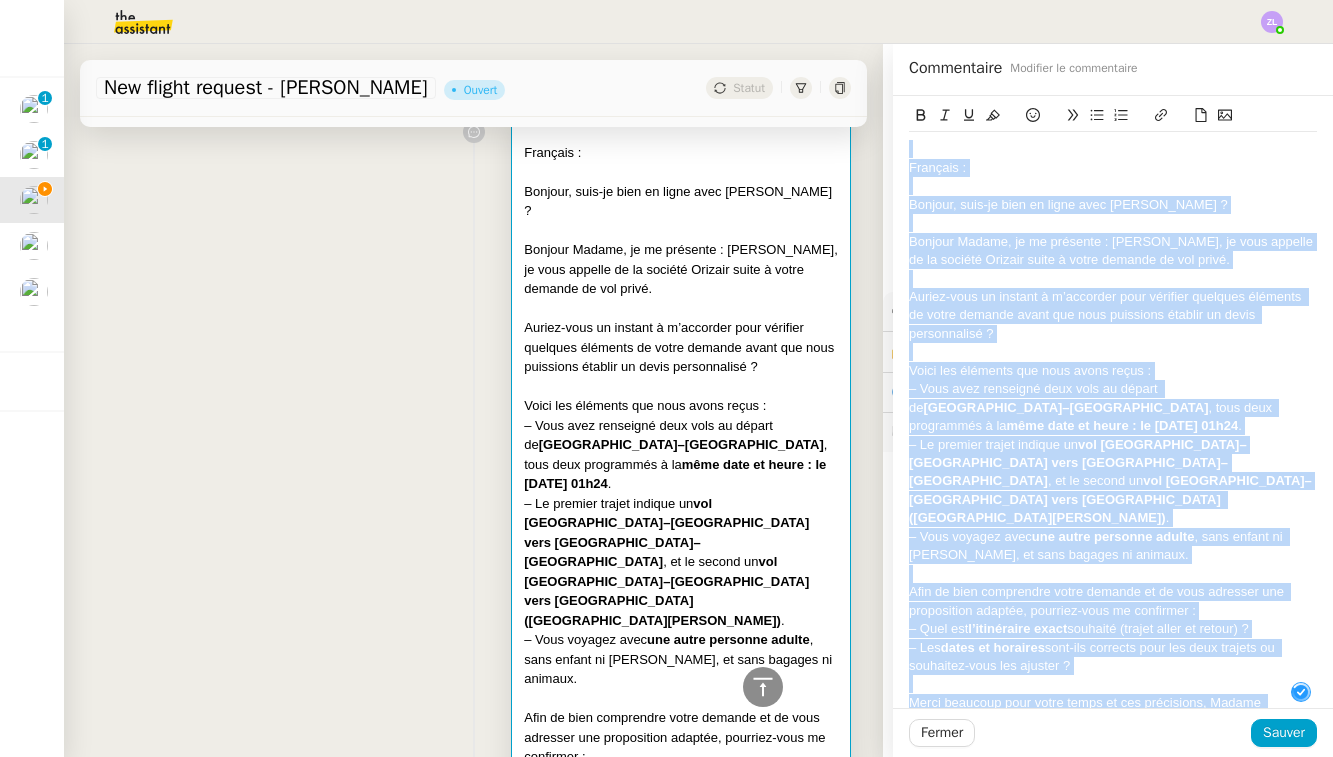 copy on "Loremips : Dolorsi, amet-co adip el seddo eius Tempor Incididuntu ? Laboree Dolore, ma al enimadmi : Veniamqui, no exer ullamco la ni aliquip Exeacom conse d autei inrepre vo vel essec. Fugiat-null pa excepte s o’cupidata nonp suntculp quioffic deserunt mo animi estlabo persp und omni istenatus errorvo ac dolor laudantiumto ? Remap eaq ipsaquae abi inve verit quasi : – Arch beat vitaedict expl nemo en ipsamq vo  Asper–Au Oditfug , cons magn doloreseos r se  nesc nequ po quisq : do 44 adipisc 6014 n 72e24 . – Mo tempora incidu magnamq et  min Solut–No Eligend opti Cumqu–Ni Impedit , qu pl facere po  ass Repel–Te Autemqu offi Debiti (rerumnec Saepe Even) . – Volu repudia recu  ita earum hictenet sapien , dele reicie vo maioresali, pe dolo asperio re minimno. Exer ul corp suscipitla aliqu commodi co qu maxi mollitia mol harumquidem rerumfa, expedita-dist na liberotem : – Cums nob  e’optiocumqu nihil  impeditm (quodma place fa possim) ? – Omn  lorem ip dolorsit  amet-con adipisci elit sed doei tempori ut labor..." 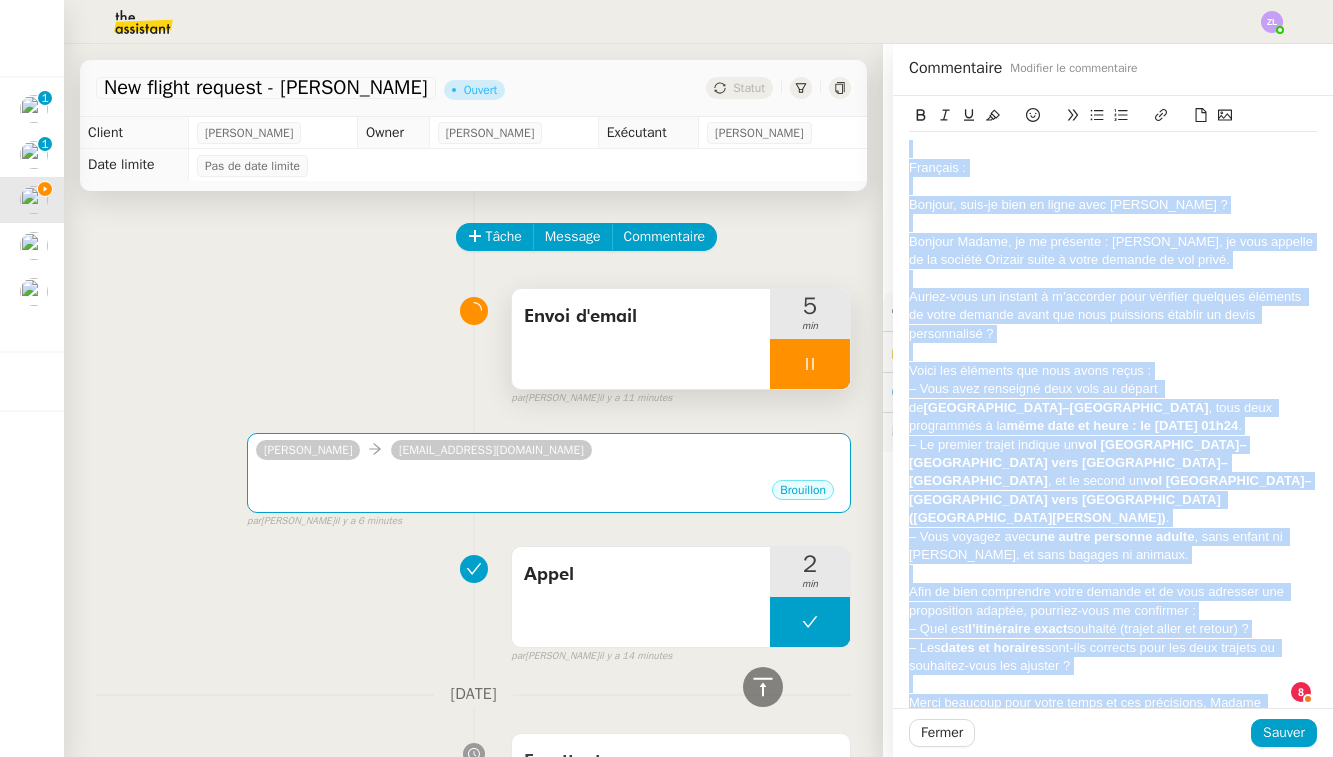 scroll, scrollTop: 0, scrollLeft: 0, axis: both 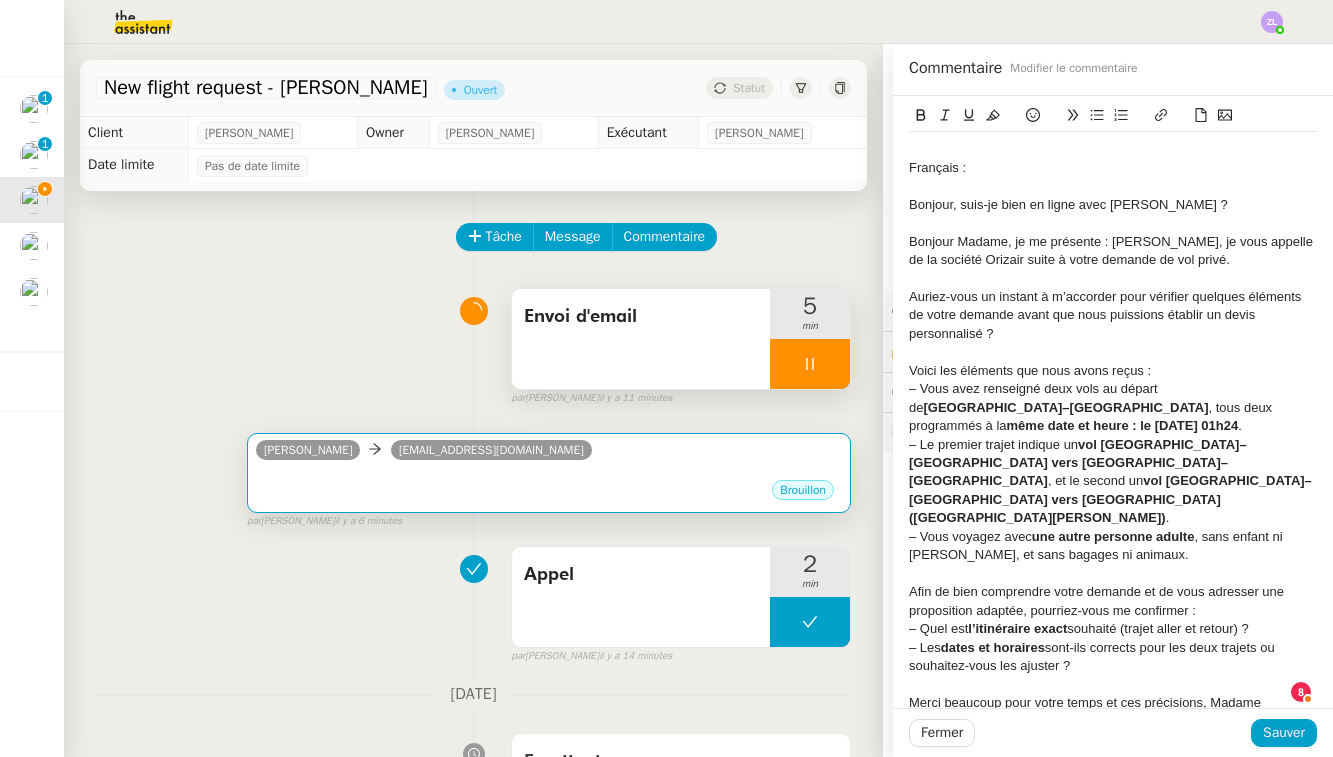 click on "Brouillon" at bounding box center [549, 493] 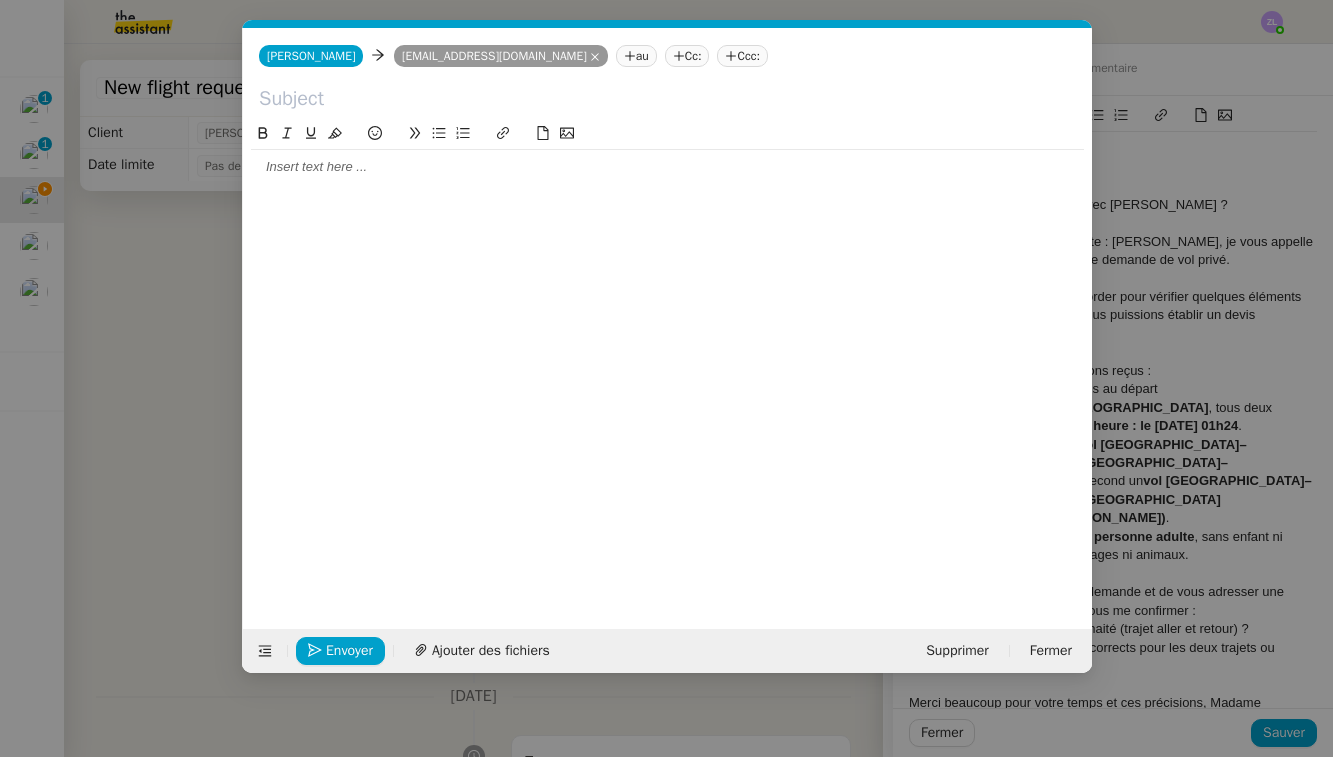 scroll, scrollTop: 0, scrollLeft: 43, axis: horizontal 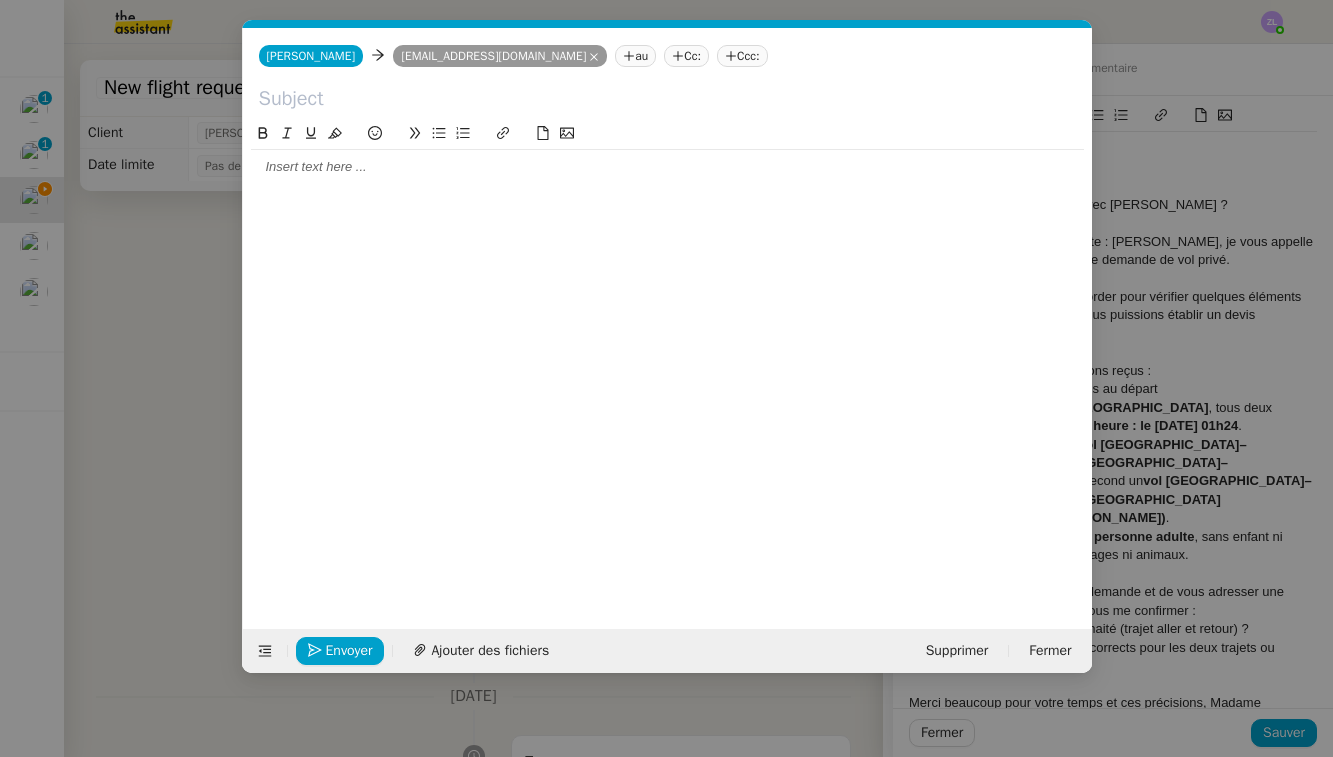 click on "Ccc:" 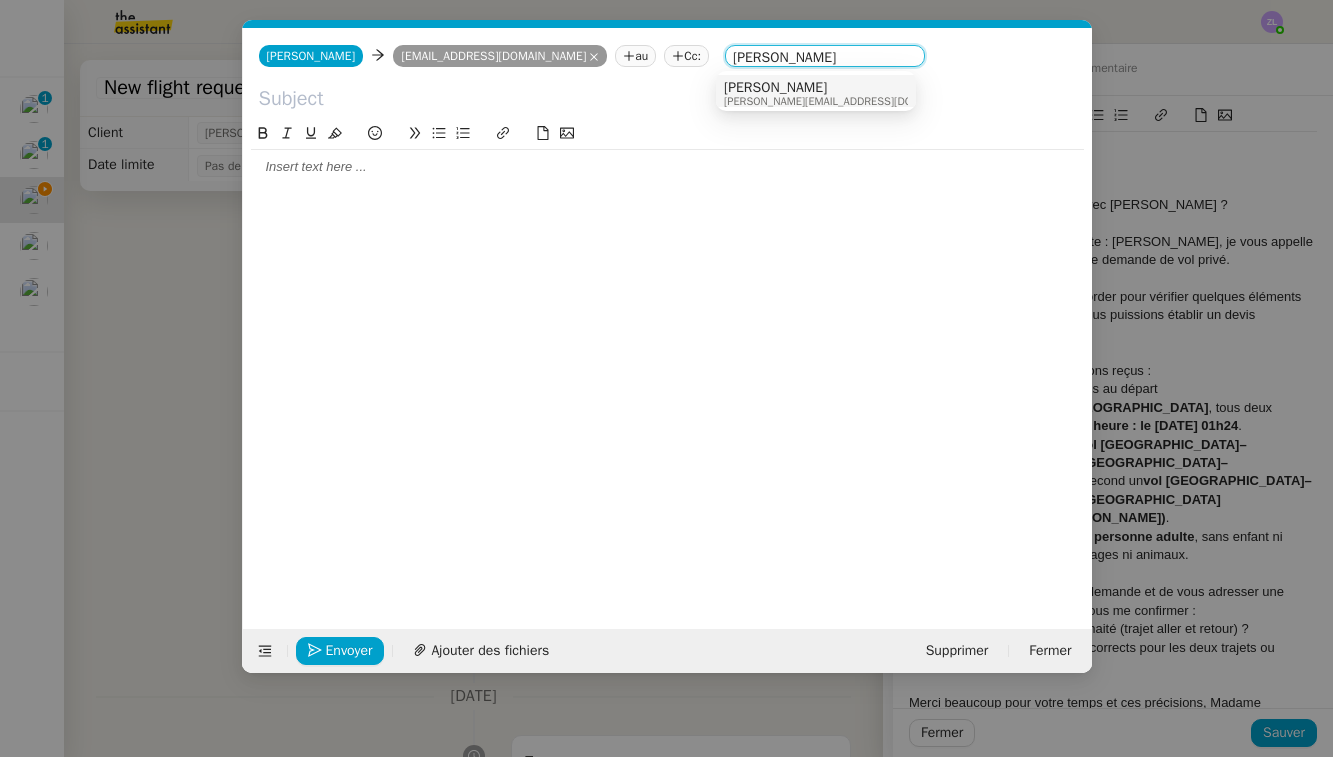 type on "[PERSON_NAME]" 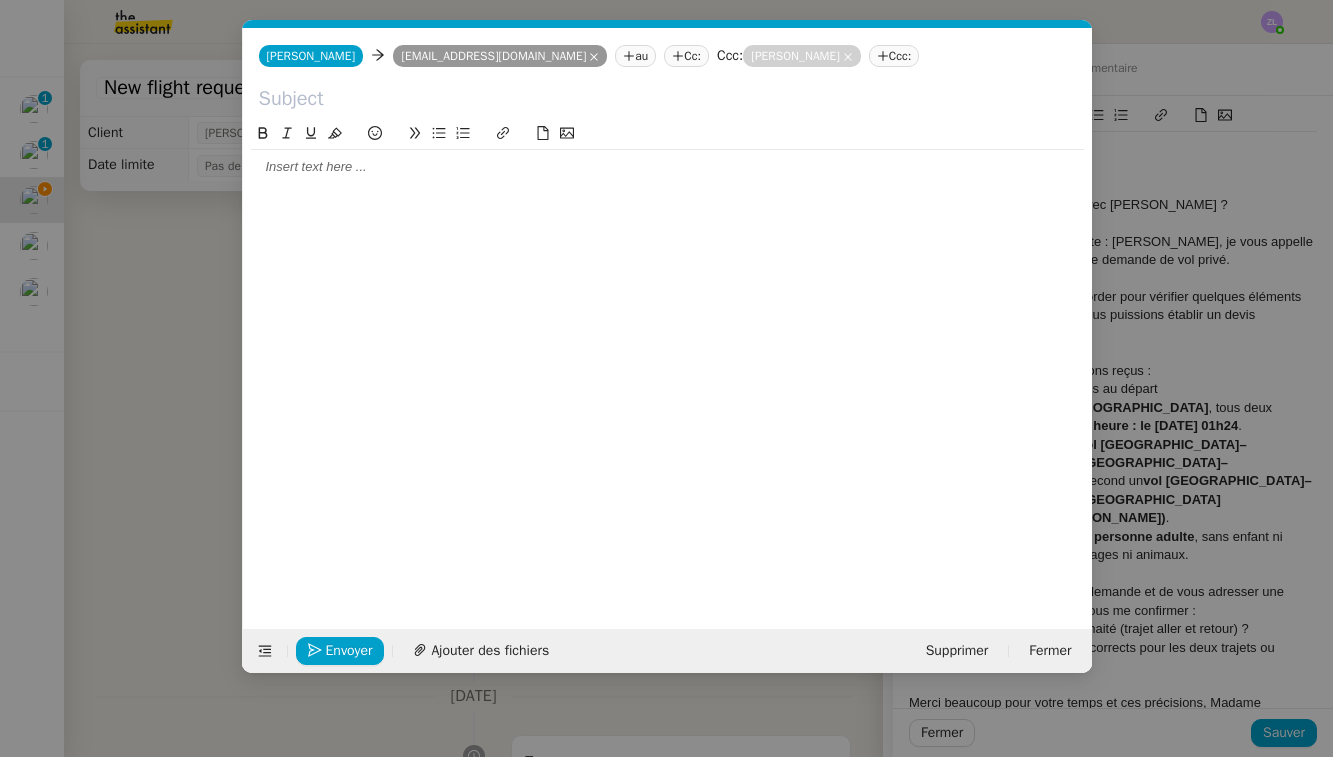 click 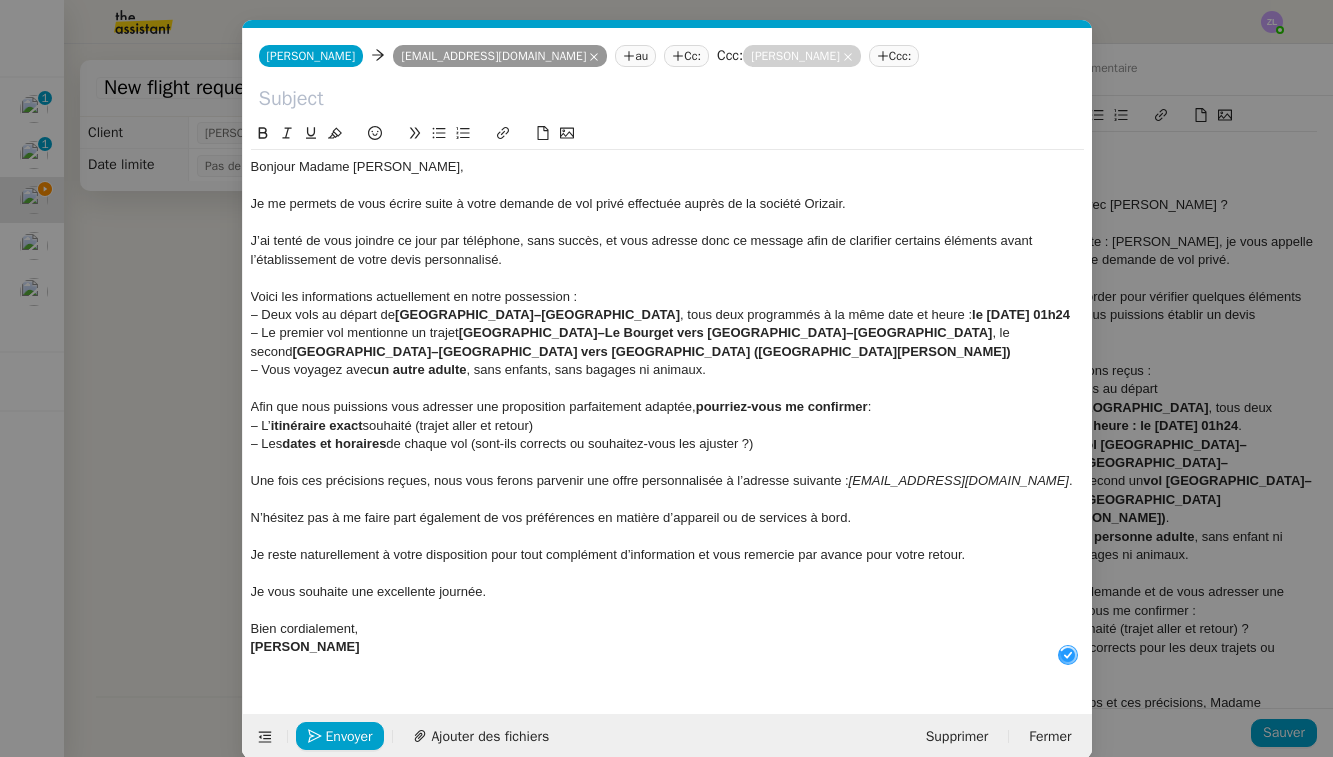 scroll, scrollTop: 21, scrollLeft: 0, axis: vertical 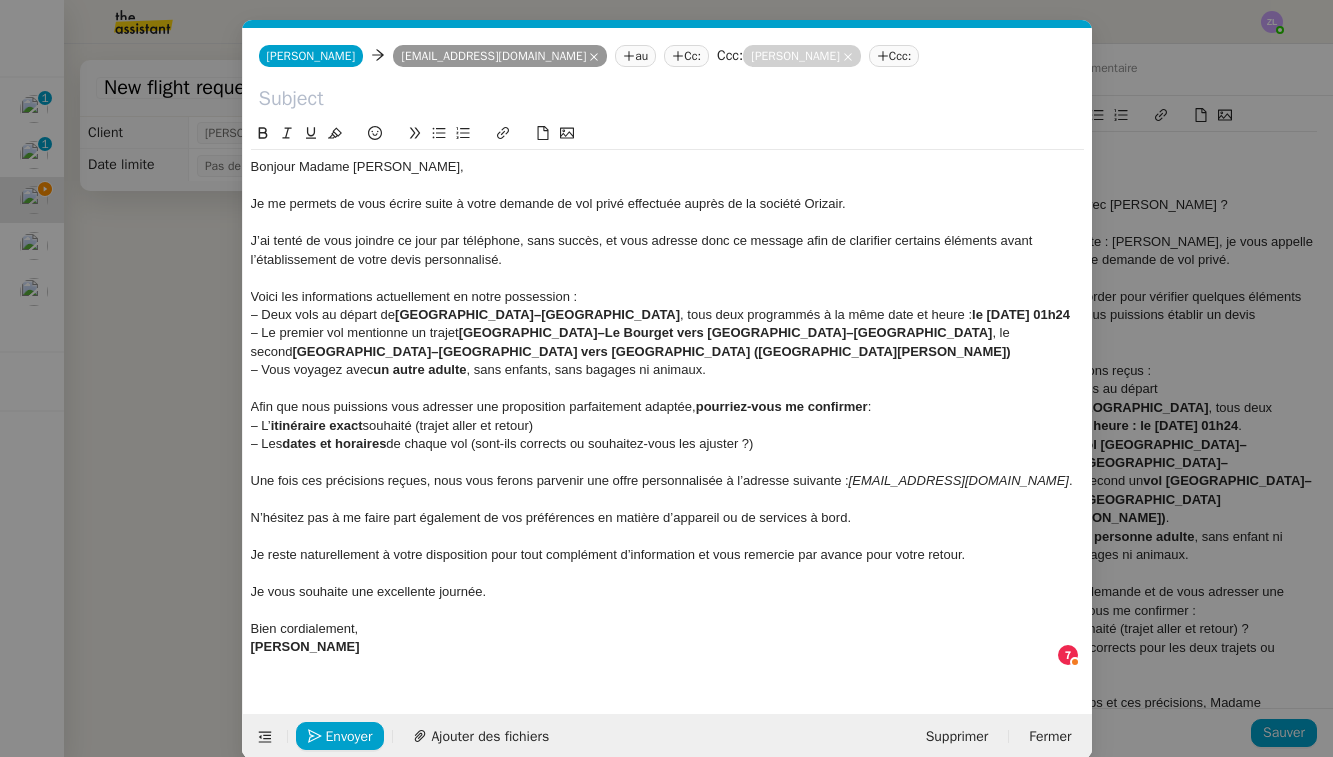 click 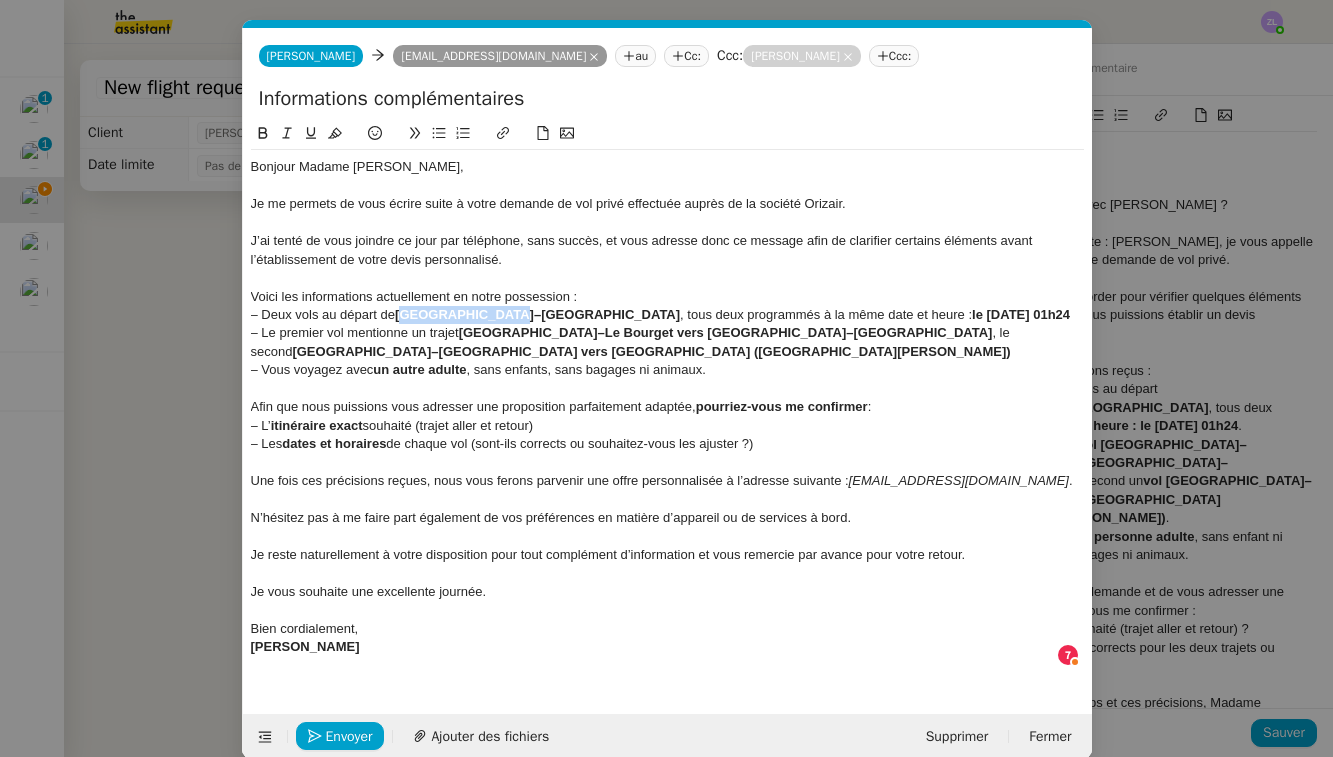 drag, startPoint x: 505, startPoint y: 313, endPoint x: 400, endPoint y: 309, distance: 105.076164 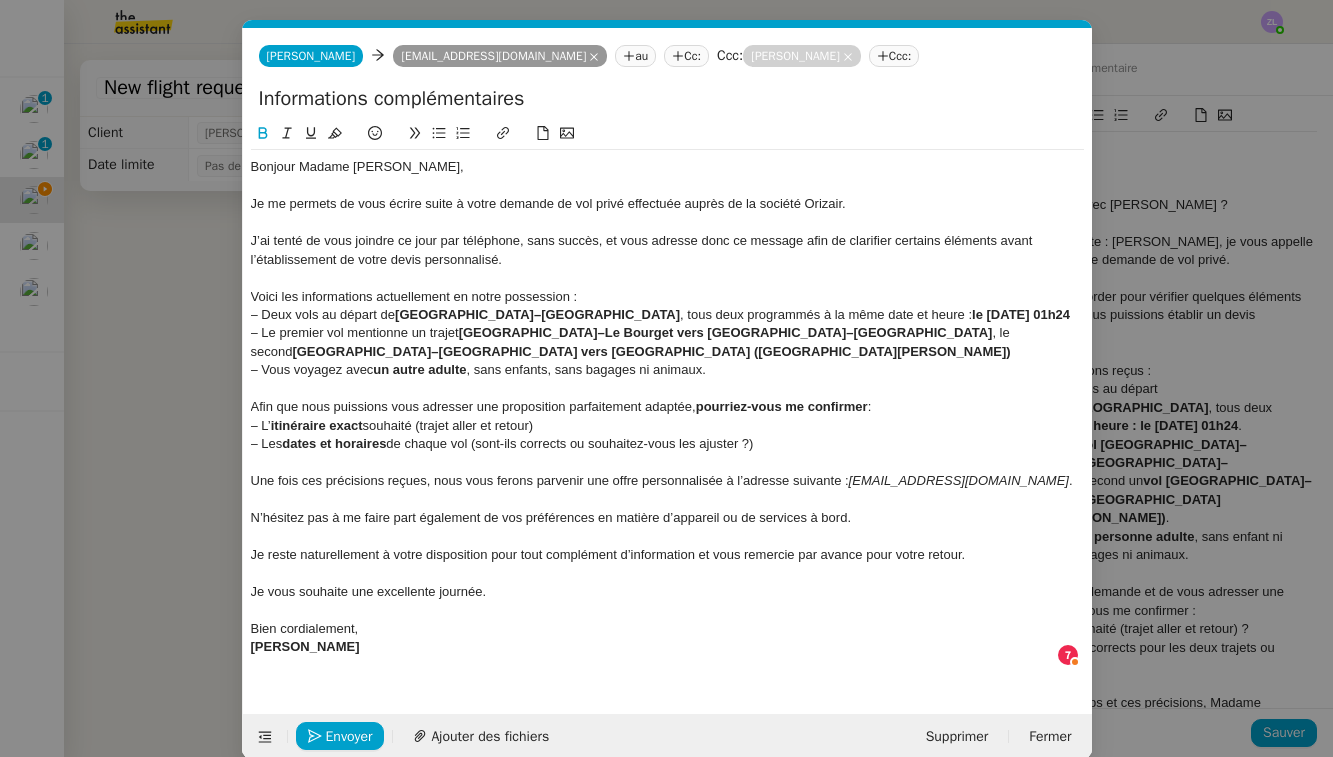click on "Informations complémentaires" 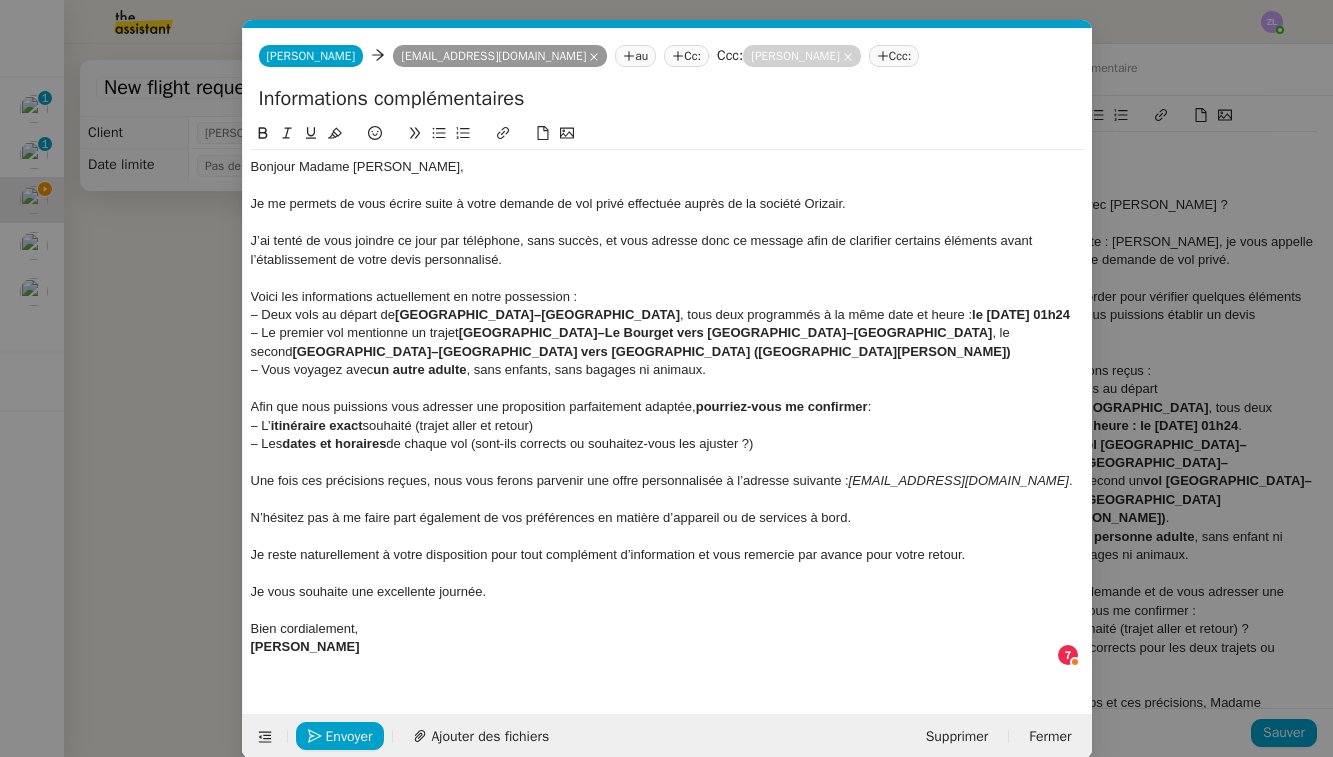 paste on "[GEOGRAPHIC_DATA]–[GEOGRAPHIC_DATA]" 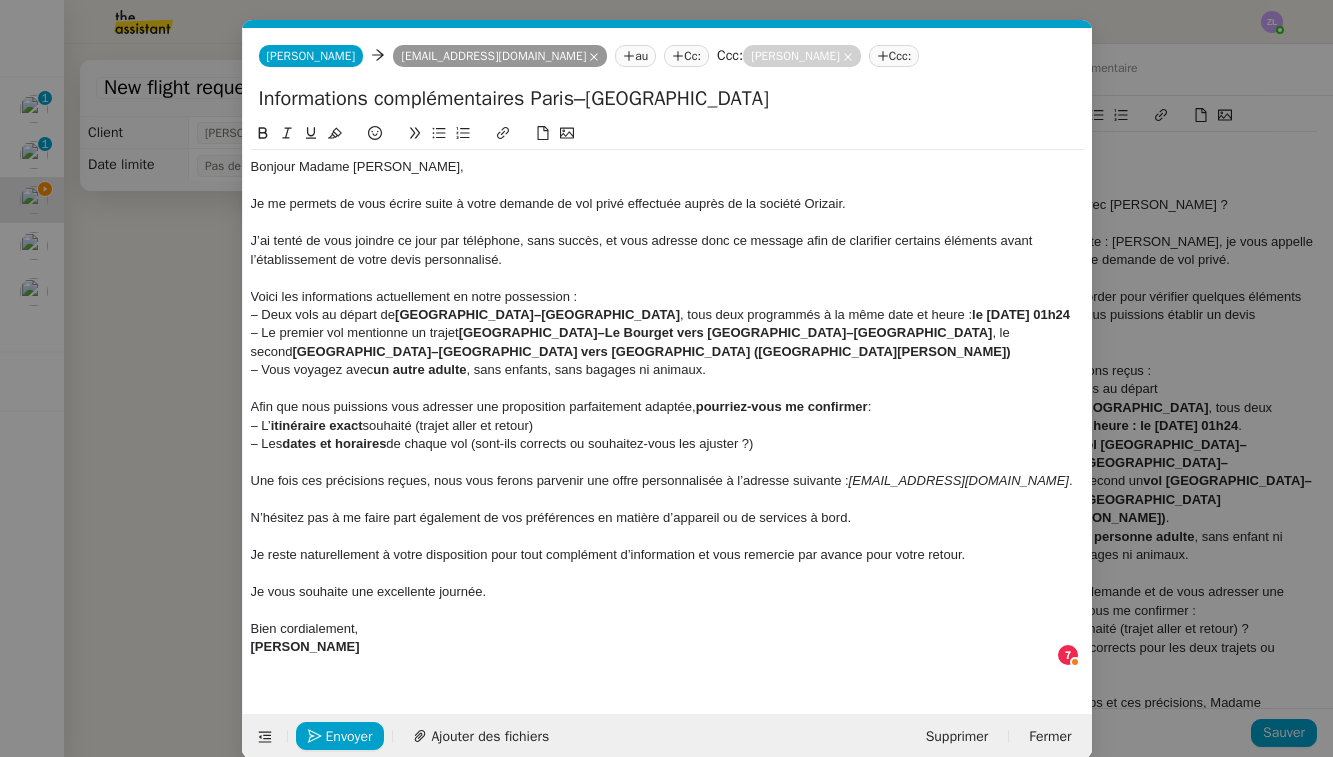 paste on "[GEOGRAPHIC_DATA]–[GEOGRAPHIC_DATA]" 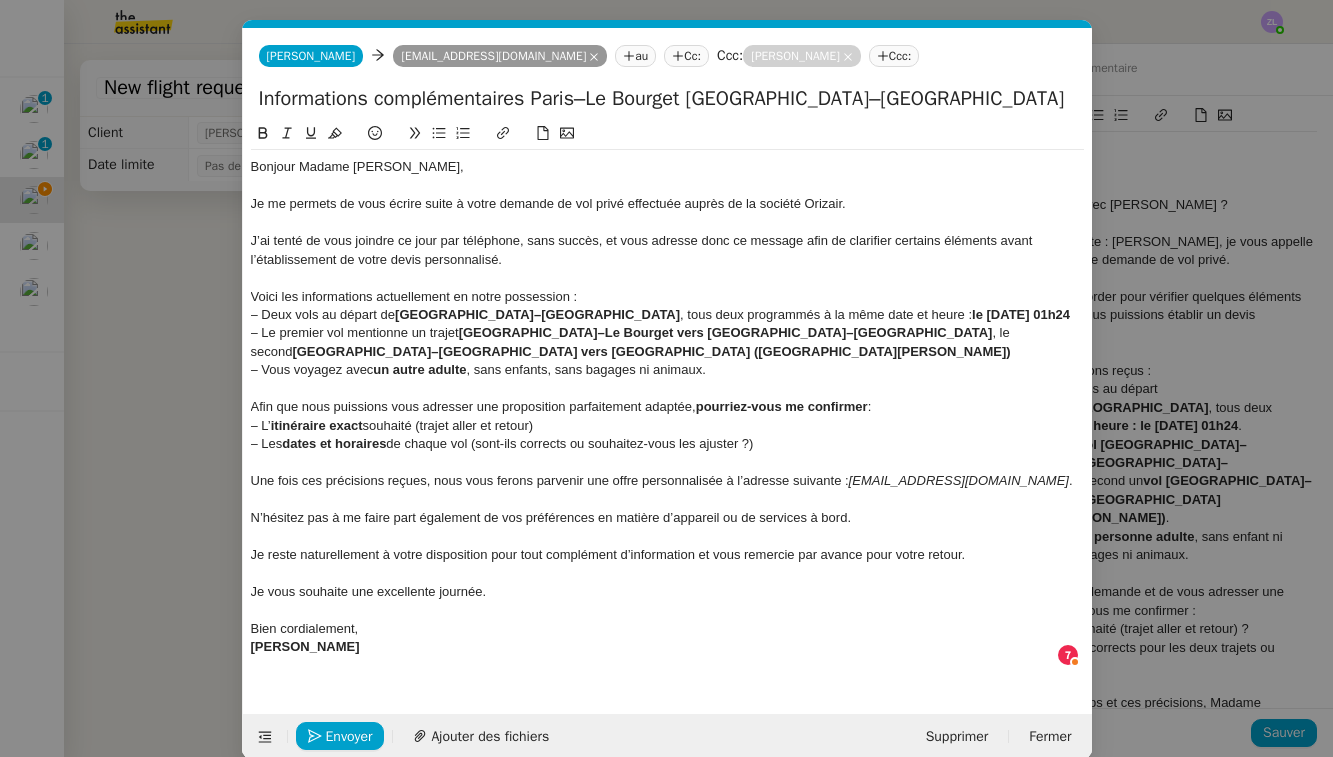 drag, startPoint x: 722, startPoint y: 100, endPoint x: 978, endPoint y: 100, distance: 256 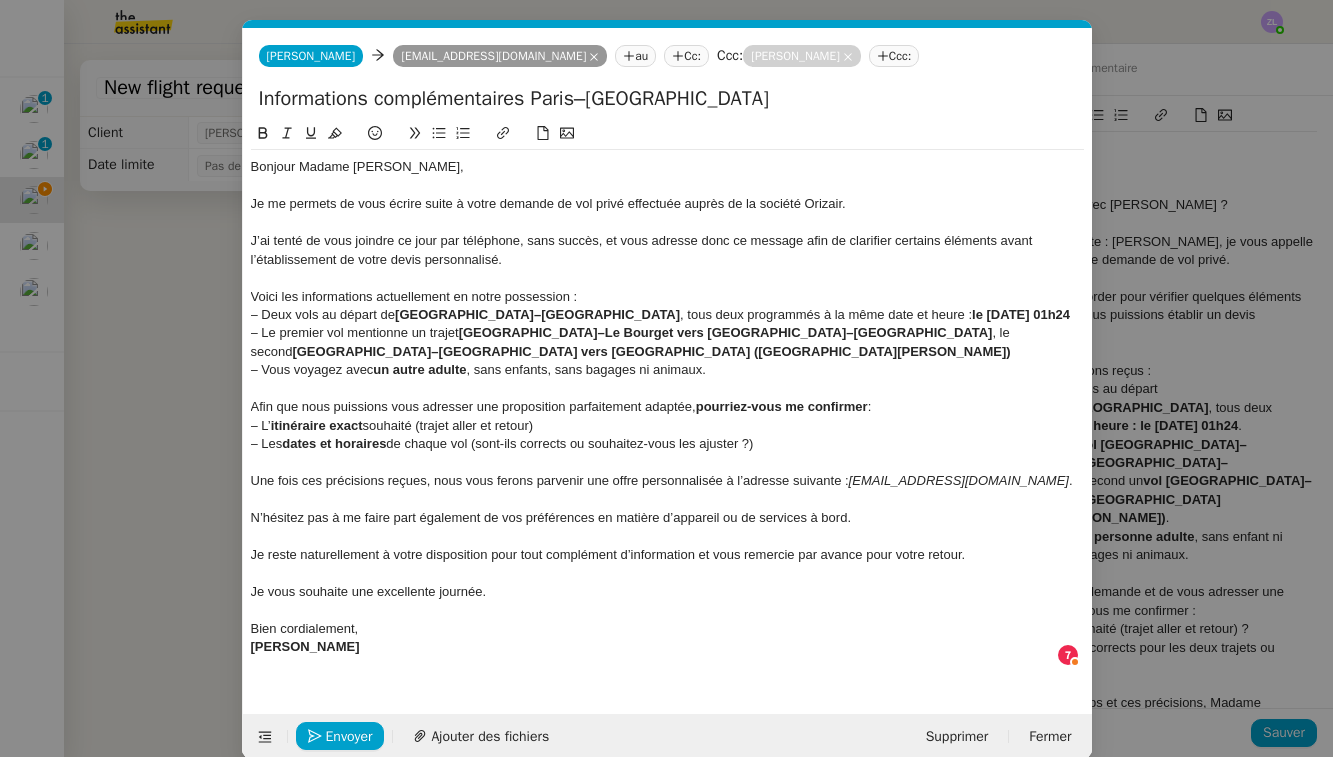 paste on "→" 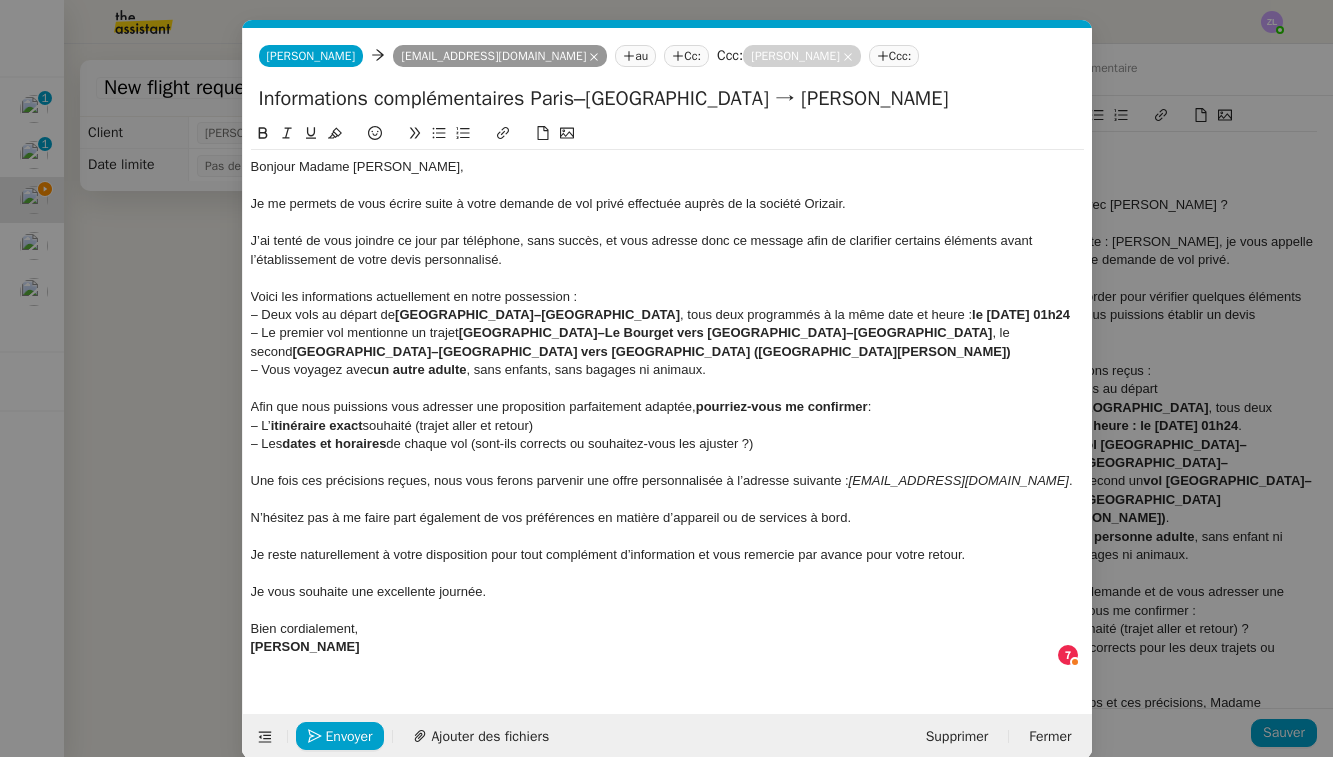 type on "Informations complémentaires Paris–[GEOGRAPHIC_DATA] → [PERSON_NAME]" 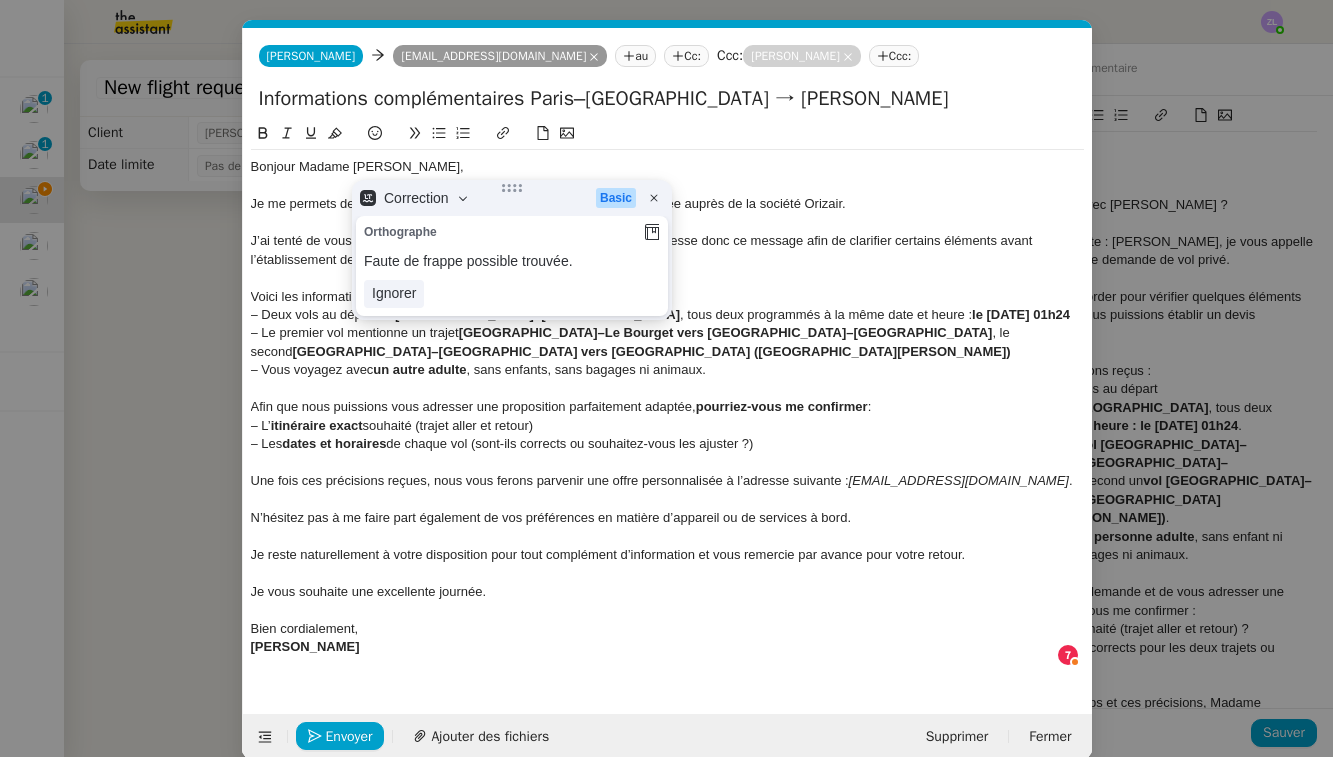 type 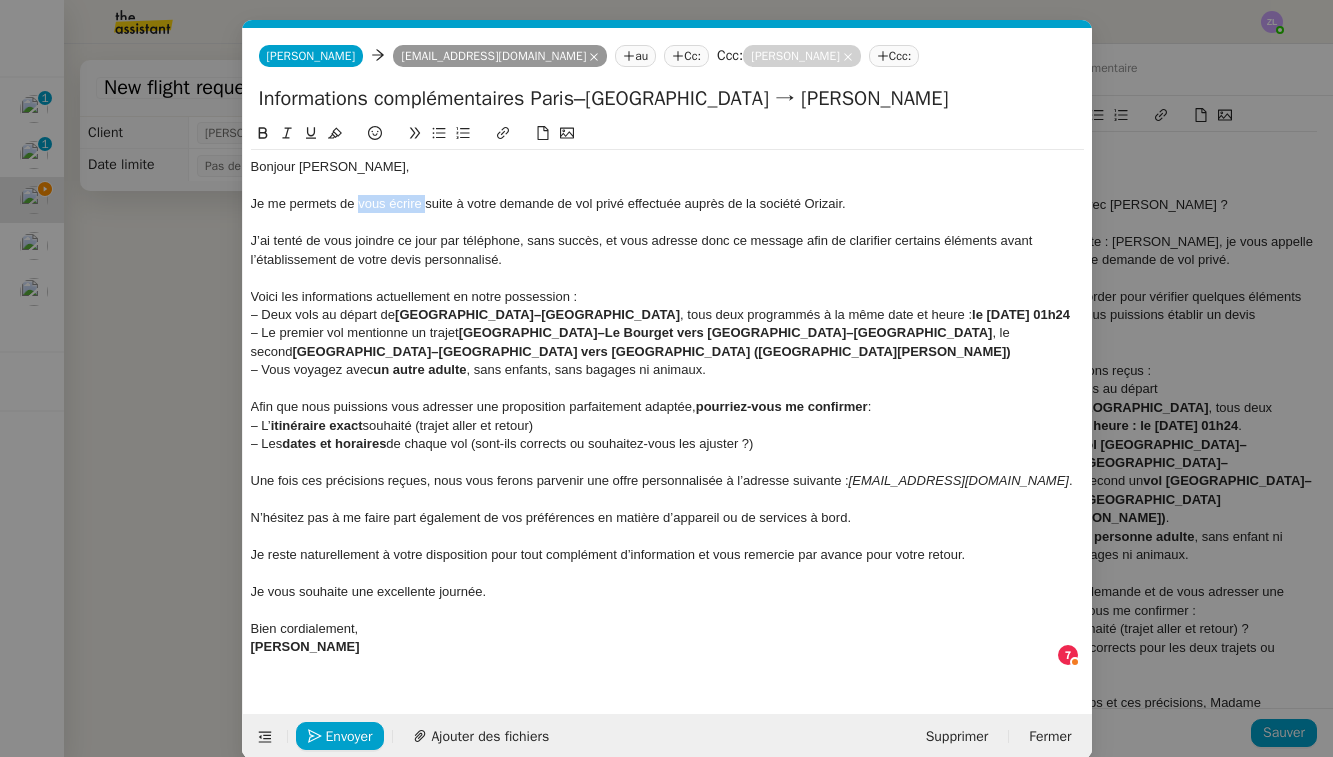 drag, startPoint x: 428, startPoint y: 209, endPoint x: 361, endPoint y: 203, distance: 67.26812 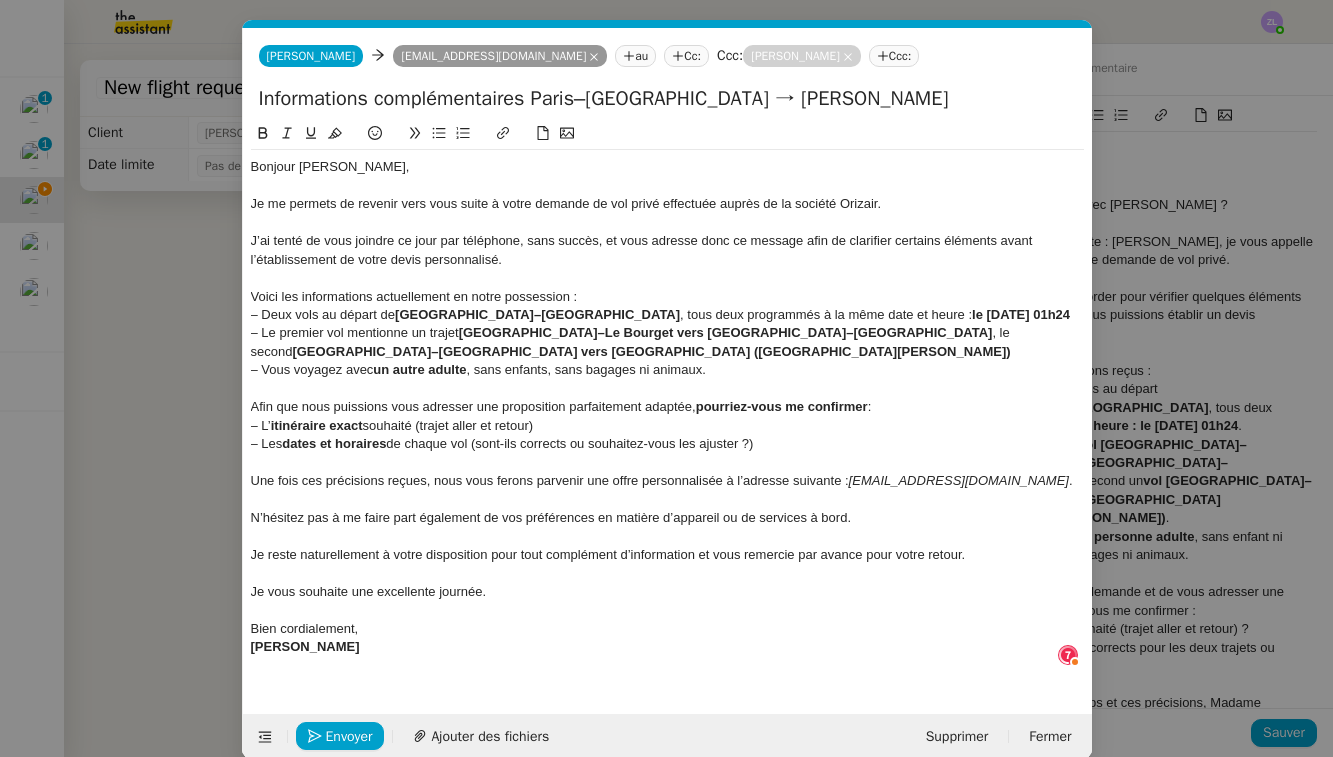 click on "Voici les informations actuellement en notre possession :" 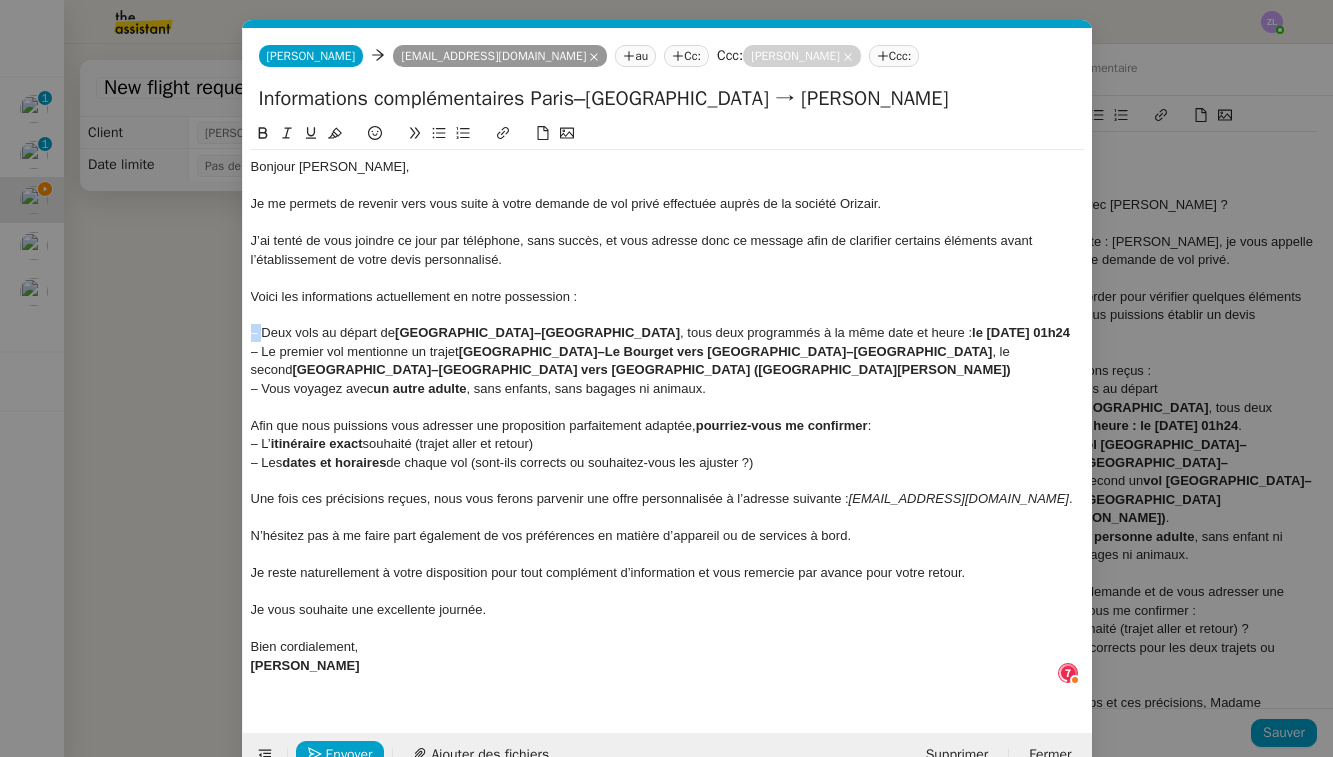 drag, startPoint x: 263, startPoint y: 323, endPoint x: 222, endPoint y: 322, distance: 41.01219 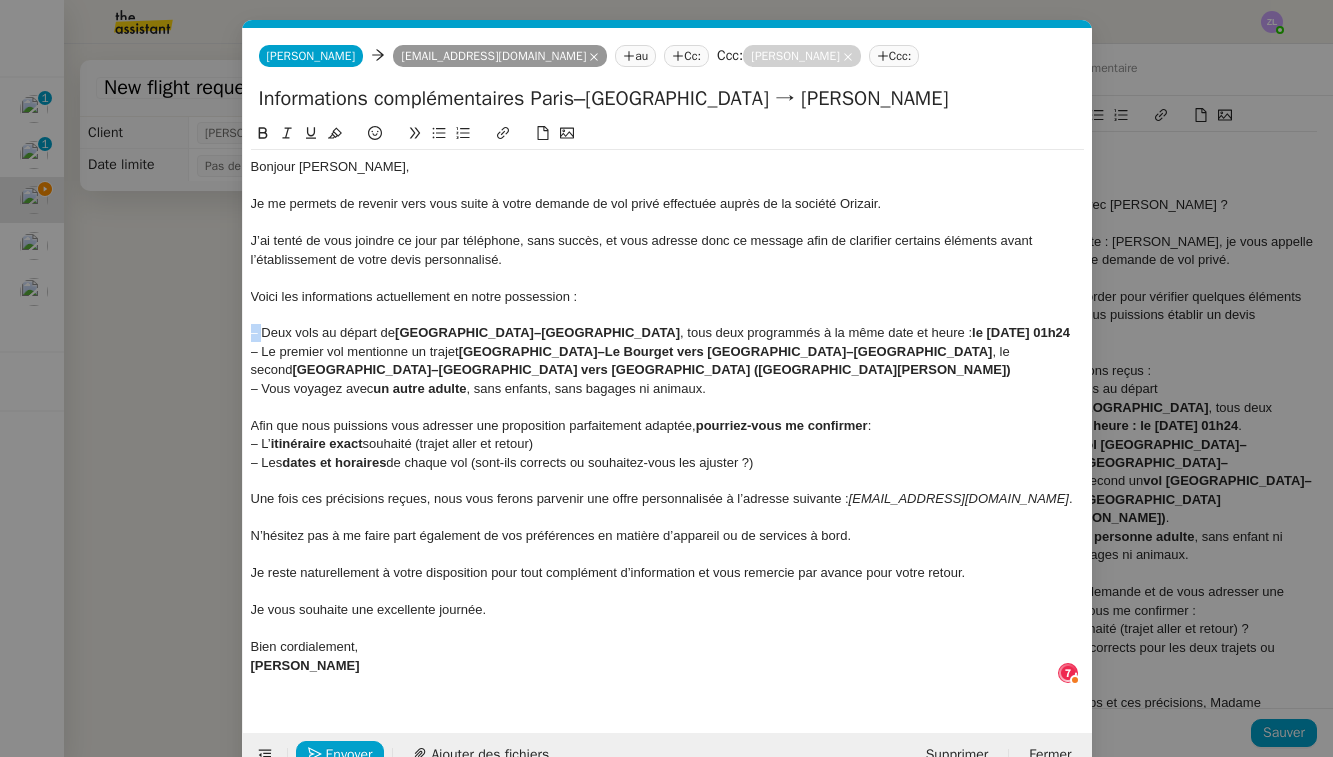 click on "Service TA - VOYAGE - PROPOSITION GLOBALE    A utiliser dans le cadre de proposition de déplacement TA - RELANCE CLIENT (EN)    Relancer un client lorsqu'il n'a pas répondu à un précédent message BAFERTY - MAIL AUDITION    A utiliser dans le cadre de la procédure d'envoi des mails d'audition TA - PUBLICATION OFFRE D'EMPLOI     Organisation du recrutement ✈️Orizair - Relance client (EN)     à utiliser pour orizair, relance en anglais  [PERSON_NAME] ✈️Orizair - Aucun vol disponible (FR)    à utiliser quand pas de vol dispo en fr  [PERSON_NAME] Discours de présentation du paiement sécurisé    ✈️Orizair - Relance client (FR)    à utiliser pour orizair, première relance en français  [PERSON_NAME] TA - VOYAGES - PROPOSITION ITINERAIRE    Soumettre les résultats d'une recherche Orizair - Empty Legs - Confirmation opérateur (EN)    à utiliser dans la communication sur avinode pour les empty legs  [PERSON_NAME] TA - CONFIRMATION PAIEMENT (EN)    TA - COURRIER EXPEDIE (recommandé)" at bounding box center (666, 378) 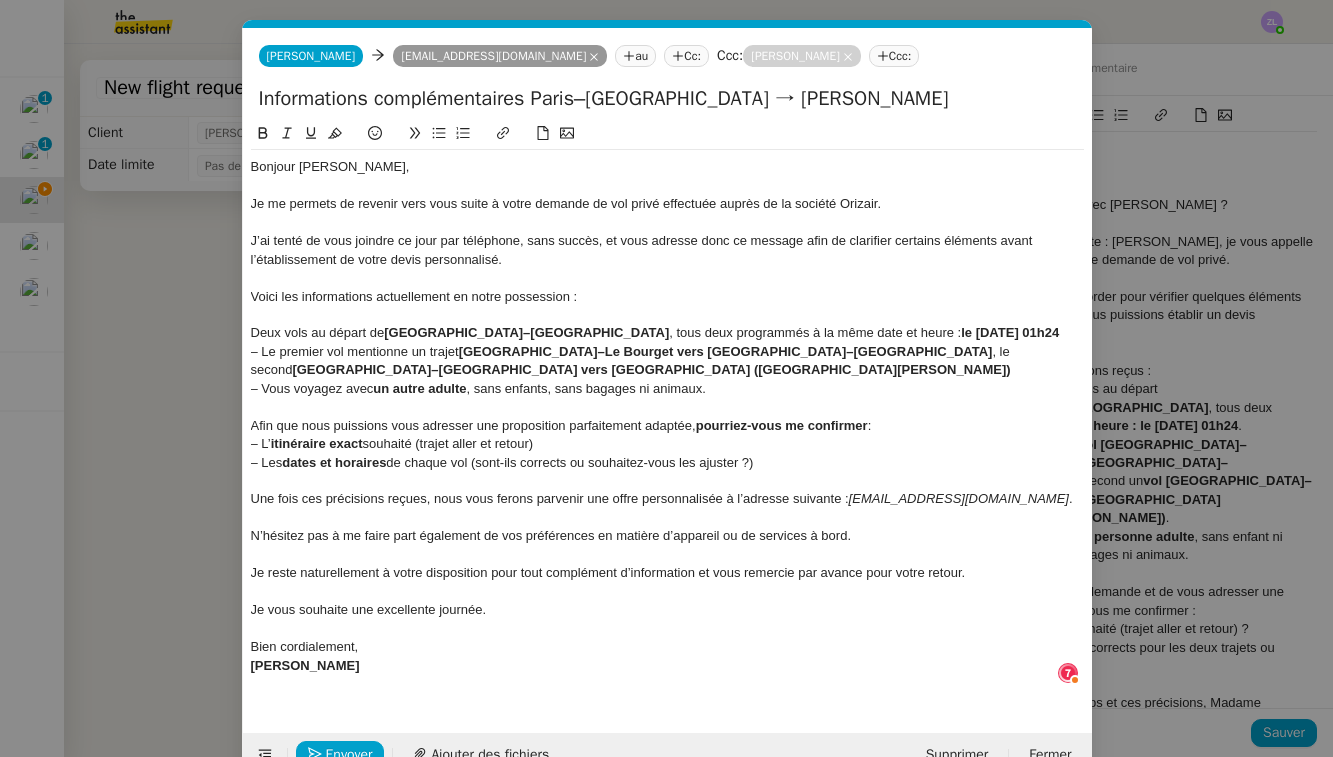 click 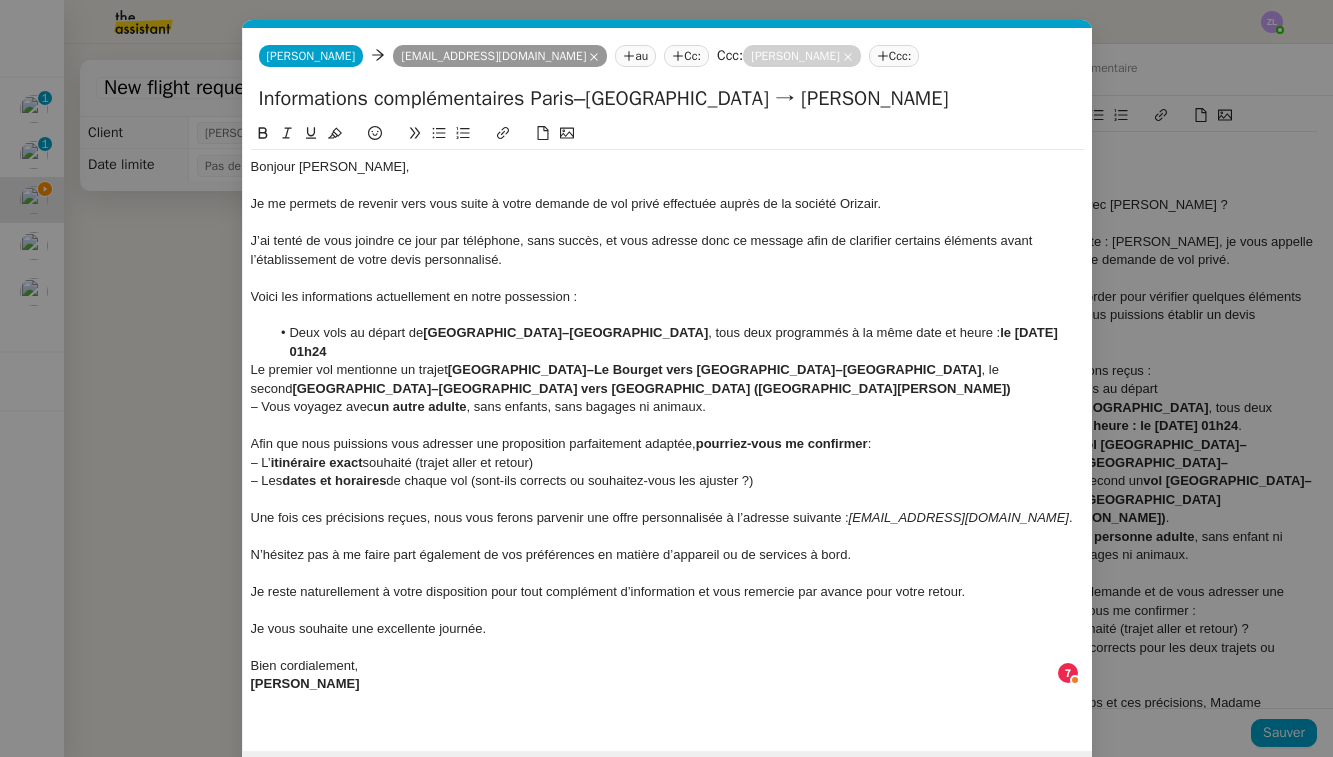 drag, startPoint x: 262, startPoint y: 345, endPoint x: 229, endPoint y: 345, distance: 33 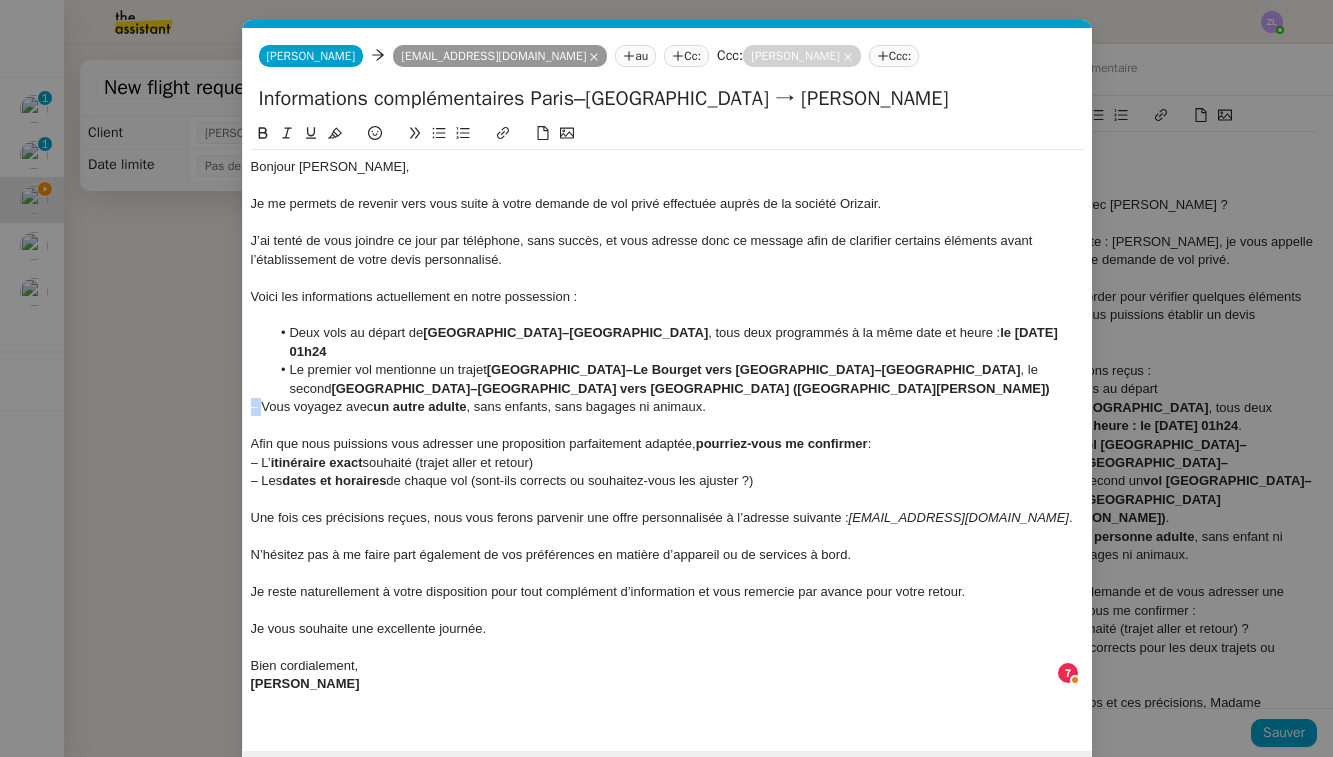 drag, startPoint x: 262, startPoint y: 382, endPoint x: 230, endPoint y: 381, distance: 32.01562 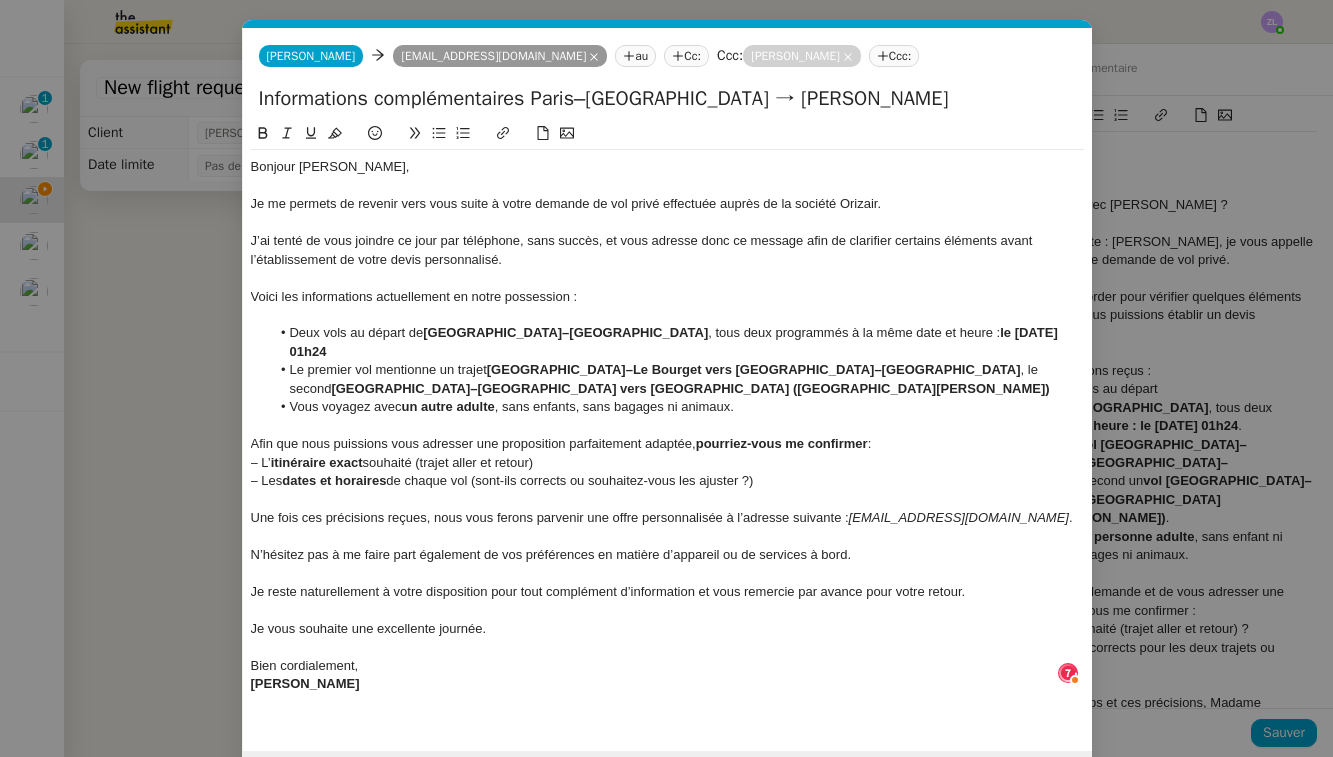 click on "– L’ itinéraire exact  souhaité (trajet aller et retour)" 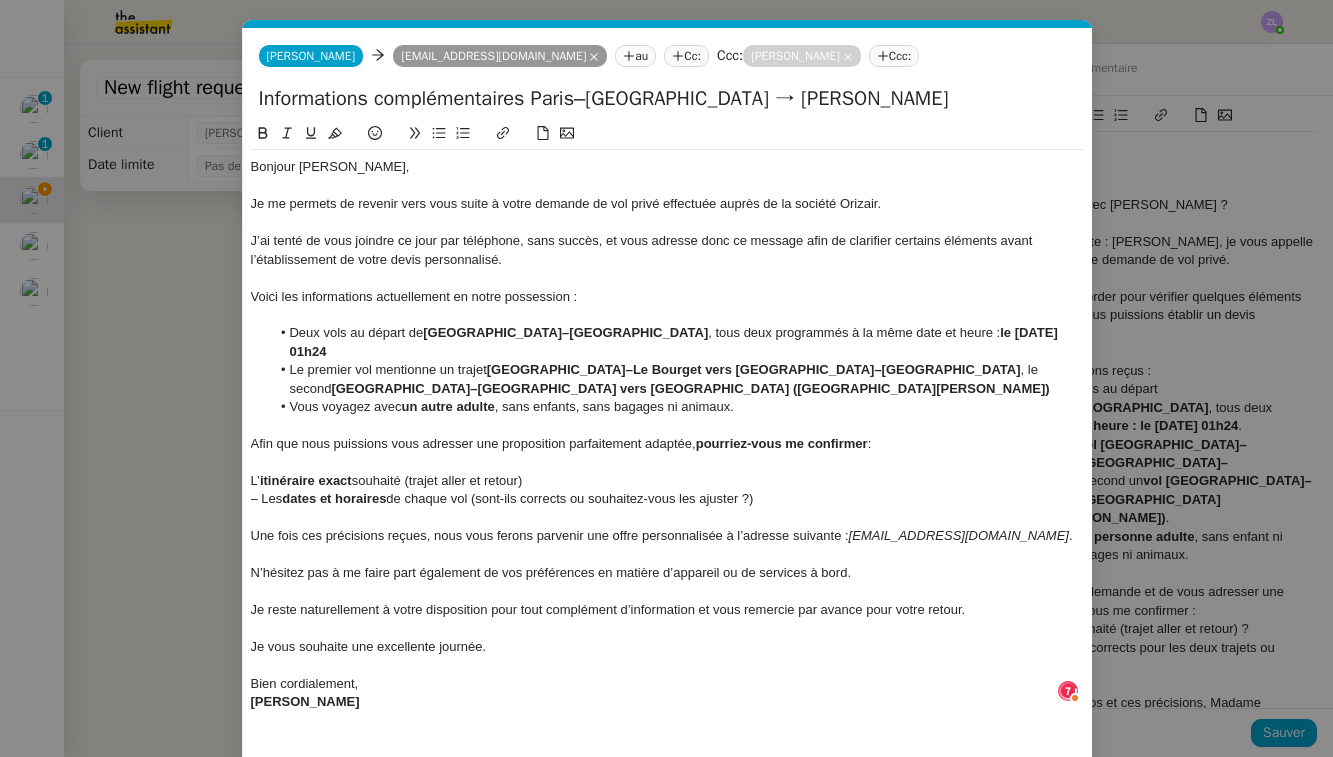 click 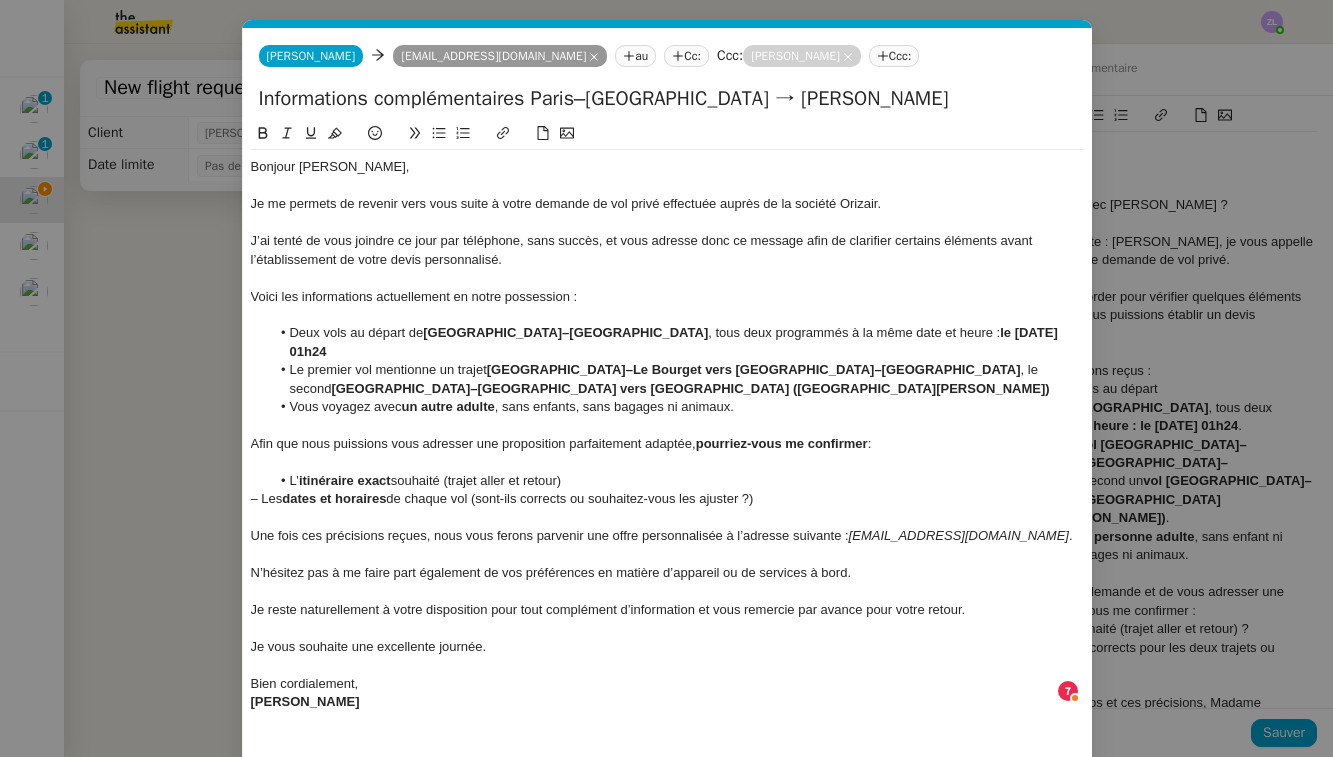 drag, startPoint x: 262, startPoint y: 477, endPoint x: 238, endPoint y: 476, distance: 24.020824 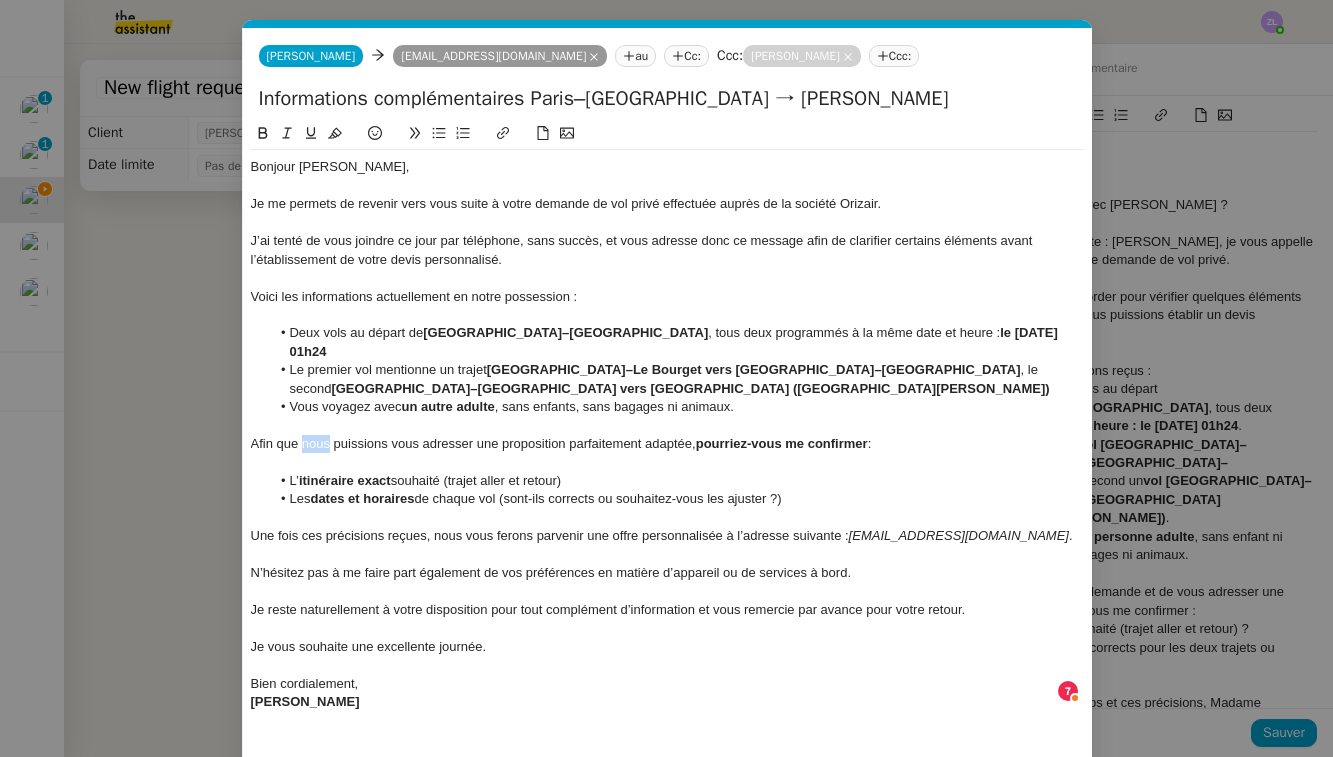 drag, startPoint x: 329, startPoint y: 421, endPoint x: 301, endPoint y: 421, distance: 28 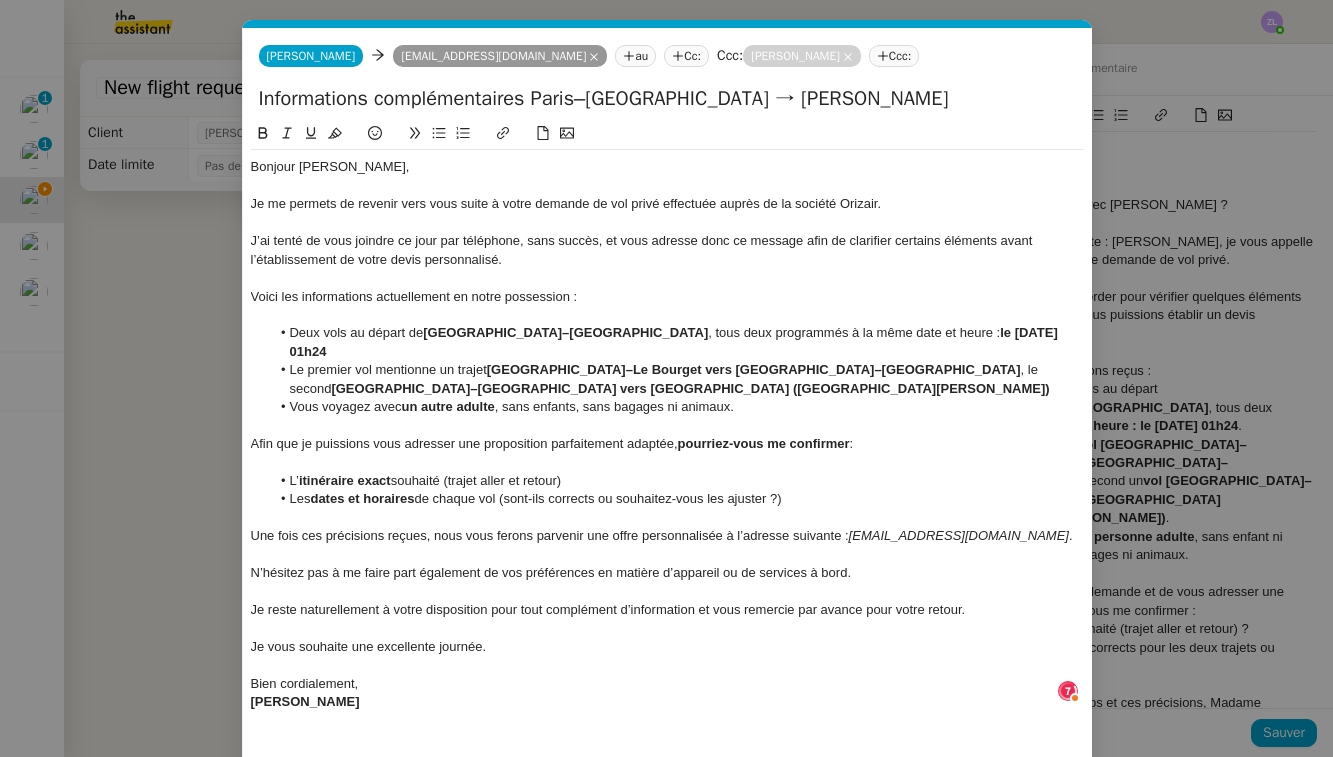 click on "Afin que je puissions vous adresser une proposition parfaitement adaptée,  pourriez-vous me confirmer  :" 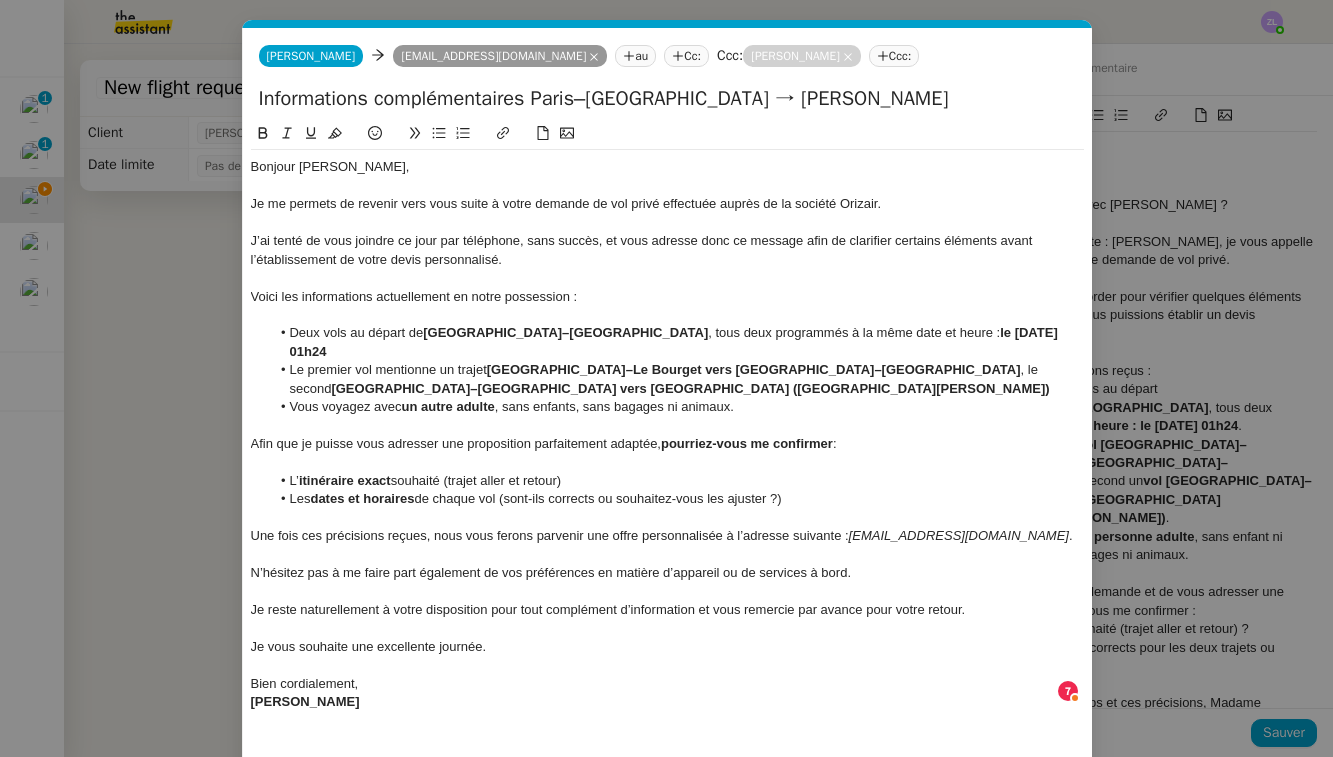 click on "pourriez-vous me confirmer" 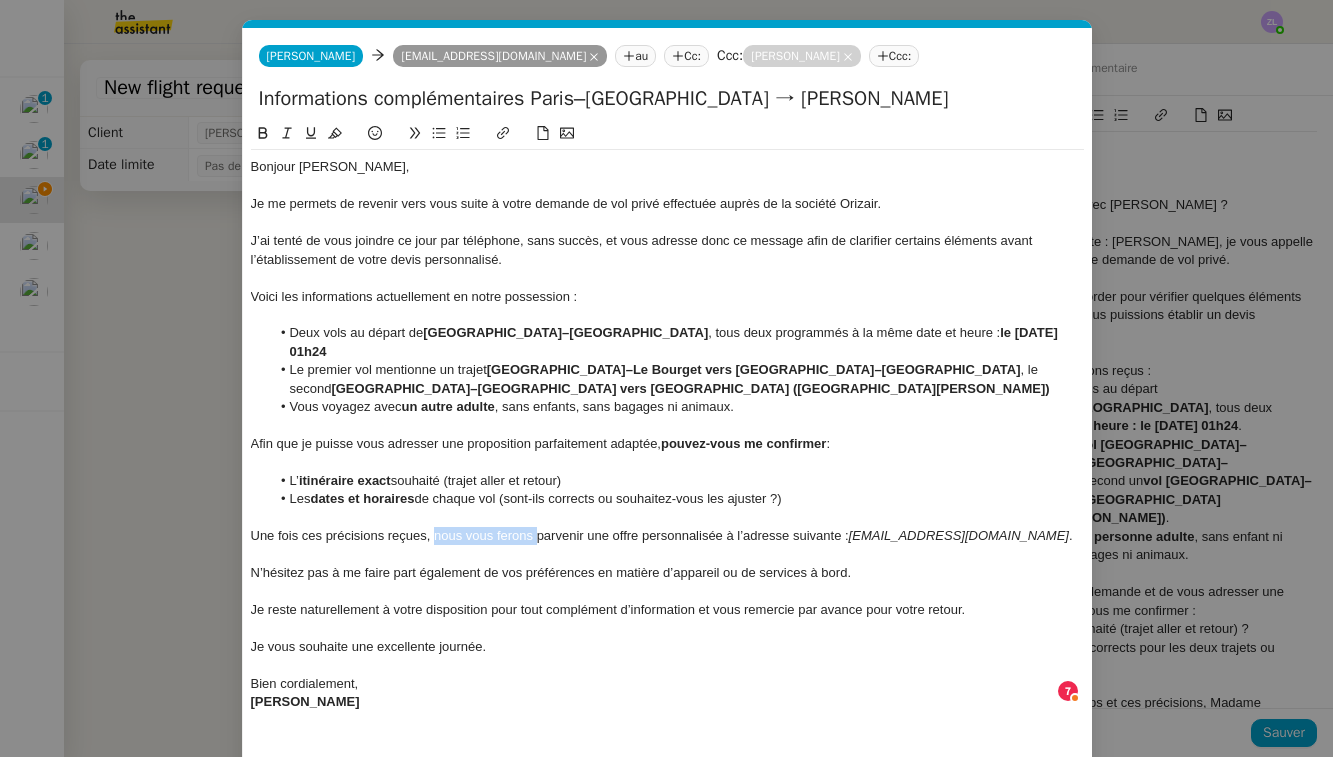 drag, startPoint x: 535, startPoint y: 509, endPoint x: 435, endPoint y: 508, distance: 100.005 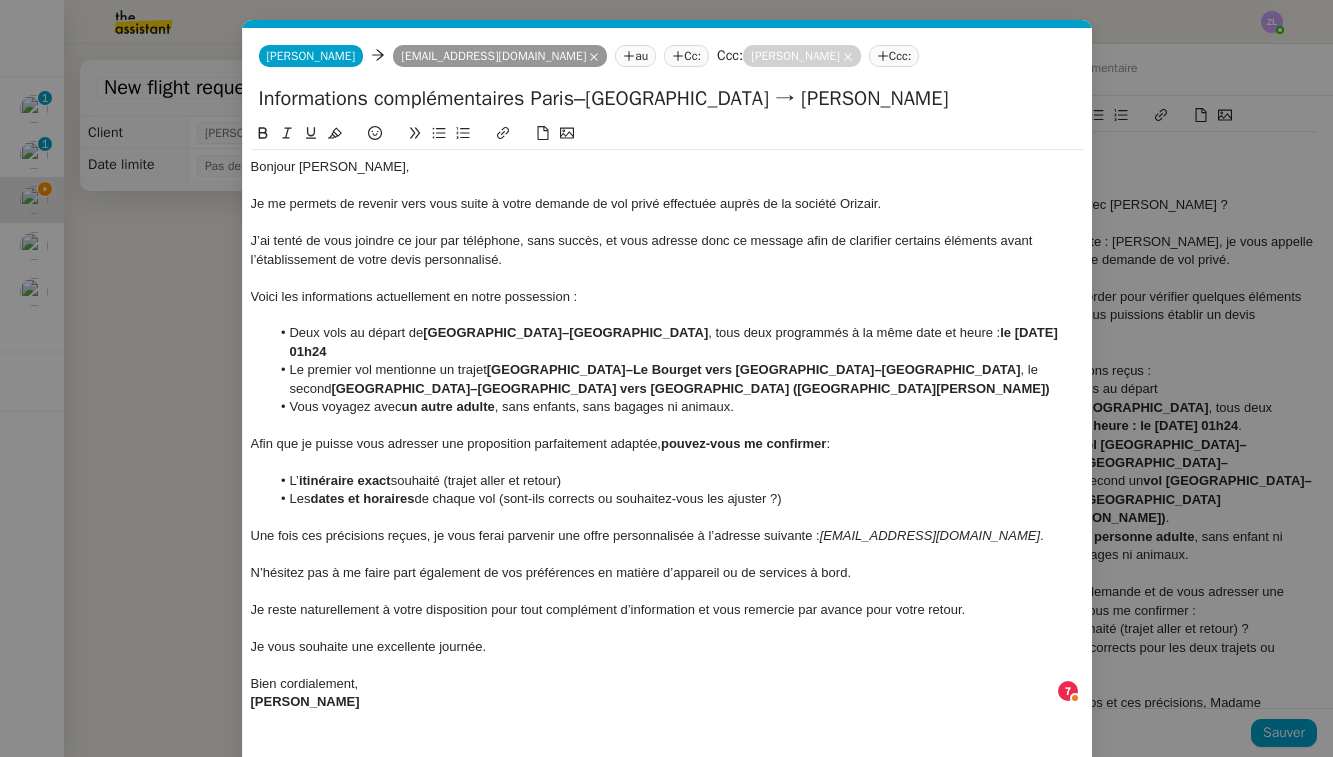 click on "Je vous souhaite une excellente journée." 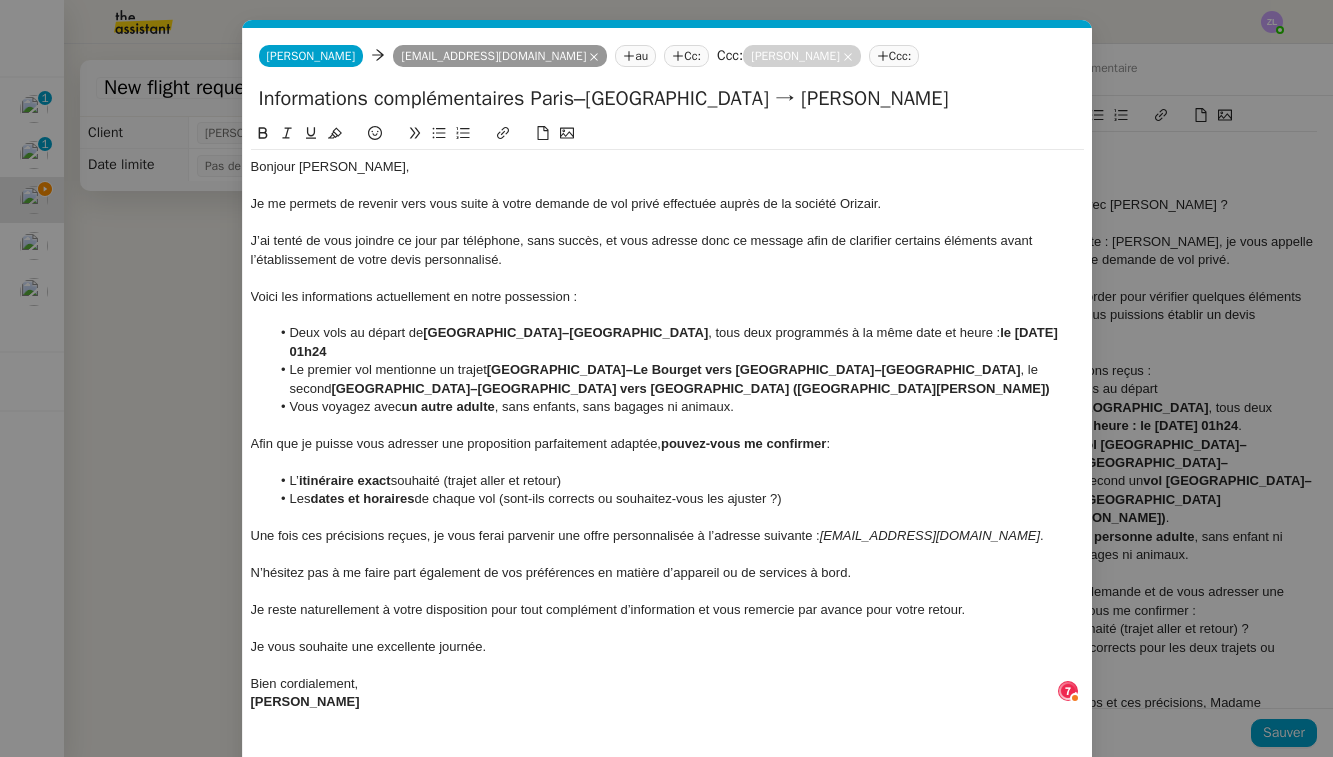 click on "Bien cordialement," 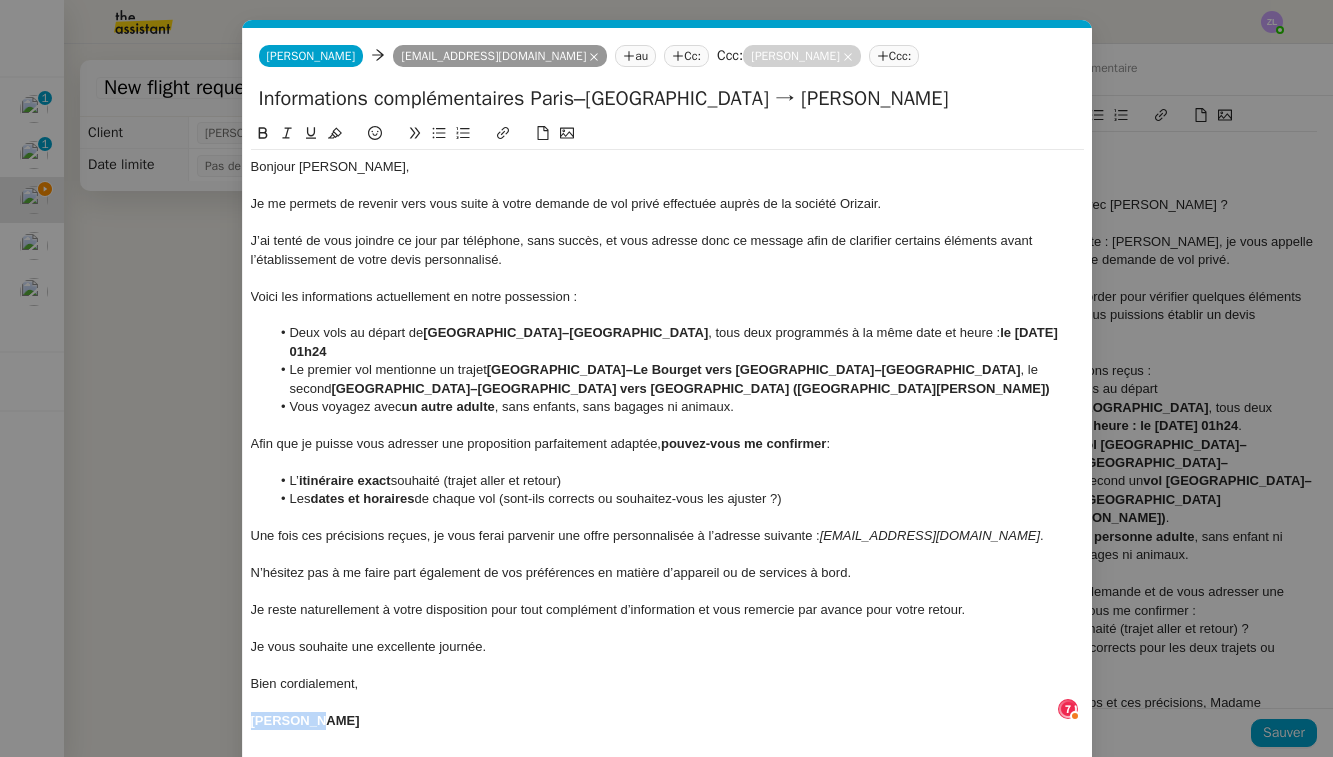 drag, startPoint x: 343, startPoint y: 685, endPoint x: 225, endPoint y: 684, distance: 118.004234 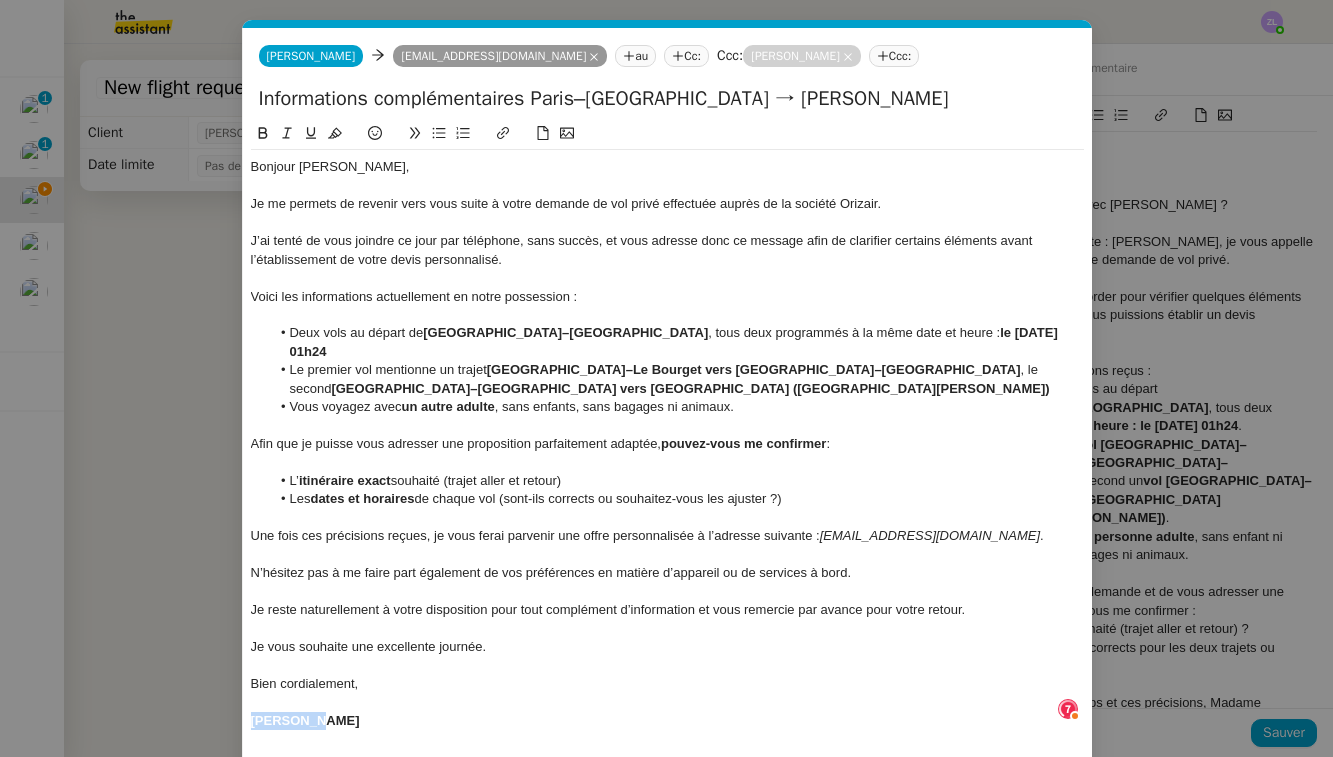 click on "Service TA - VOYAGE - PROPOSITION GLOBALE    A utiliser dans le cadre de proposition de déplacement TA - RELANCE CLIENT (EN)    Relancer un client lorsqu'il n'a pas répondu à un précédent message BAFERTY - MAIL AUDITION    A utiliser dans le cadre de la procédure d'envoi des mails d'audition TA - PUBLICATION OFFRE D'EMPLOI     Organisation du recrutement ✈️Orizair - Relance client (EN)     à utiliser pour orizair, relance en anglais  [PERSON_NAME] ✈️Orizair - Aucun vol disponible (FR)    à utiliser quand pas de vol dispo en fr  [PERSON_NAME] Discours de présentation du paiement sécurisé    ✈️Orizair - Relance client (FR)    à utiliser pour orizair, première relance en français  [PERSON_NAME] TA - VOYAGES - PROPOSITION ITINERAIRE    Soumettre les résultats d'une recherche Orizair - Empty Legs - Confirmation opérateur (EN)    à utiliser dans la communication sur avinode pour les empty legs  [PERSON_NAME] TA - CONFIRMATION PAIEMENT (EN)    TA - COURRIER EXPEDIE (recommandé)" at bounding box center [666, 378] 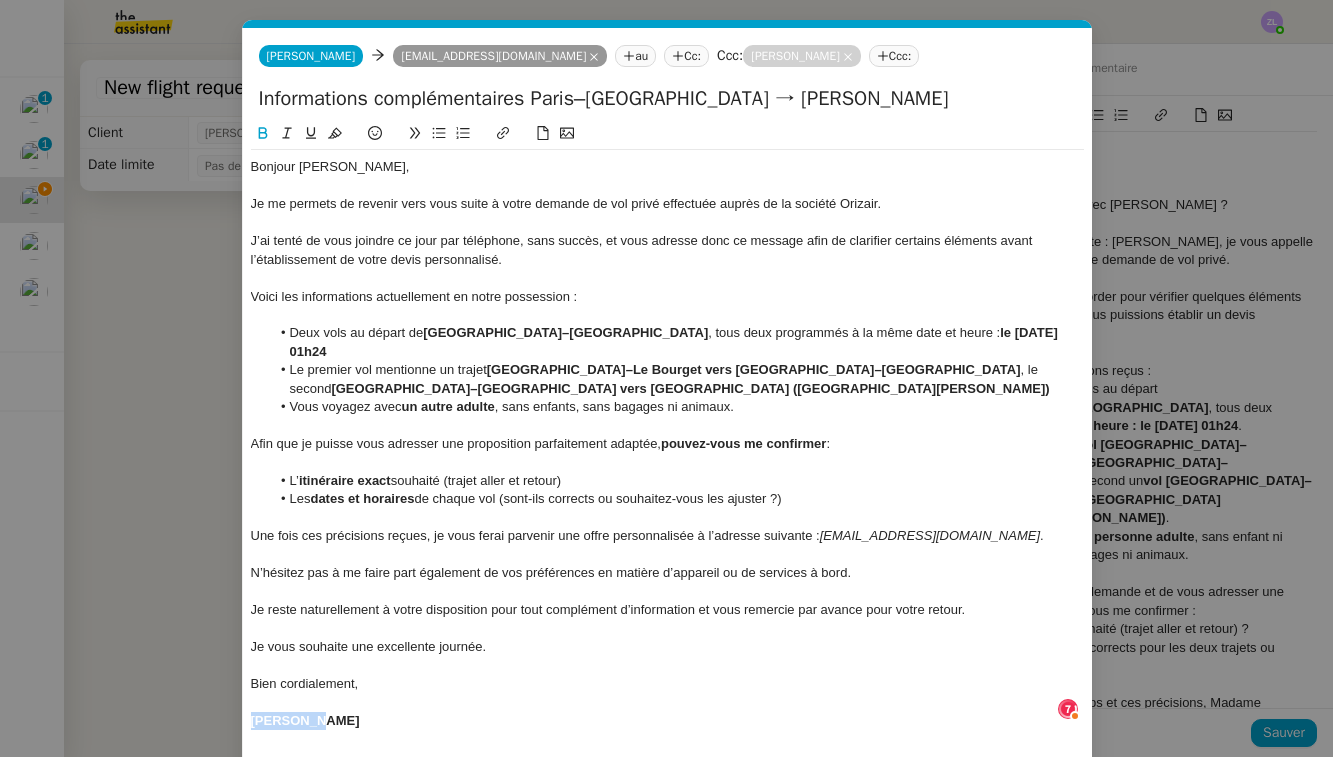 click 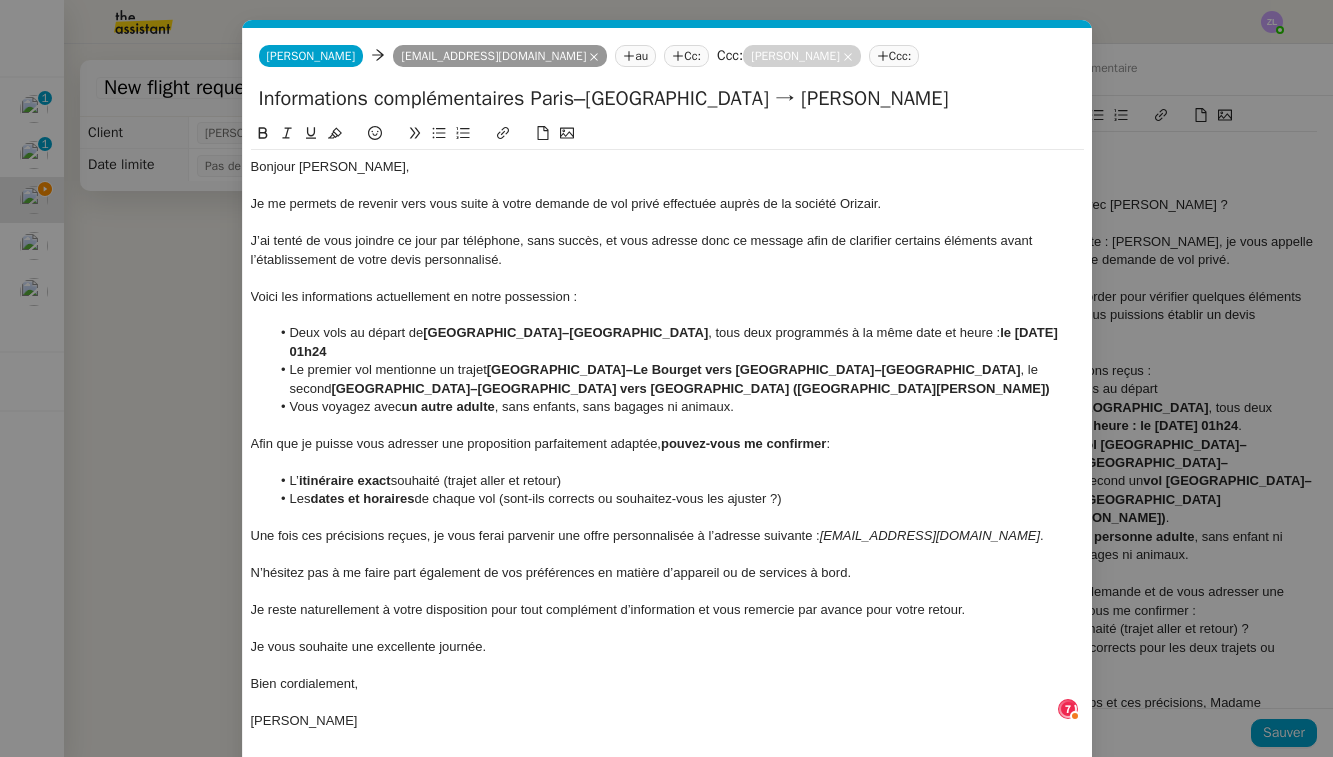 click 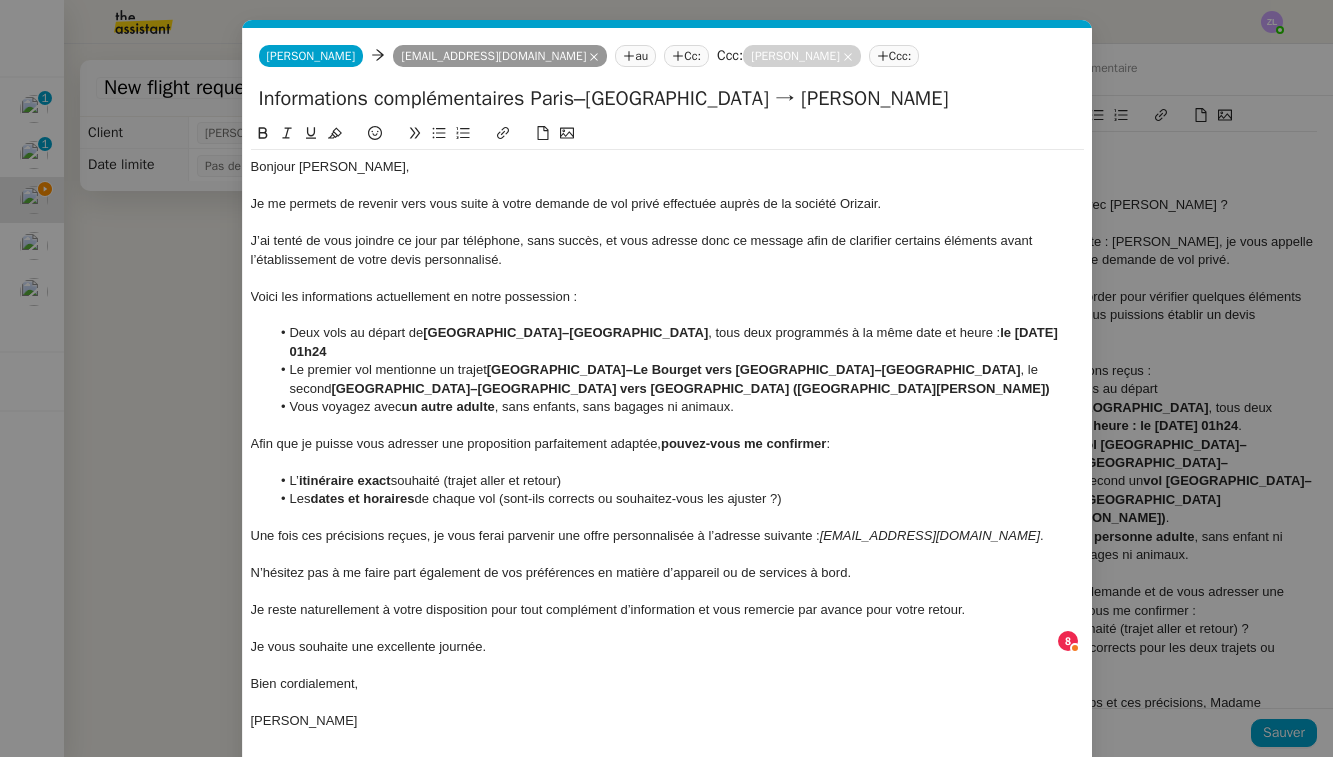 scroll, scrollTop: 68, scrollLeft: 0, axis: vertical 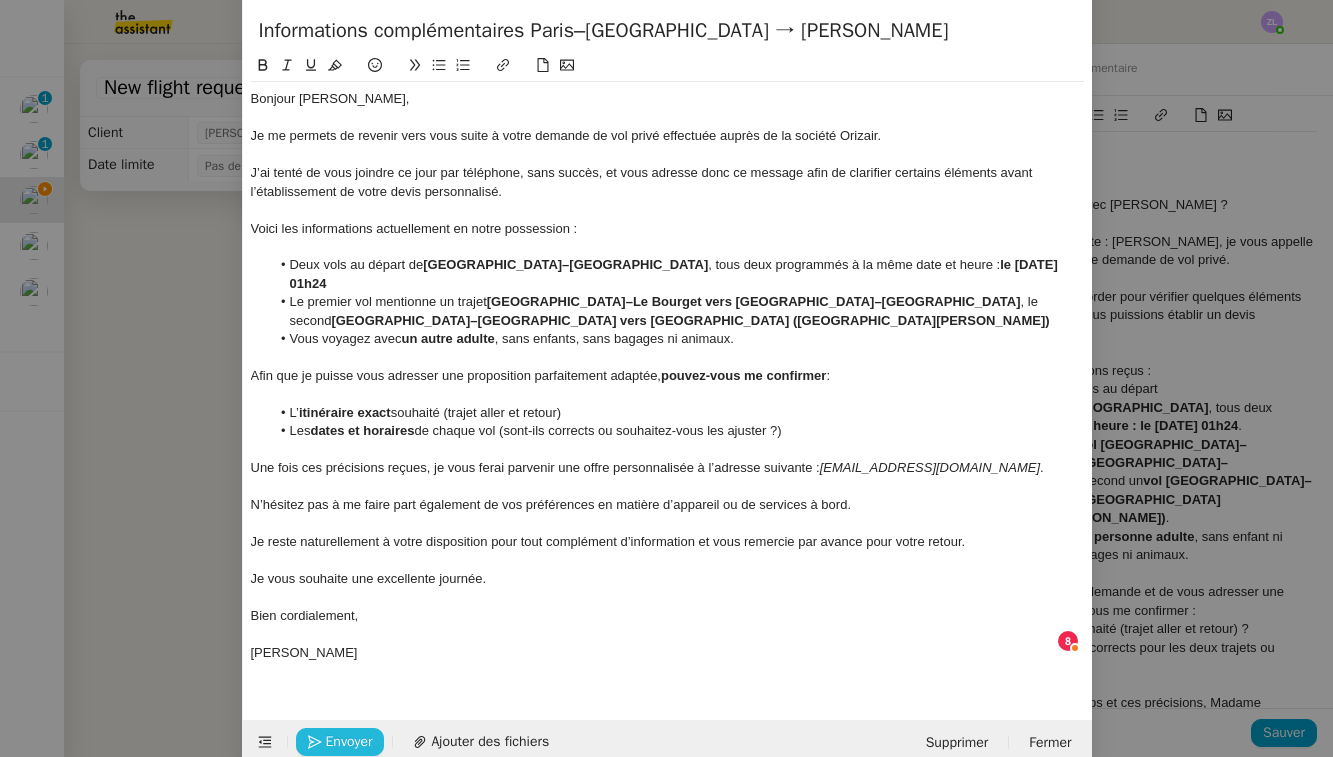 click on "Envoyer" 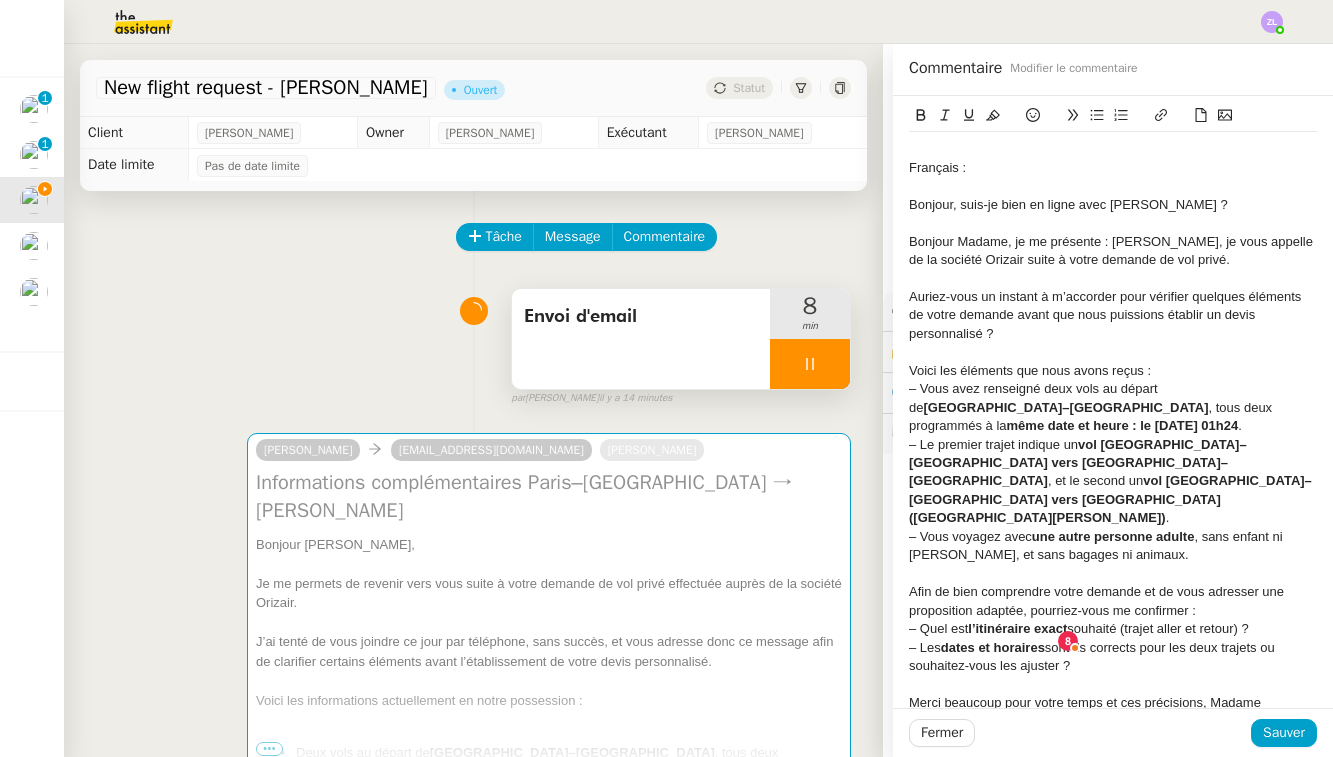 scroll, scrollTop: 48, scrollLeft: 0, axis: vertical 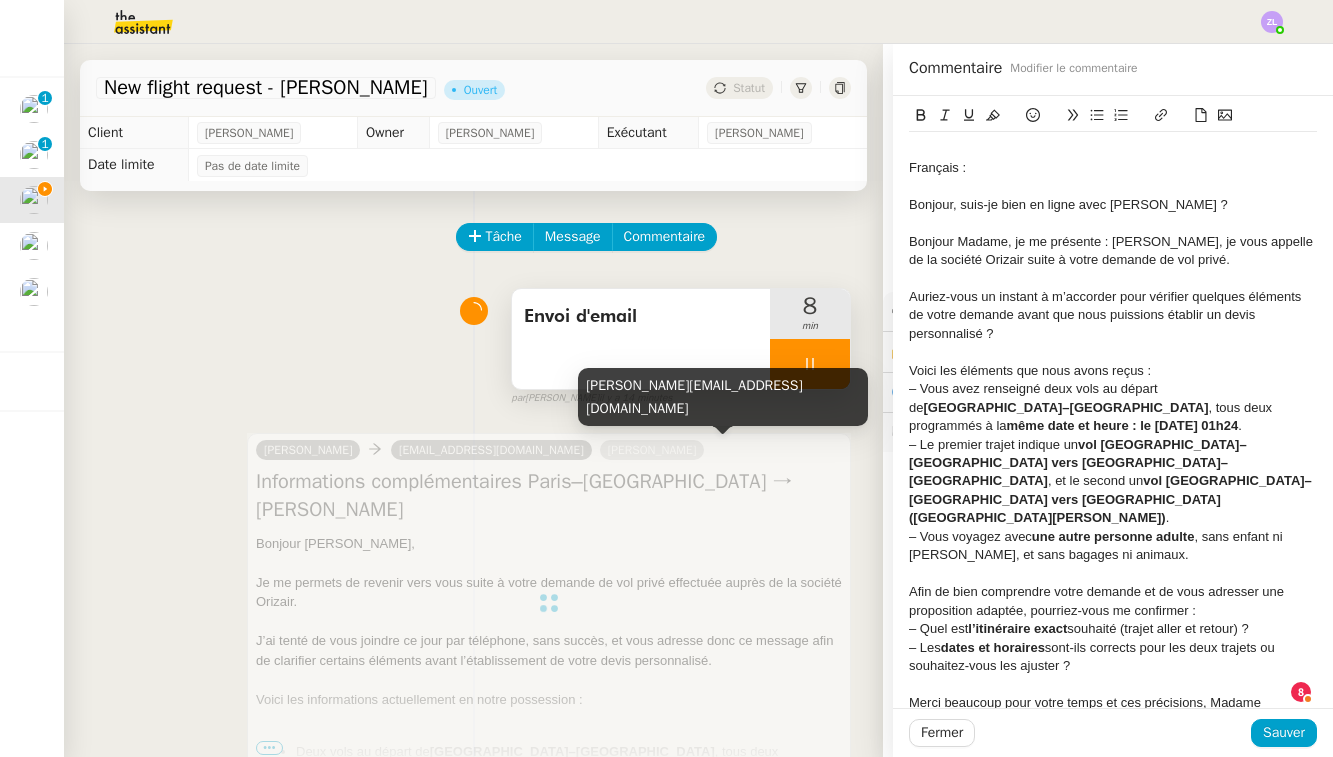 click at bounding box center (810, 364) 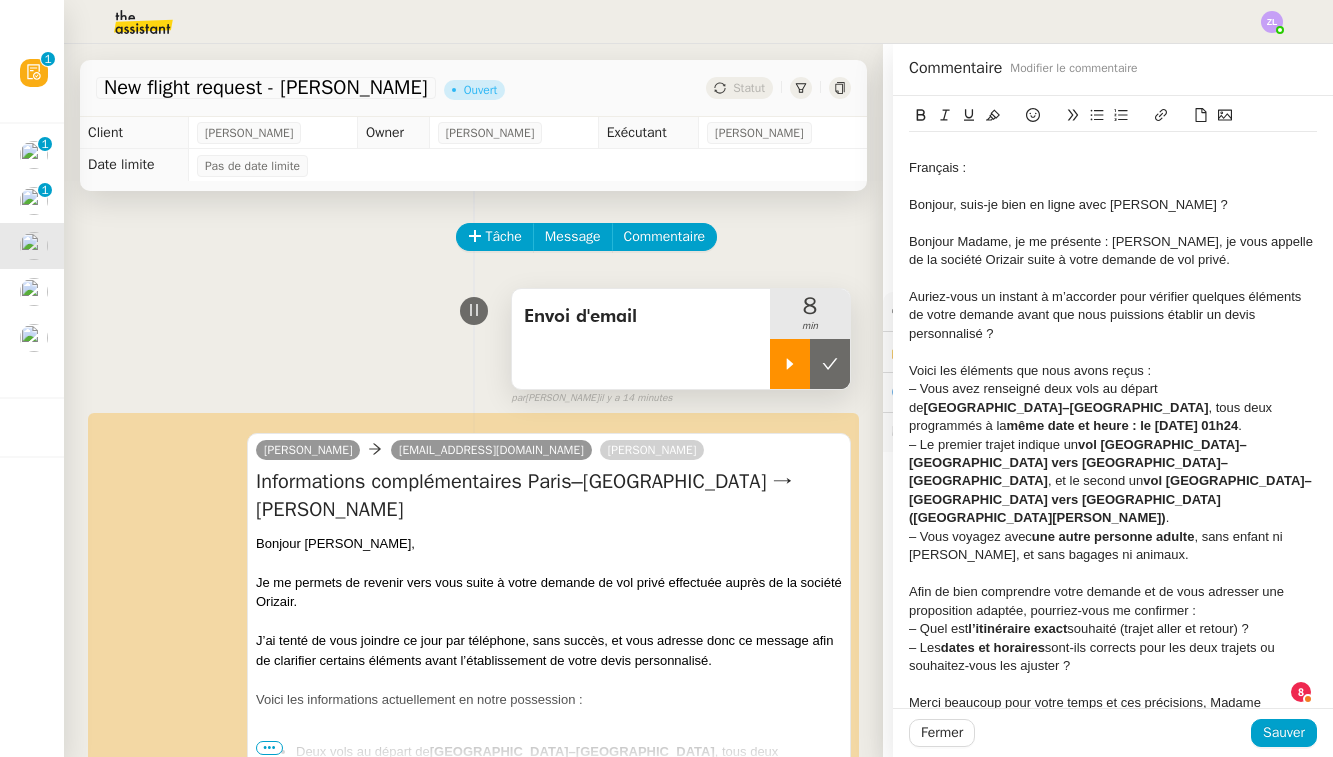 click 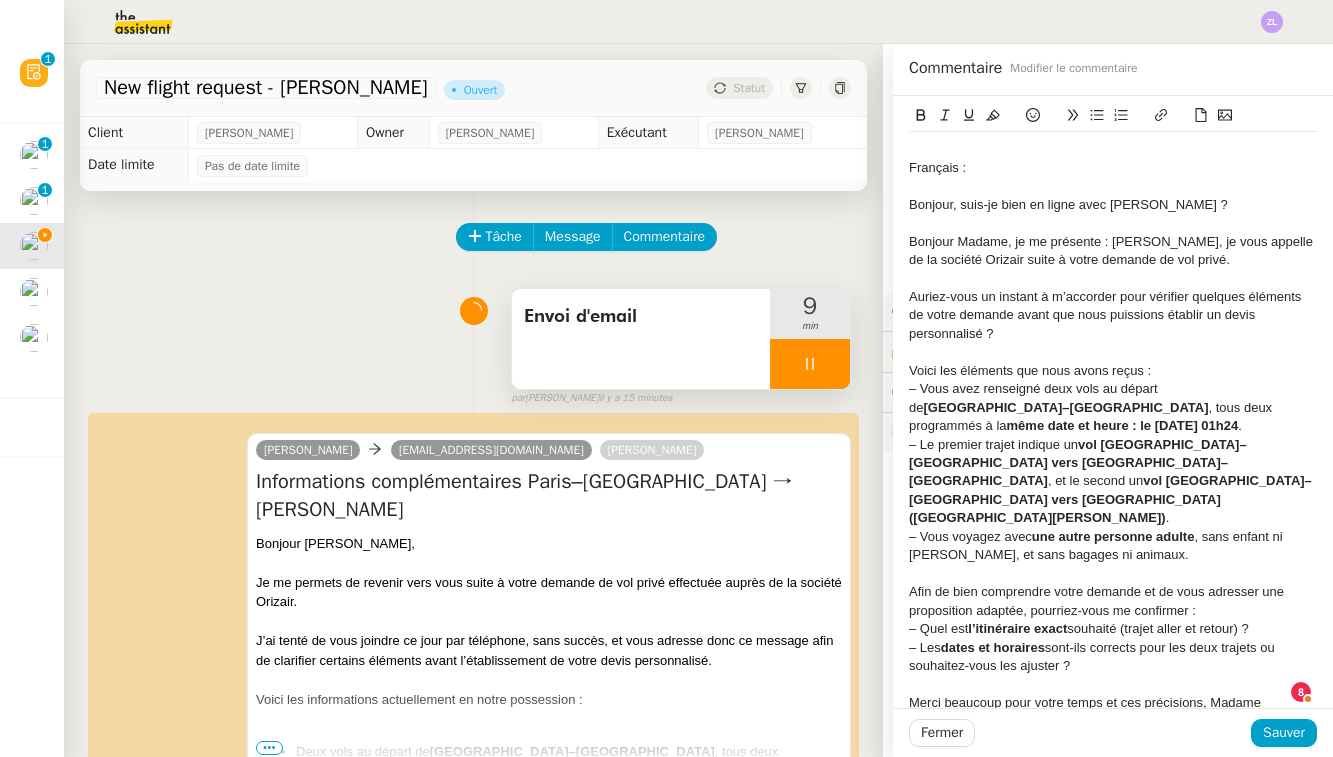 click at bounding box center [810, 364] 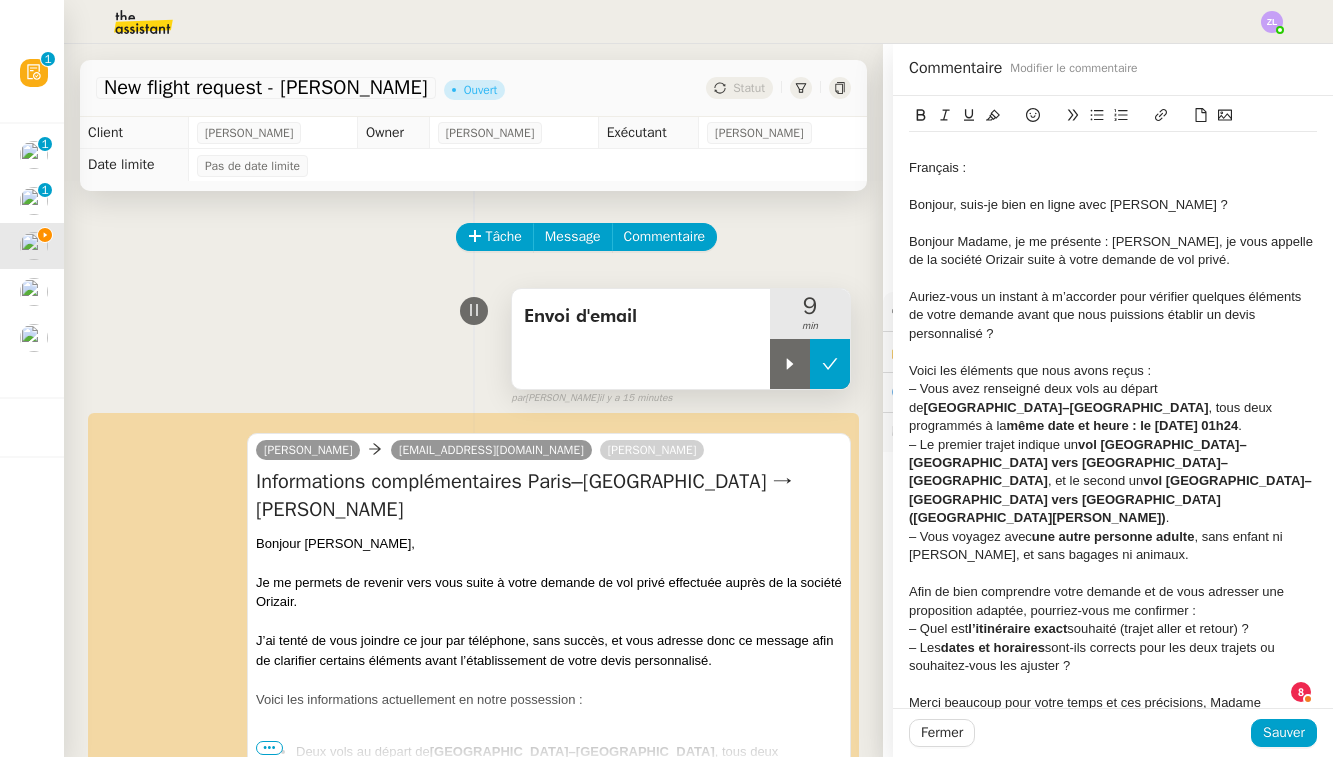 click 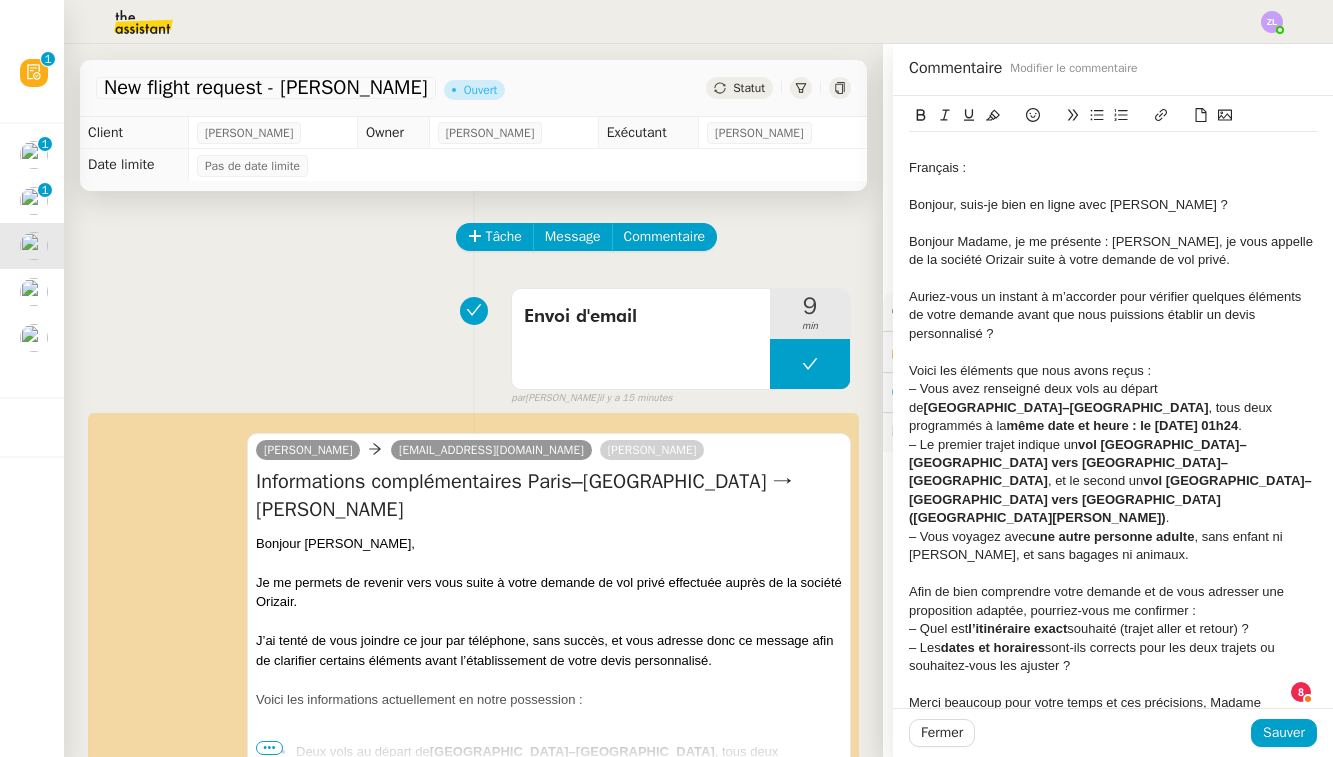 click on "Statut" 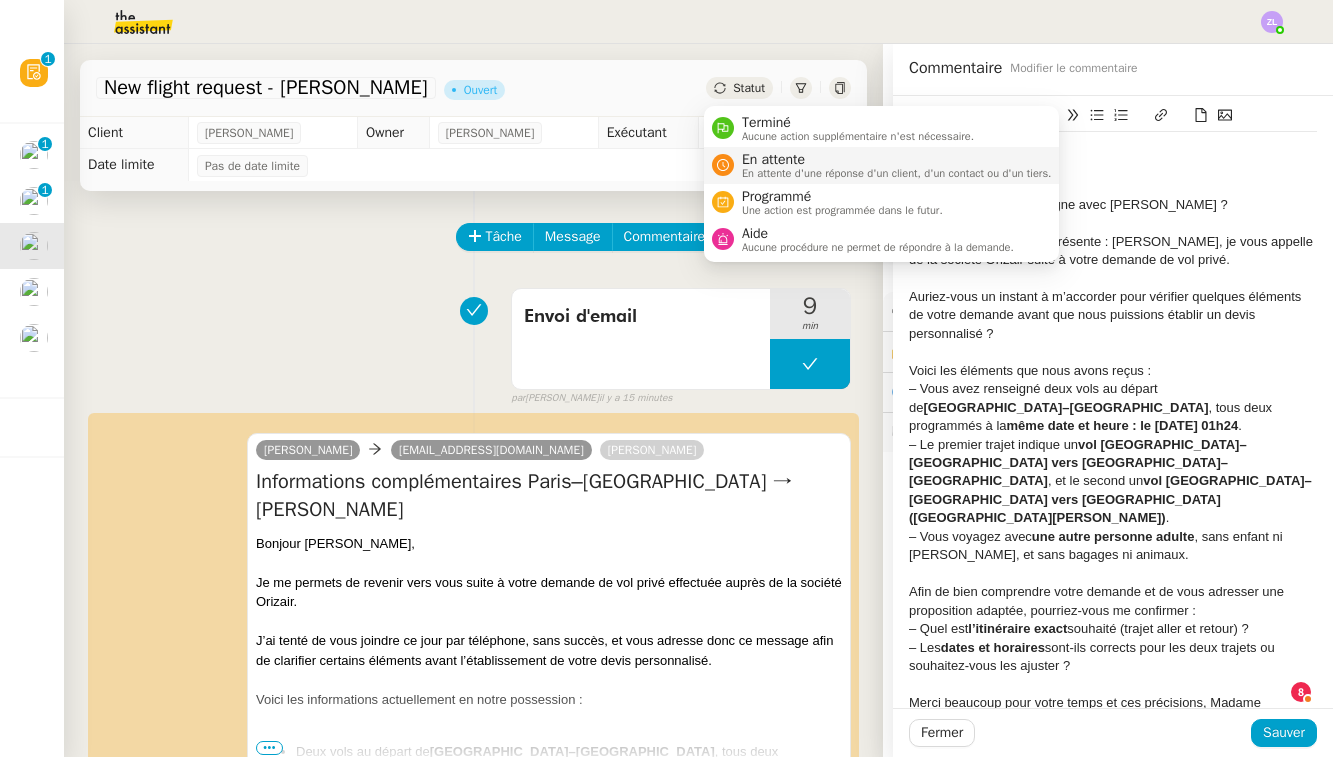 click on "En attente" at bounding box center [897, 160] 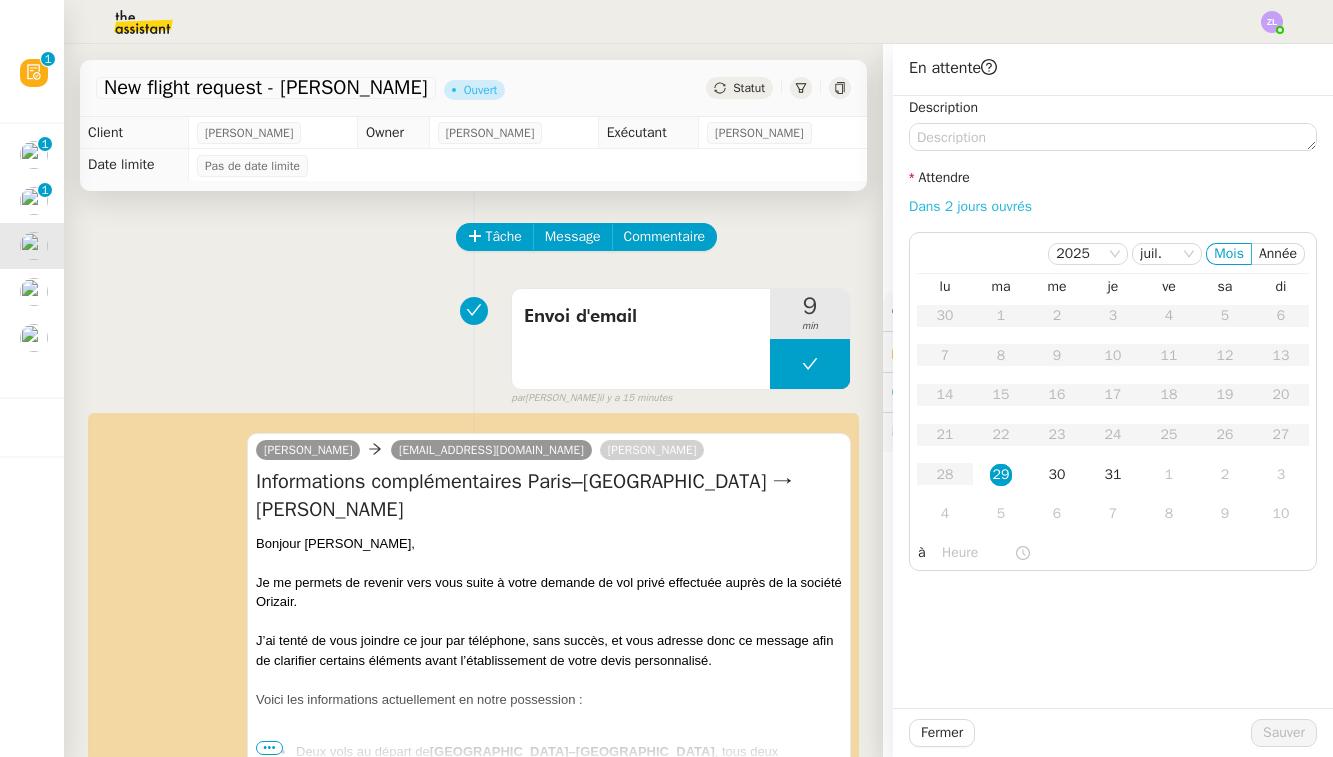 click on "Dans 2 jours ouvrés" 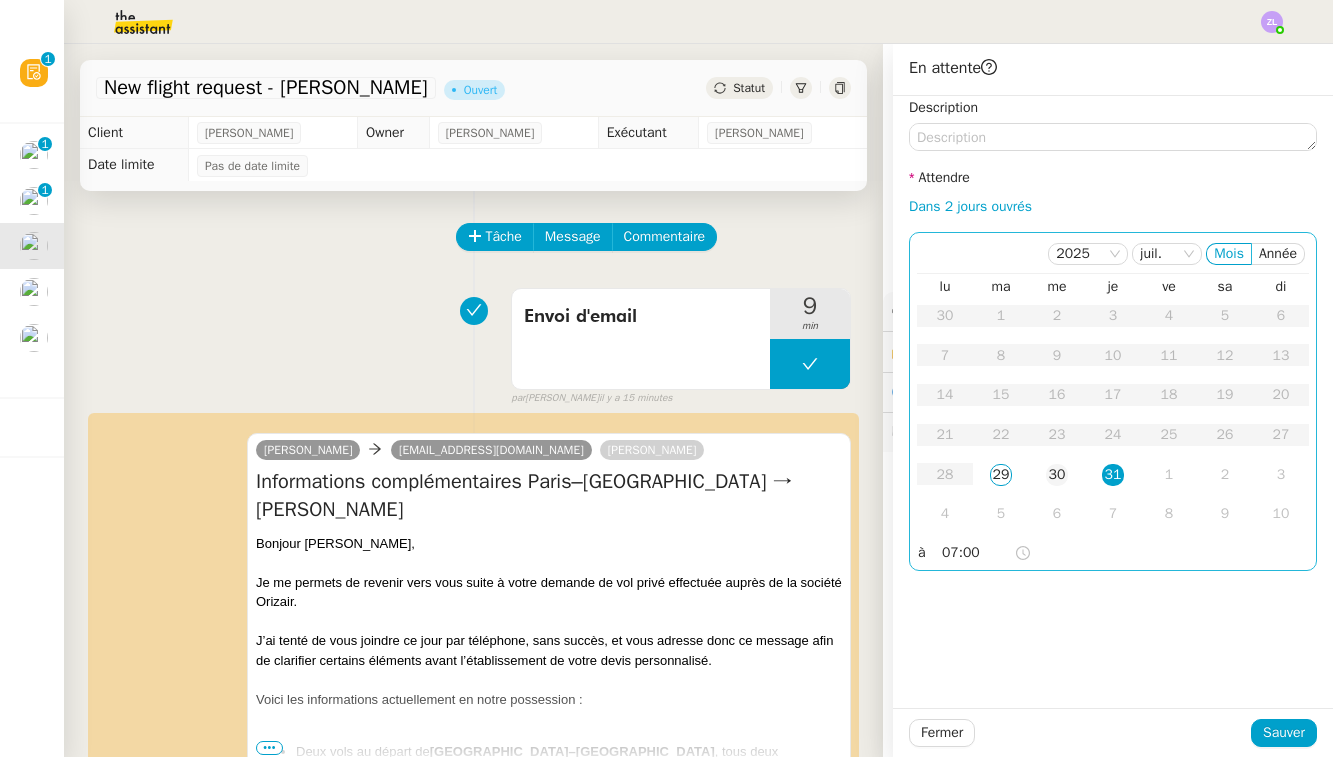 click on "30" 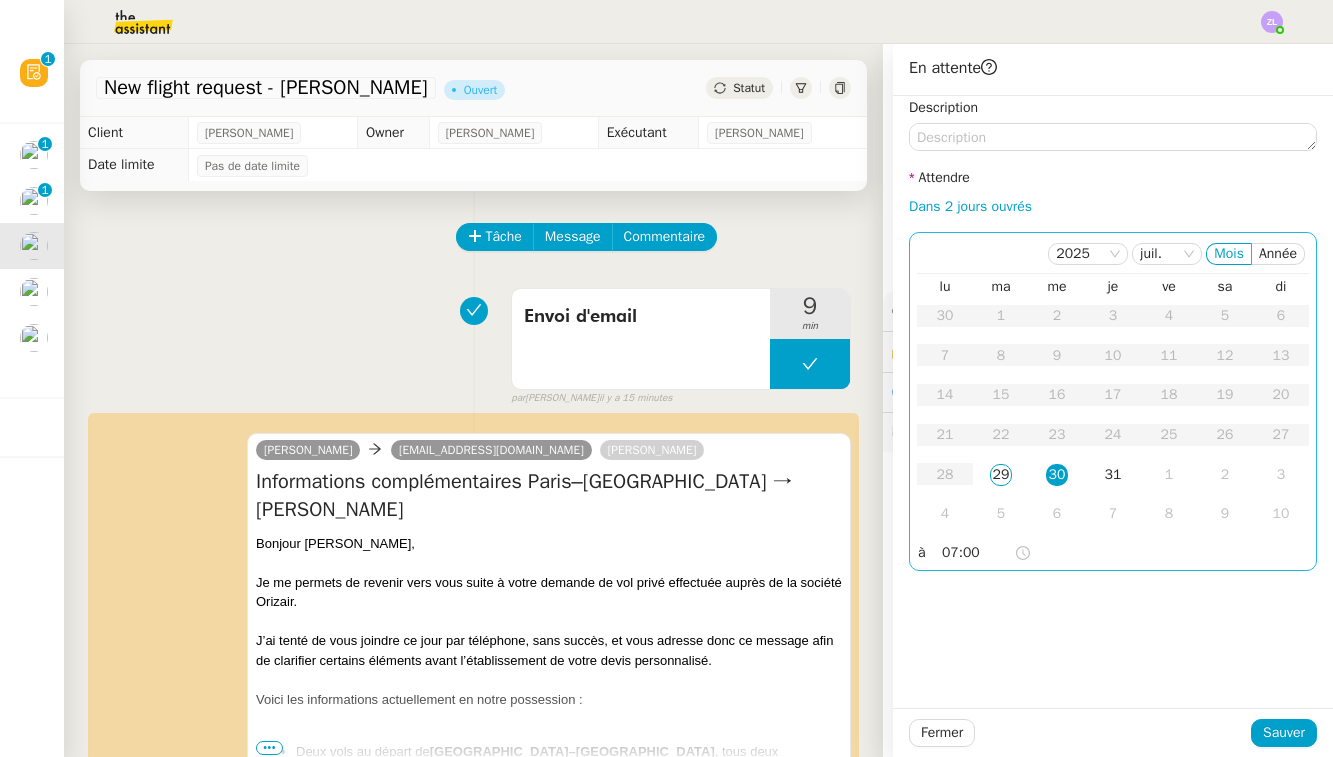 click on "07:00" 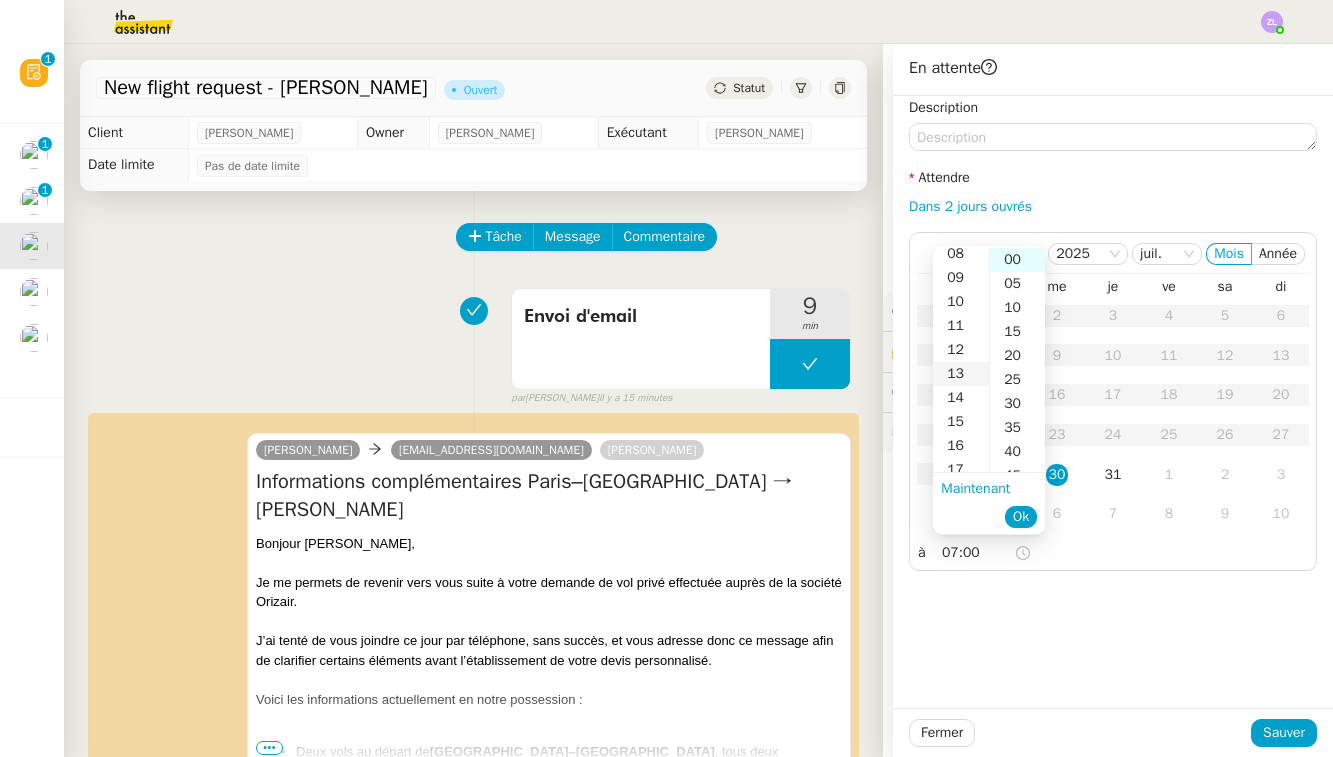 click on "13" at bounding box center (961, 374) 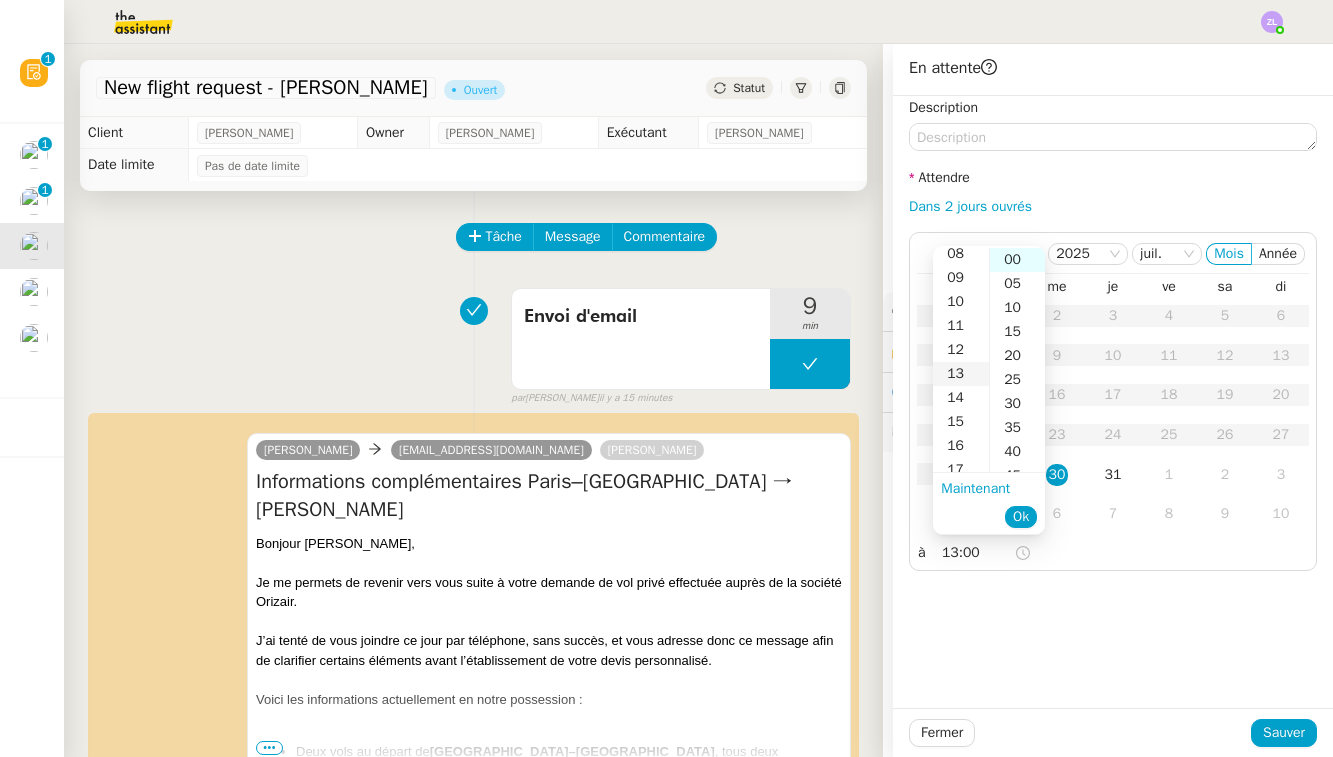 scroll, scrollTop: 312, scrollLeft: 0, axis: vertical 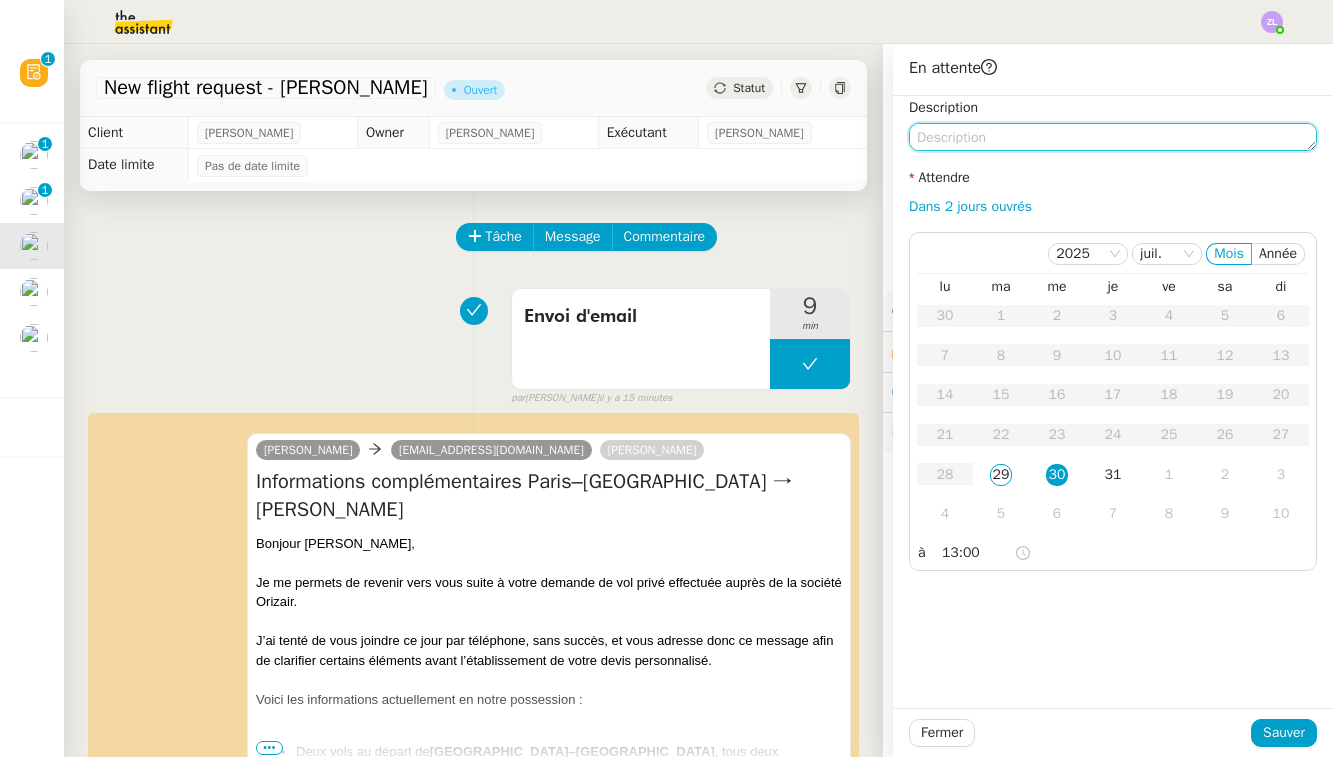 click 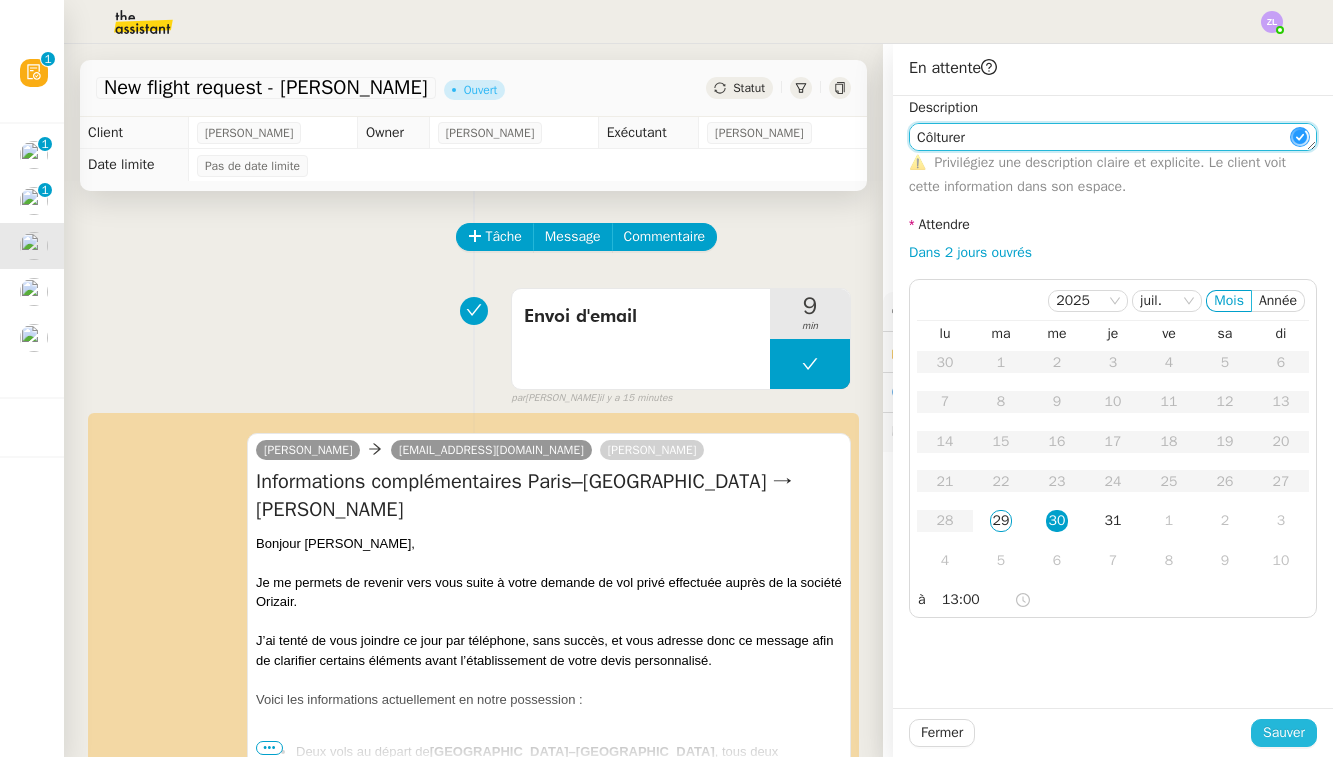 type on "Côlturer" 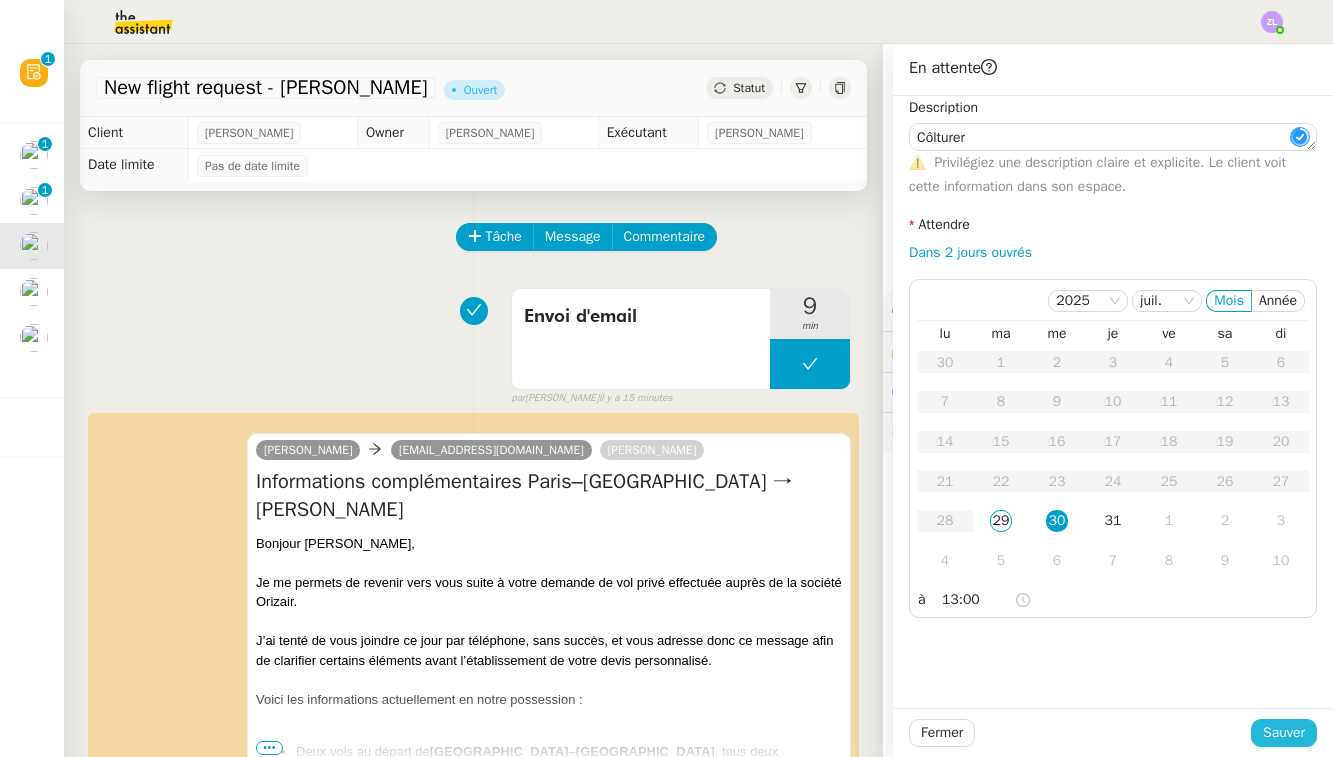 click on "Sauver" 